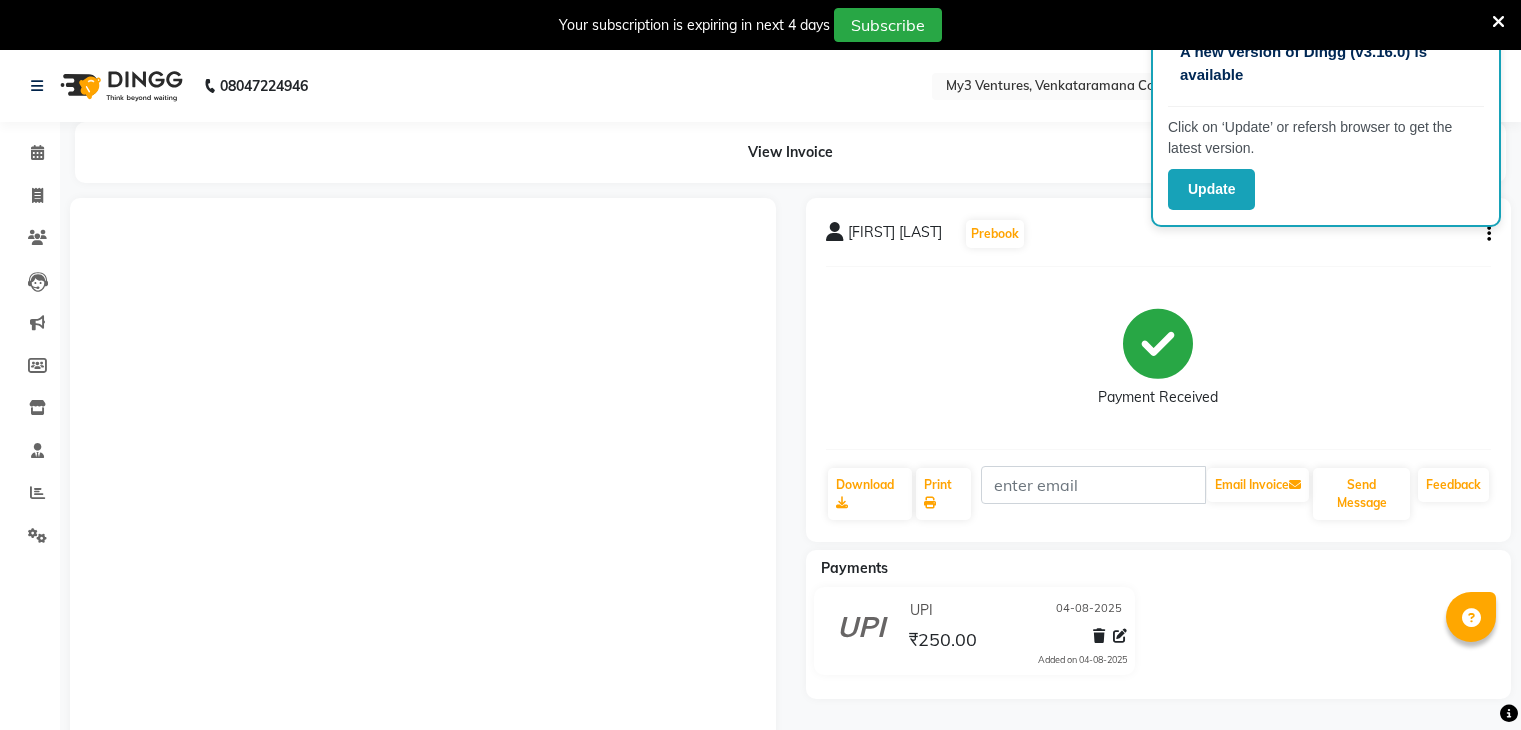 scroll, scrollTop: 0, scrollLeft: 0, axis: both 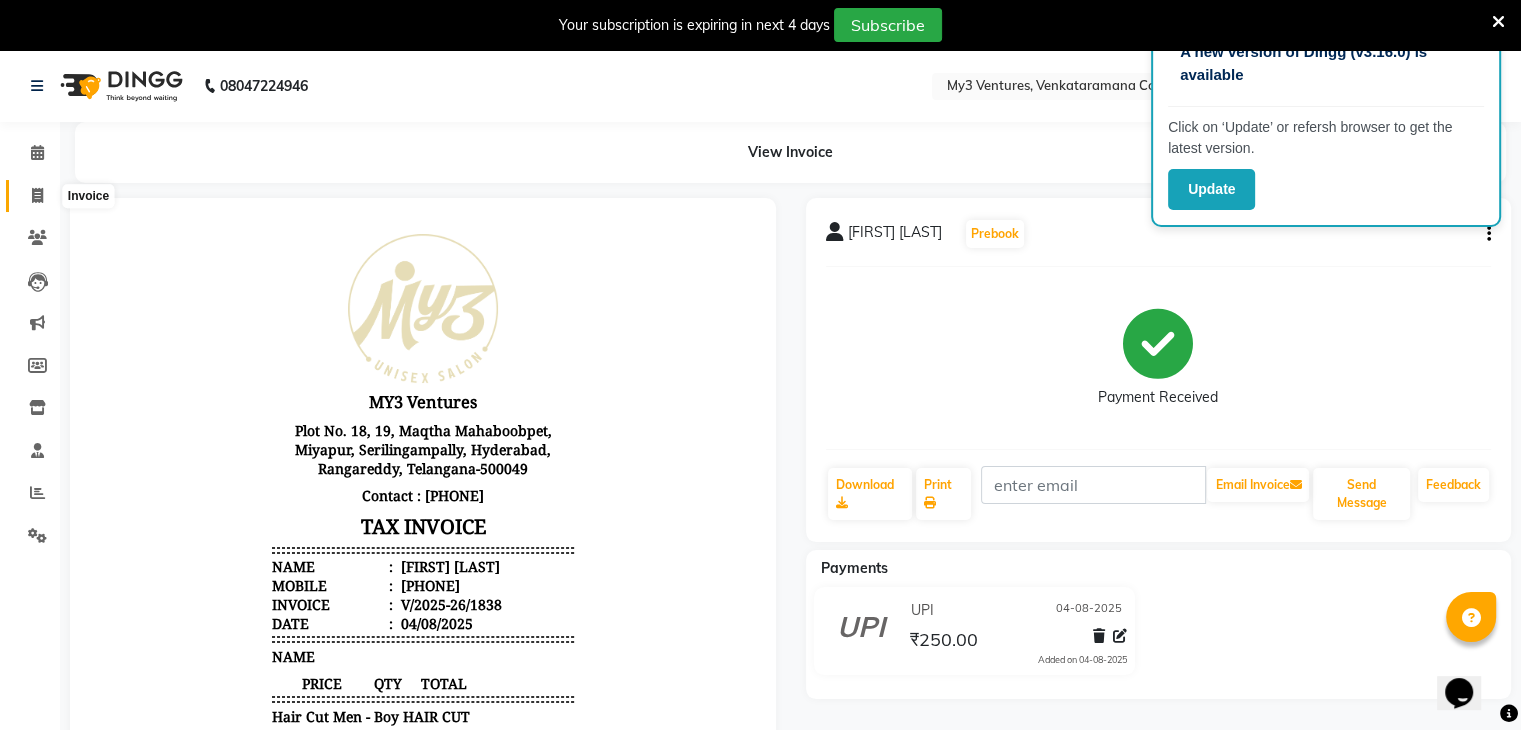click 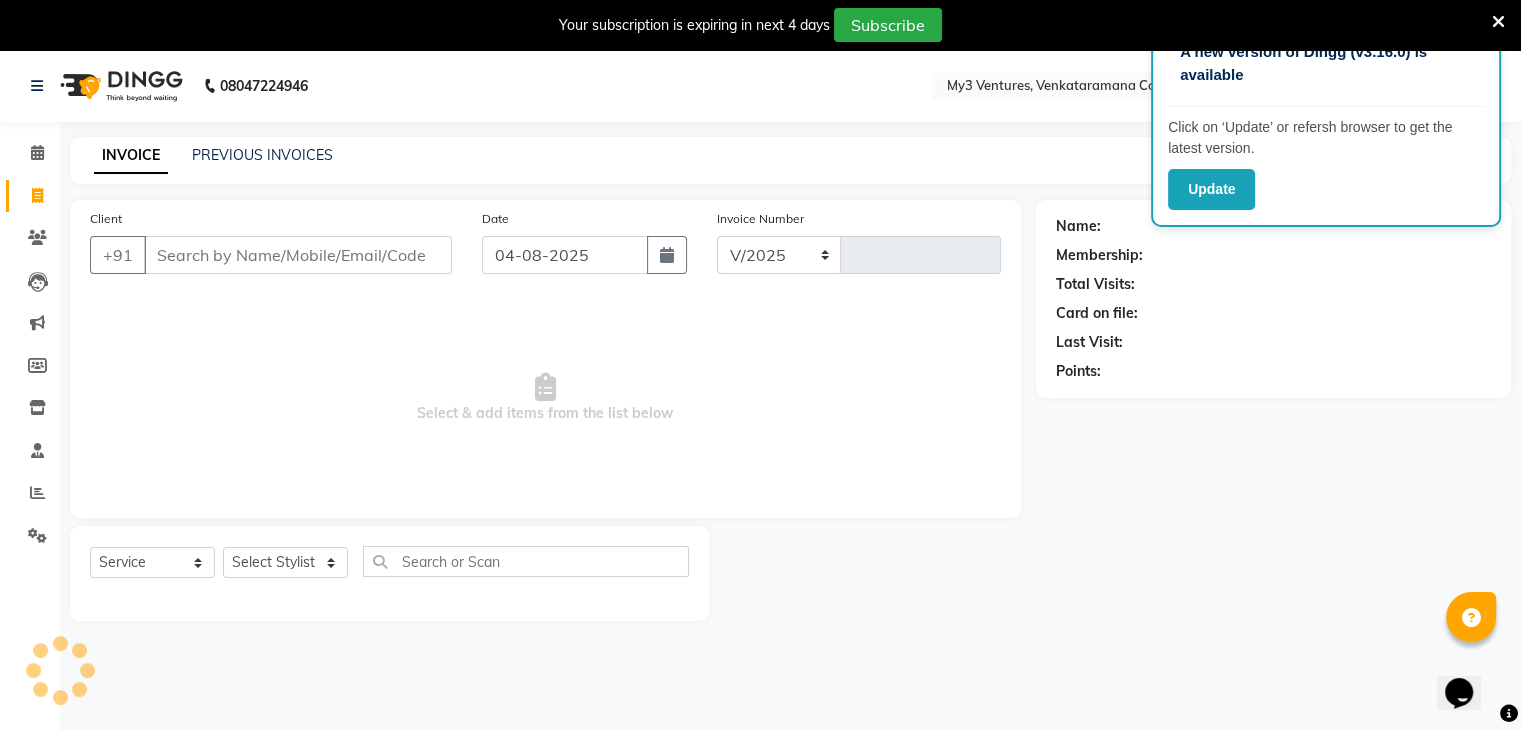 select on "6707" 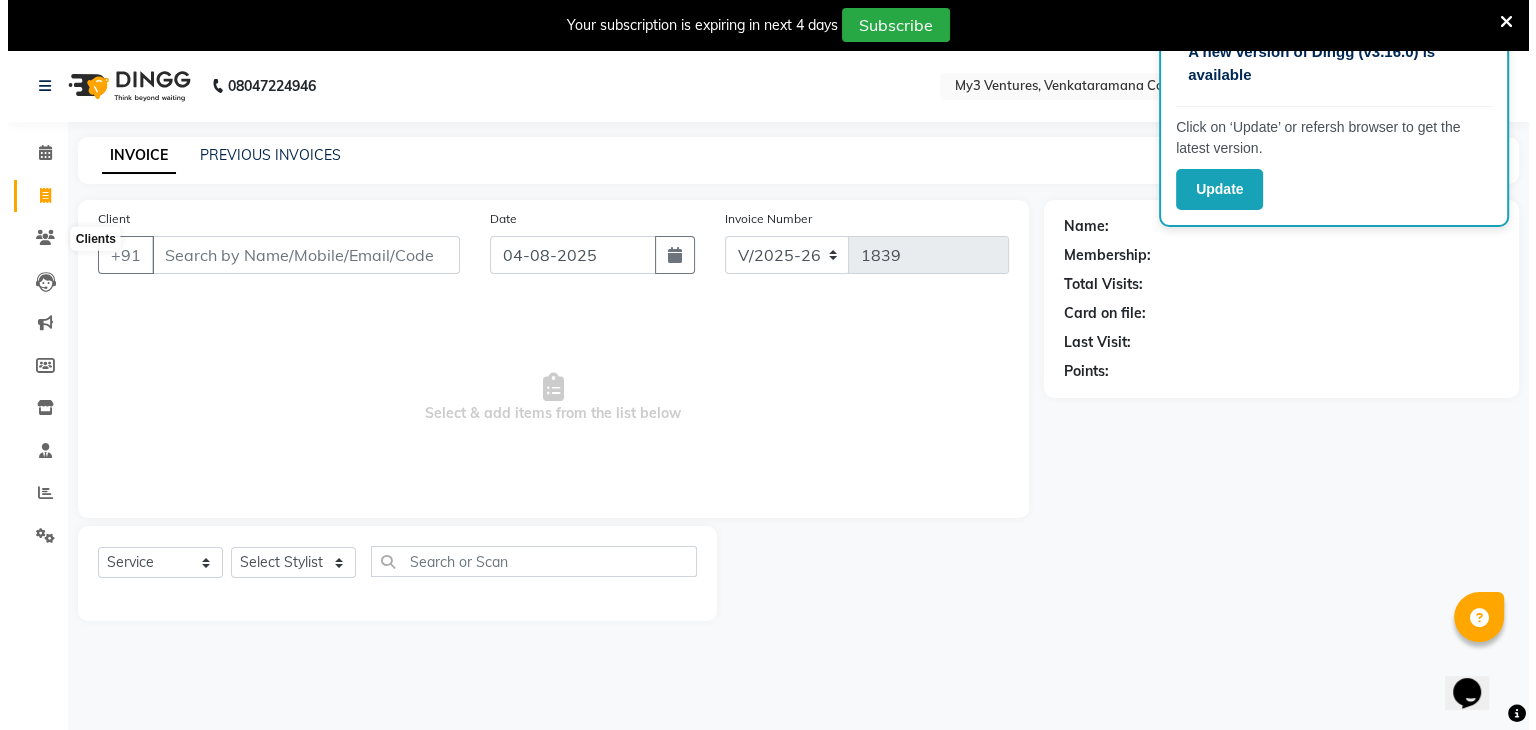 scroll, scrollTop: 50, scrollLeft: 0, axis: vertical 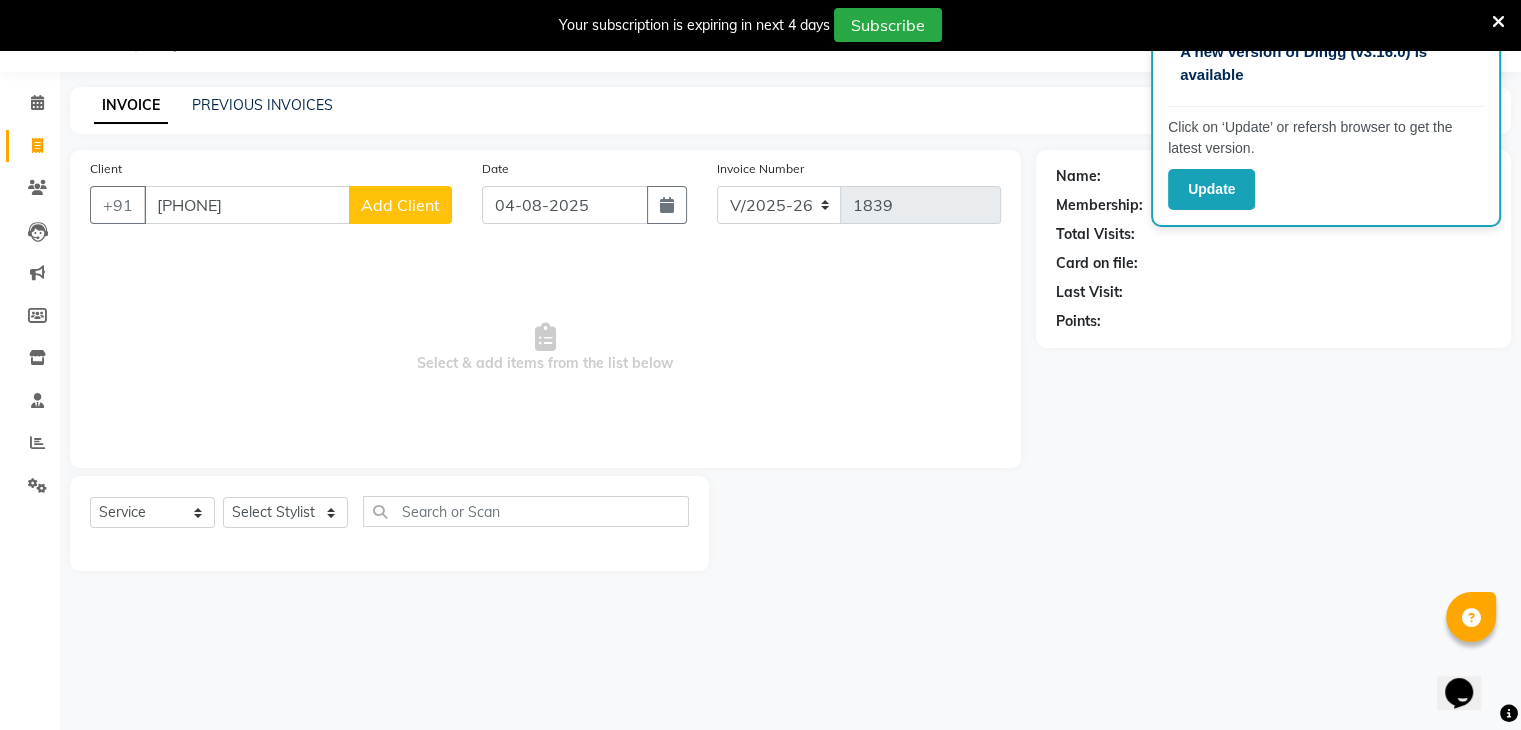 type on "[PHONE]" 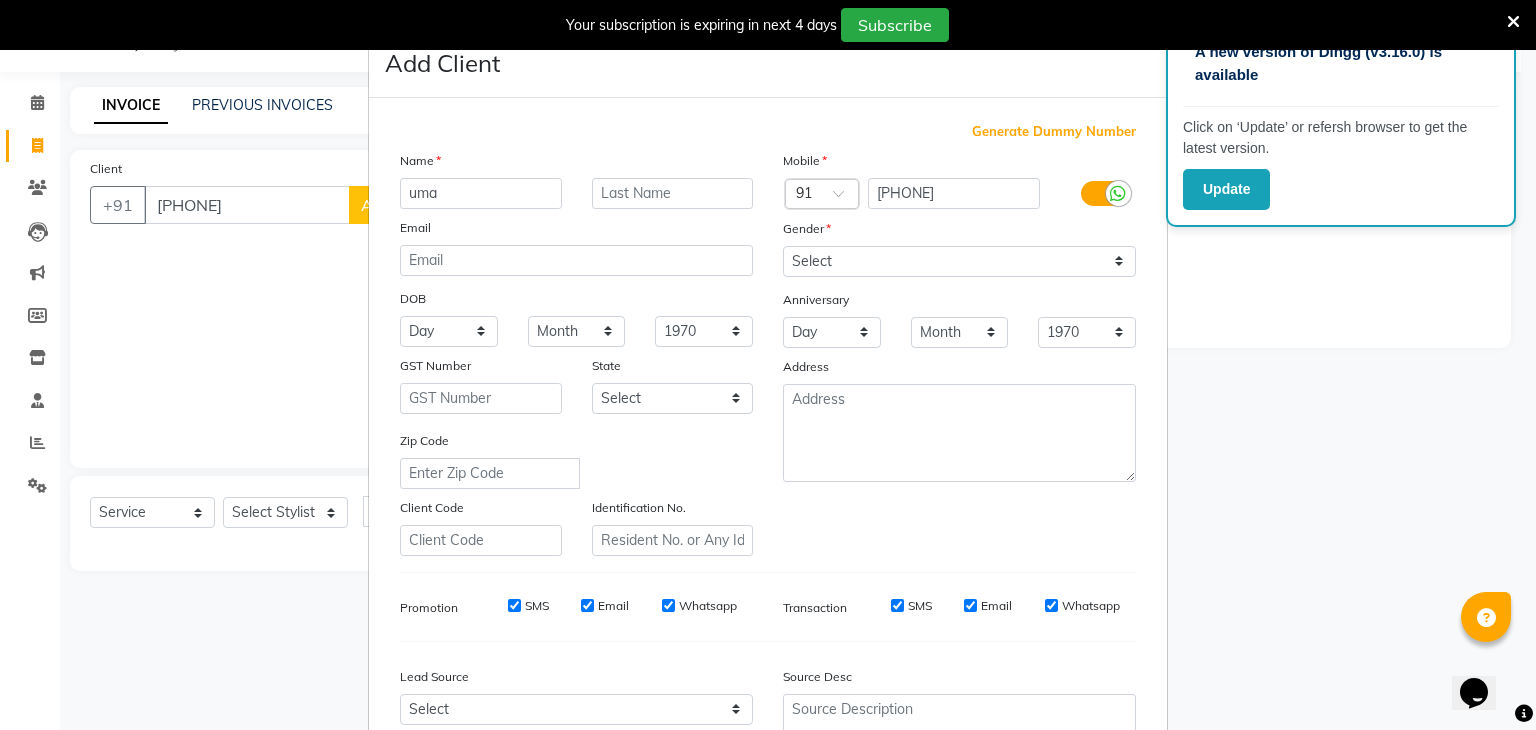 type on "uma" 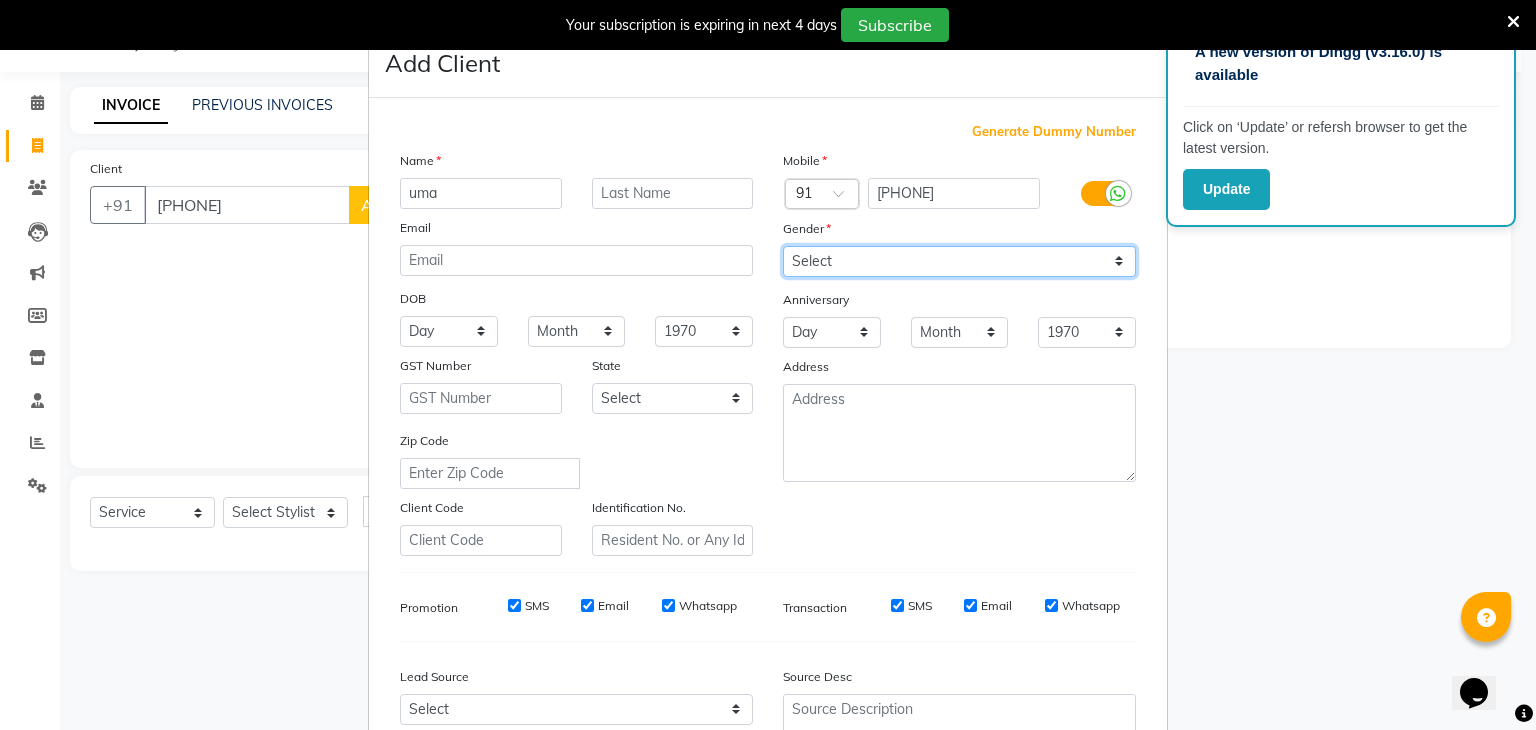 click on "Select Male Female Other Prefer Not To Say" at bounding box center [959, 261] 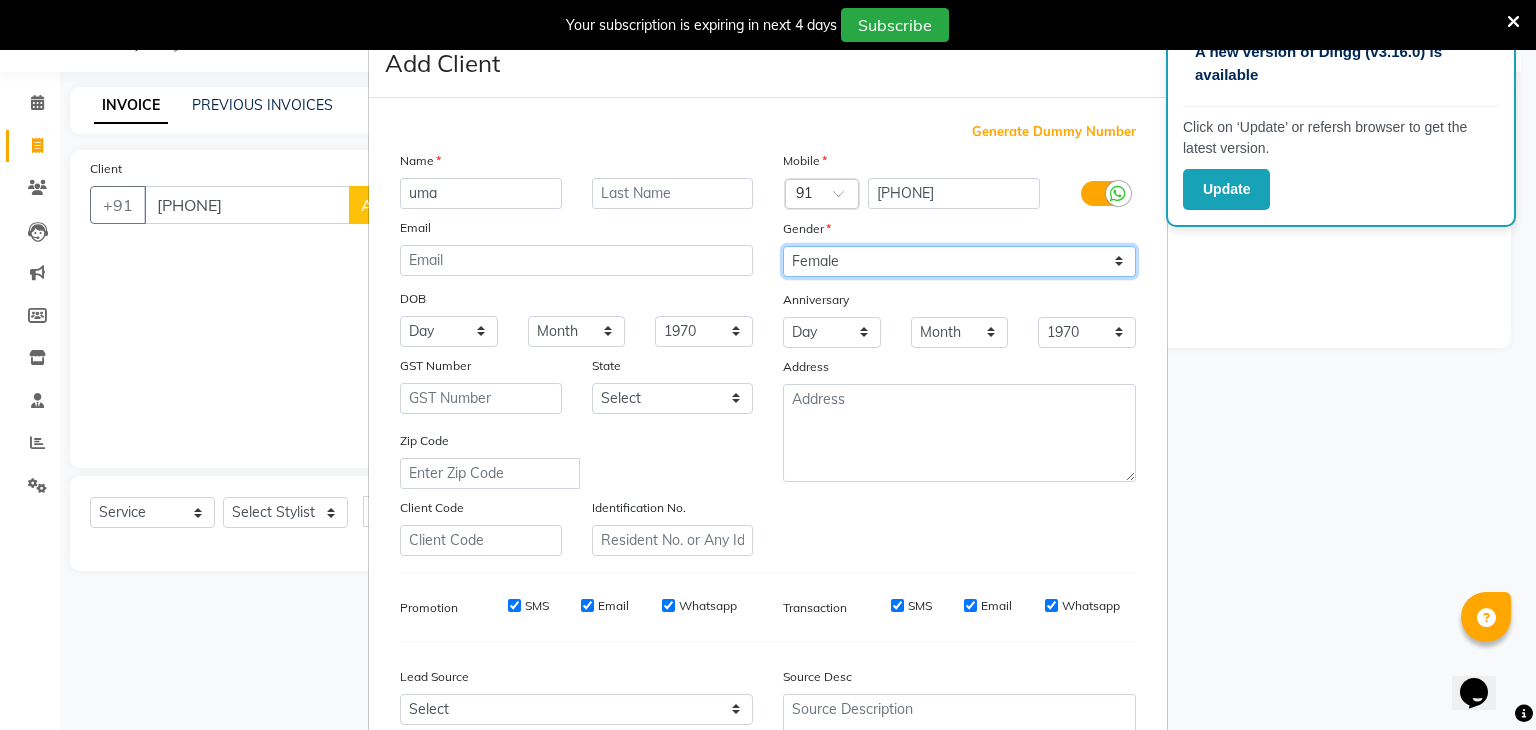 click on "Select Male Female Other Prefer Not To Say" at bounding box center [959, 261] 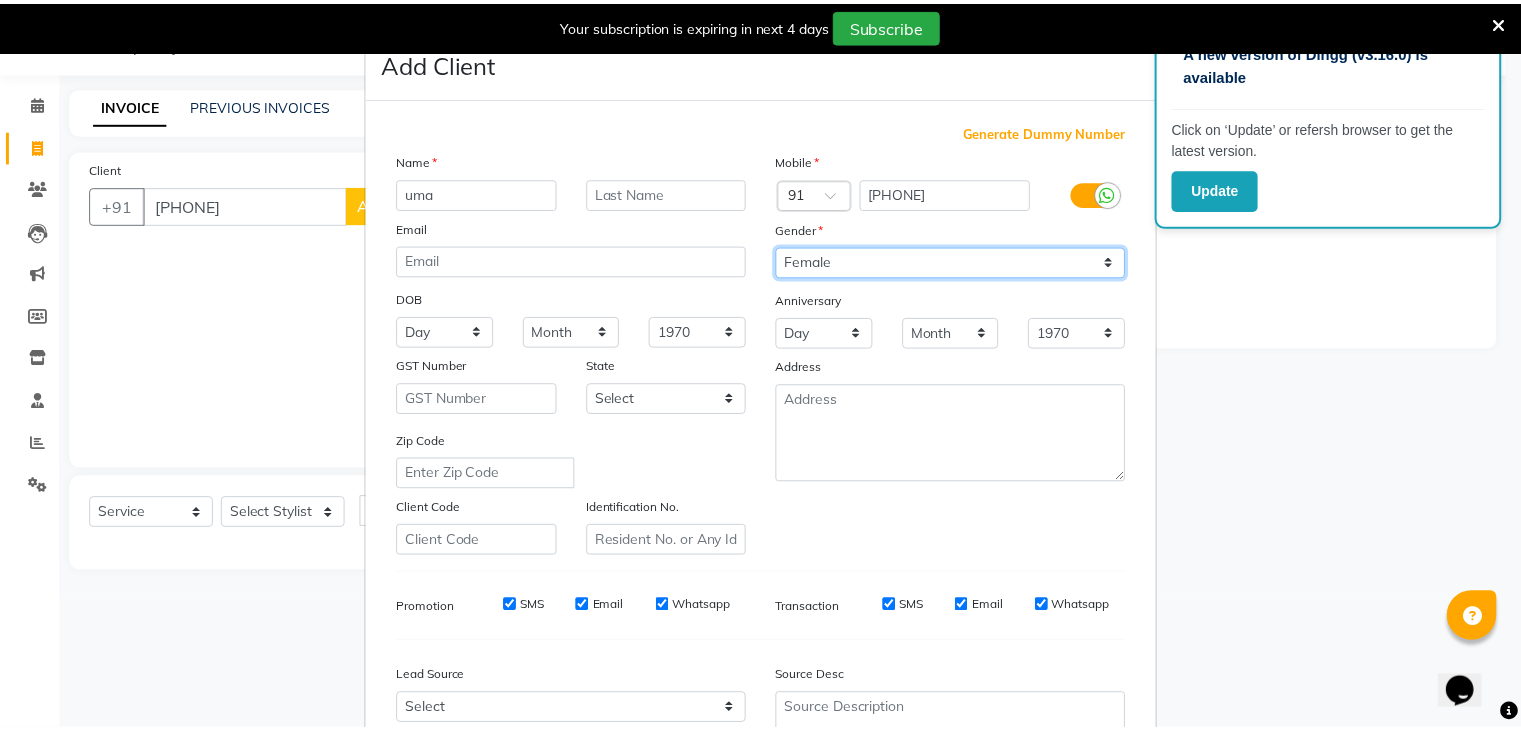 scroll, scrollTop: 203, scrollLeft: 0, axis: vertical 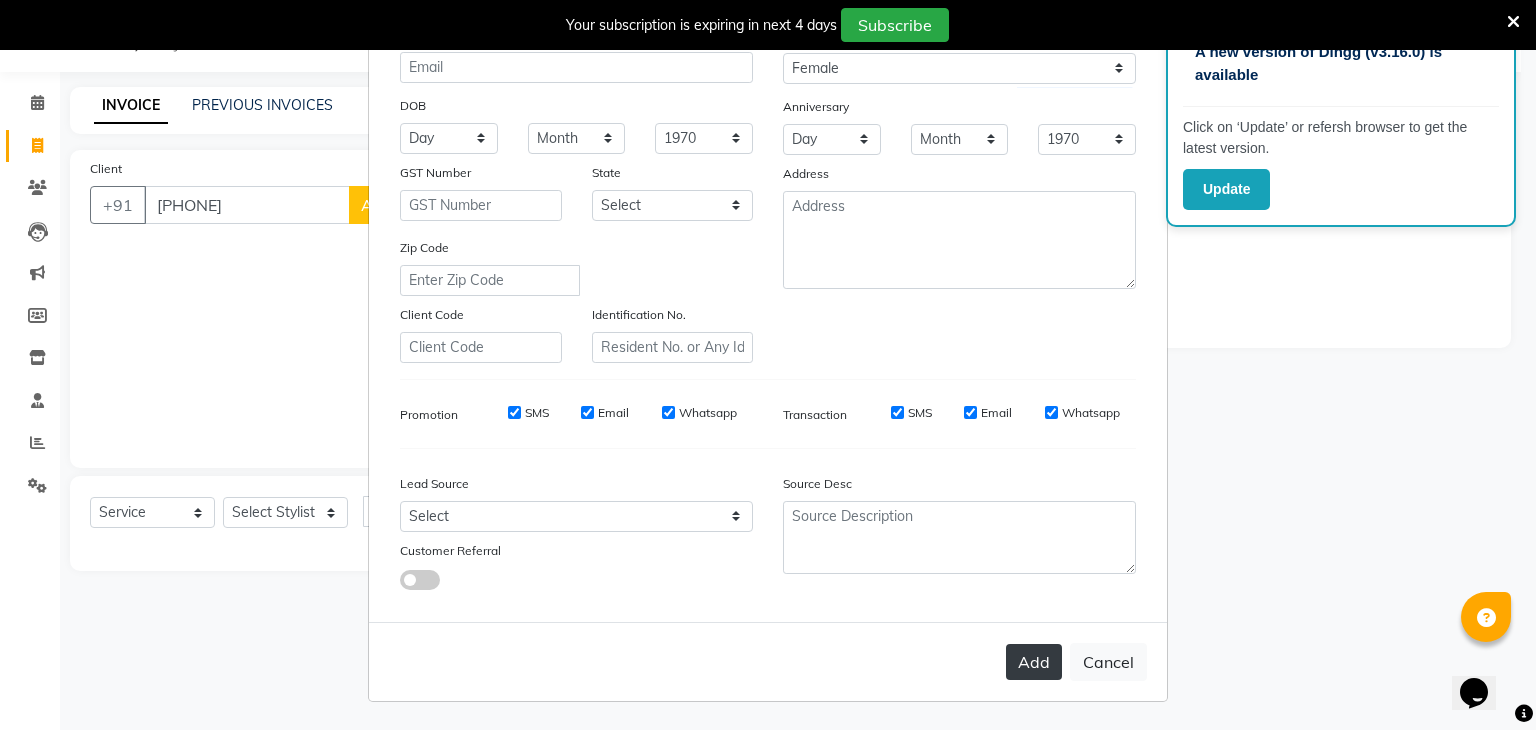 click on "Add" at bounding box center [1034, 662] 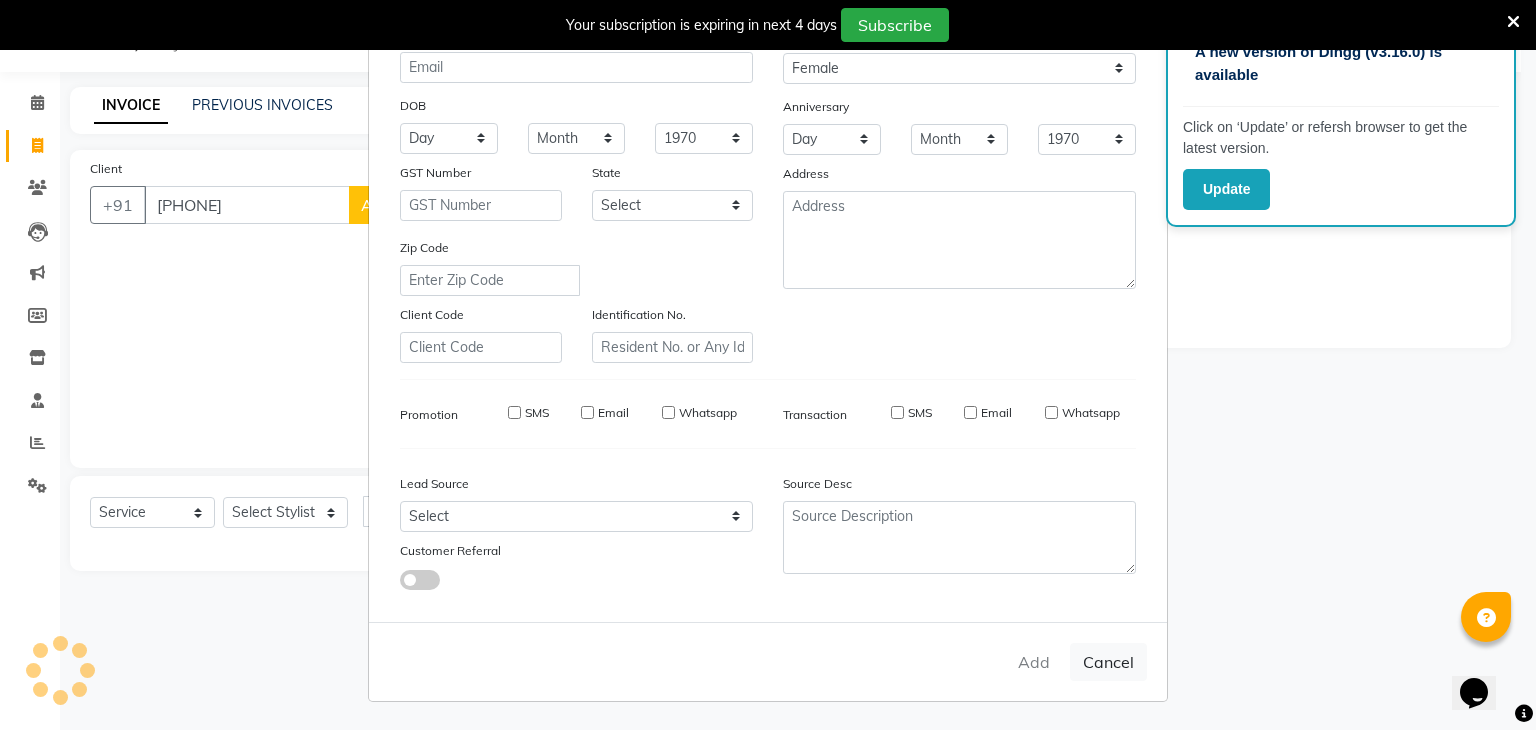 type 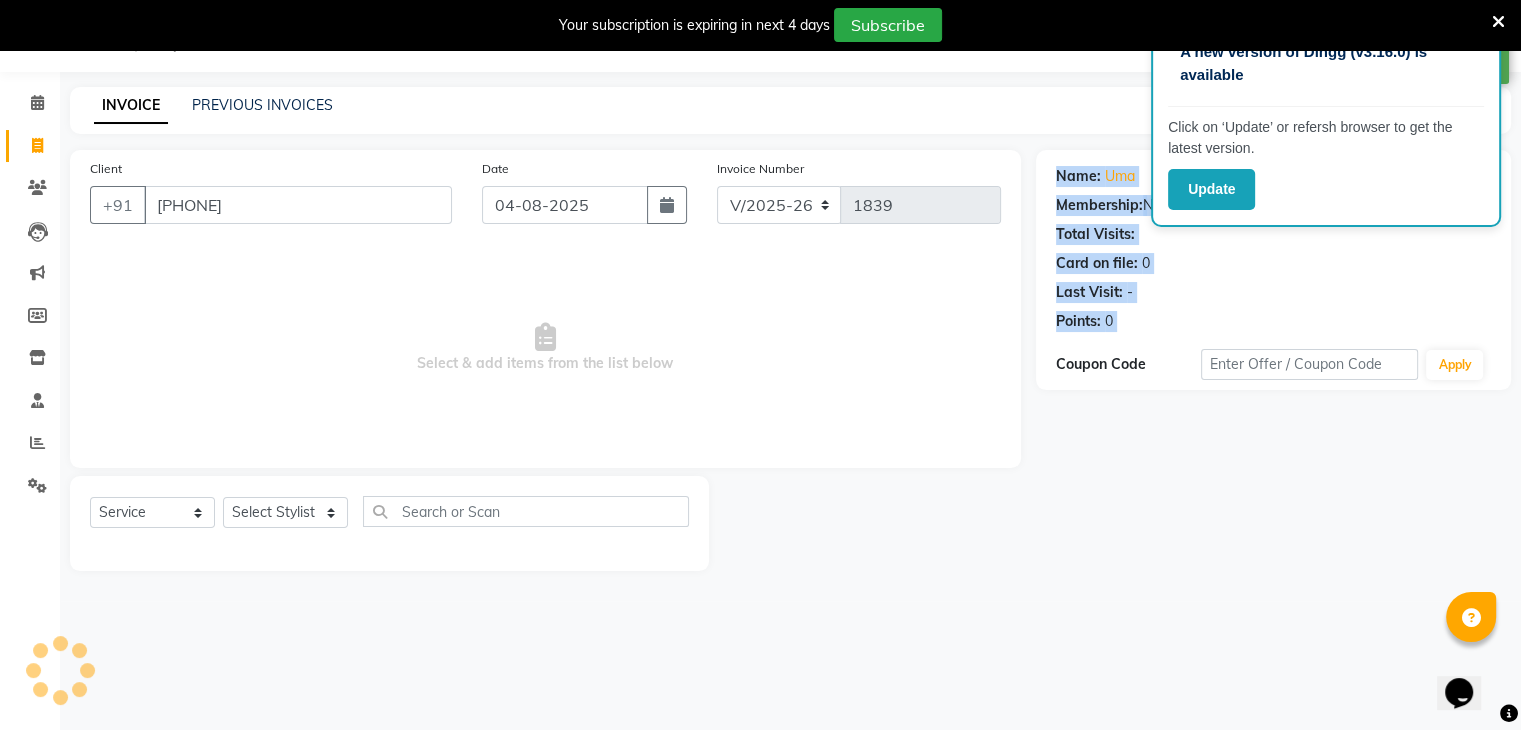 drag, startPoint x: 1036, startPoint y: 659, endPoint x: 616, endPoint y: 597, distance: 424.5515 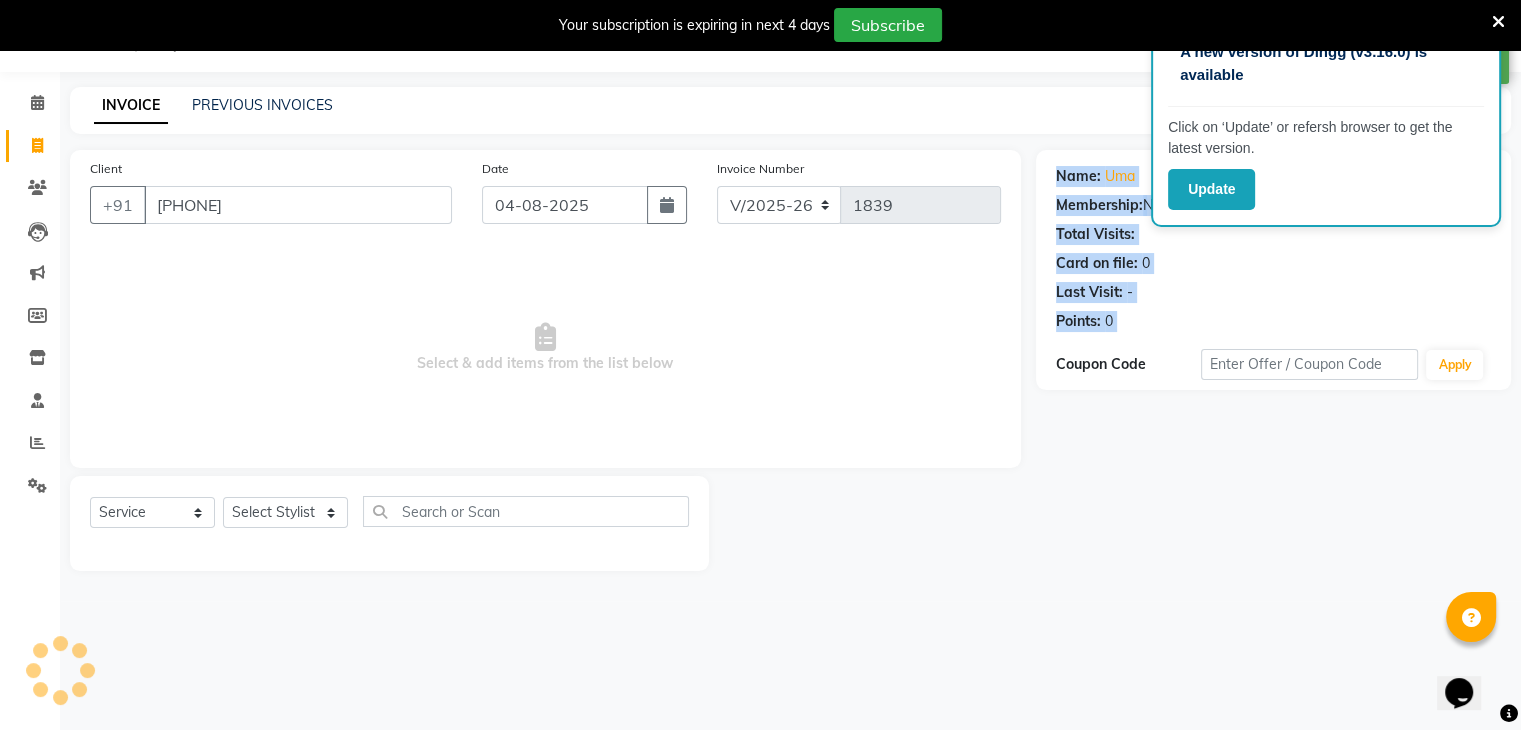 click on "A new version of Dingg (v3.16.0) is available  Click on ‘Update’ or refersh browser to get the latest version.  Update [PHONE] Select Location × MY3 Ventures, [CITY], [STATE]  English ENGLISH Español العربية मराठी हिंदी ગુજરાતી தமிழ் 中文 Notifications nothing to show Admin Manage Profile Change Password Sign out  Version:3.15.11  ☀ MY3 Ventures, [CITY], [STATE]   Calendar  Invoice  Clients  Leads   Marketing  Members  Inventory  Staff  Reports  Settings Completed InProgress Upcoming Dropped Tentative Check-In Confirm Bookings Generate Report Segments Page Builder INVOICE PREVIOUS INVOICES Create New   Save  Client +91 [PHONE] Date 04-08-2025 Invoice Number V/2025 V/2025-26 1839  Select & add items from the list below  Select  Service  Product  Membership  Package Voucher Prepaid Gift Card  Select Stylist ajju [LAST] divya rihan Sahzad sowjanya srilatha Swapna Zeeshan Name: [FIRST]" at bounding box center (760, 365) 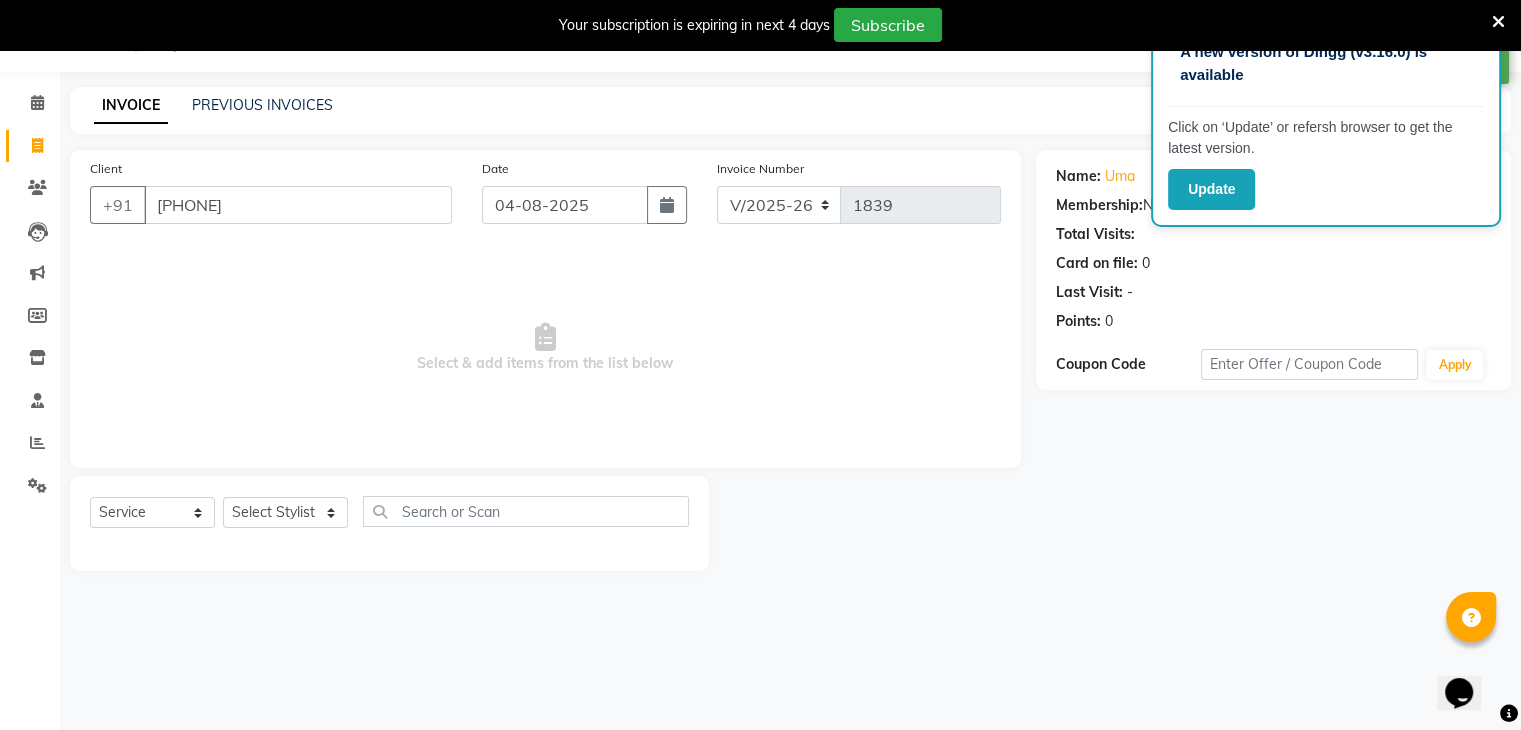 click on "Name: [FIRST]  Membership:  No Active Membership  Total Visits:   Card on file:  0 Last Visit:   - Points:   0  Coupon Code Apply" 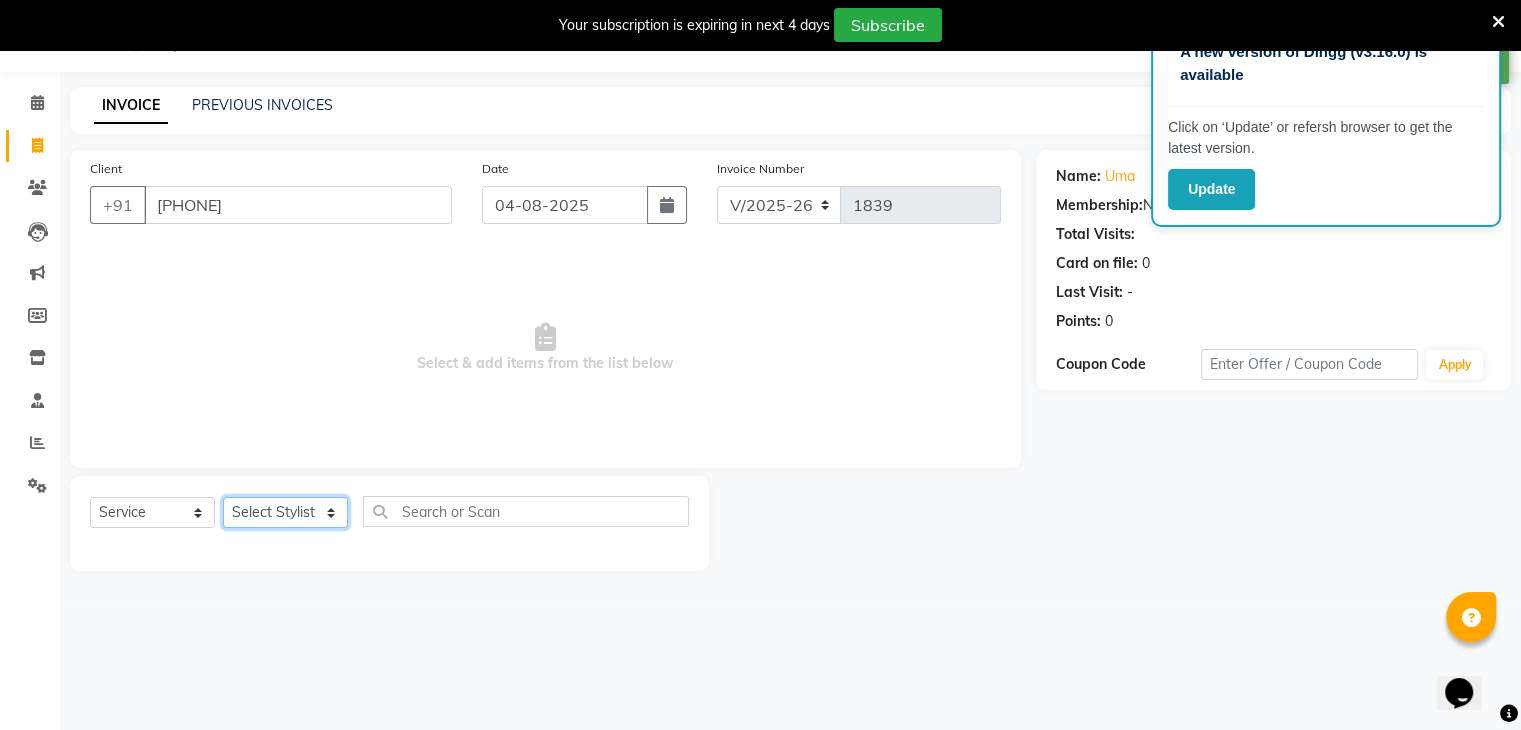 click on "Select Stylist ajju azam divya rihan Sahzad sowjanya srilatha Swapna Zeeshan" 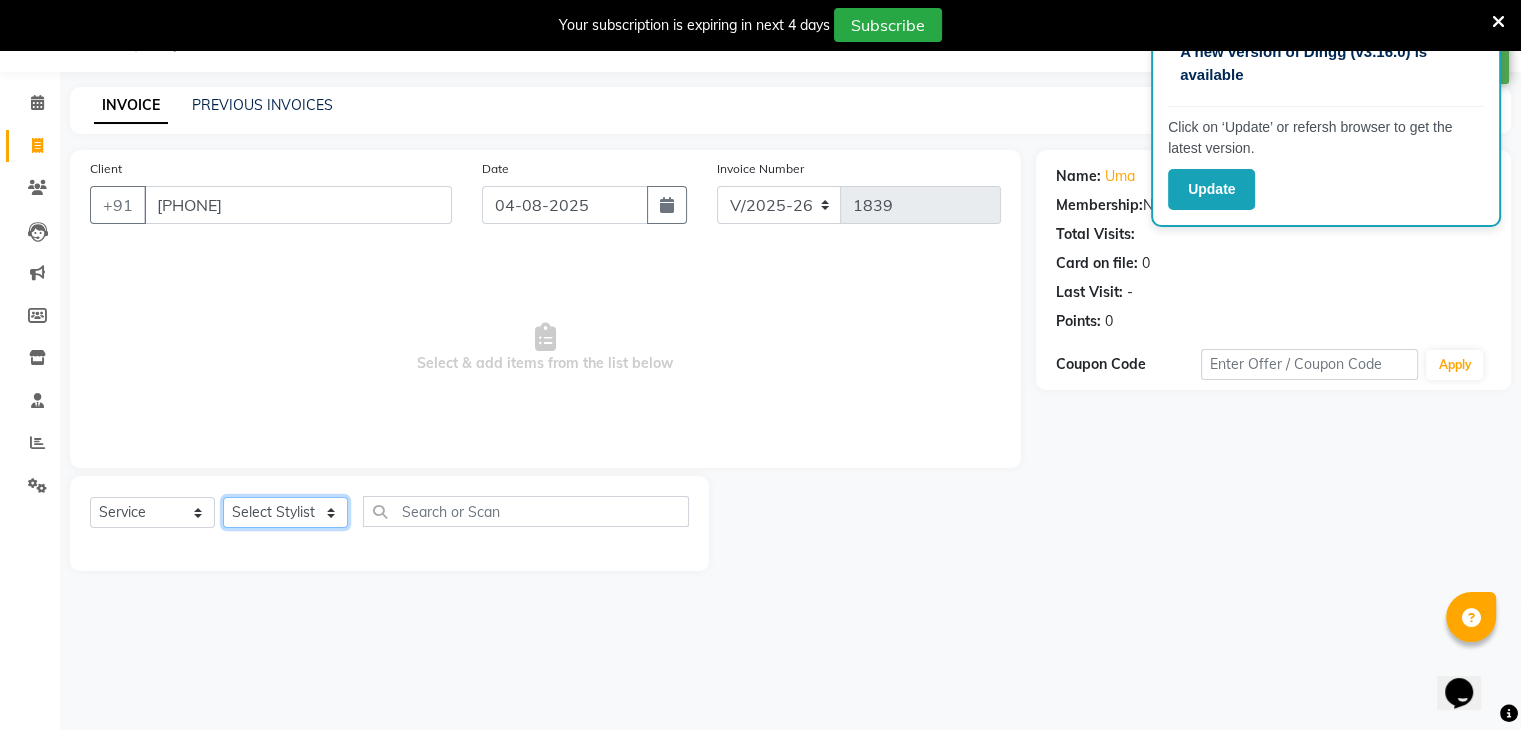 select on "86839" 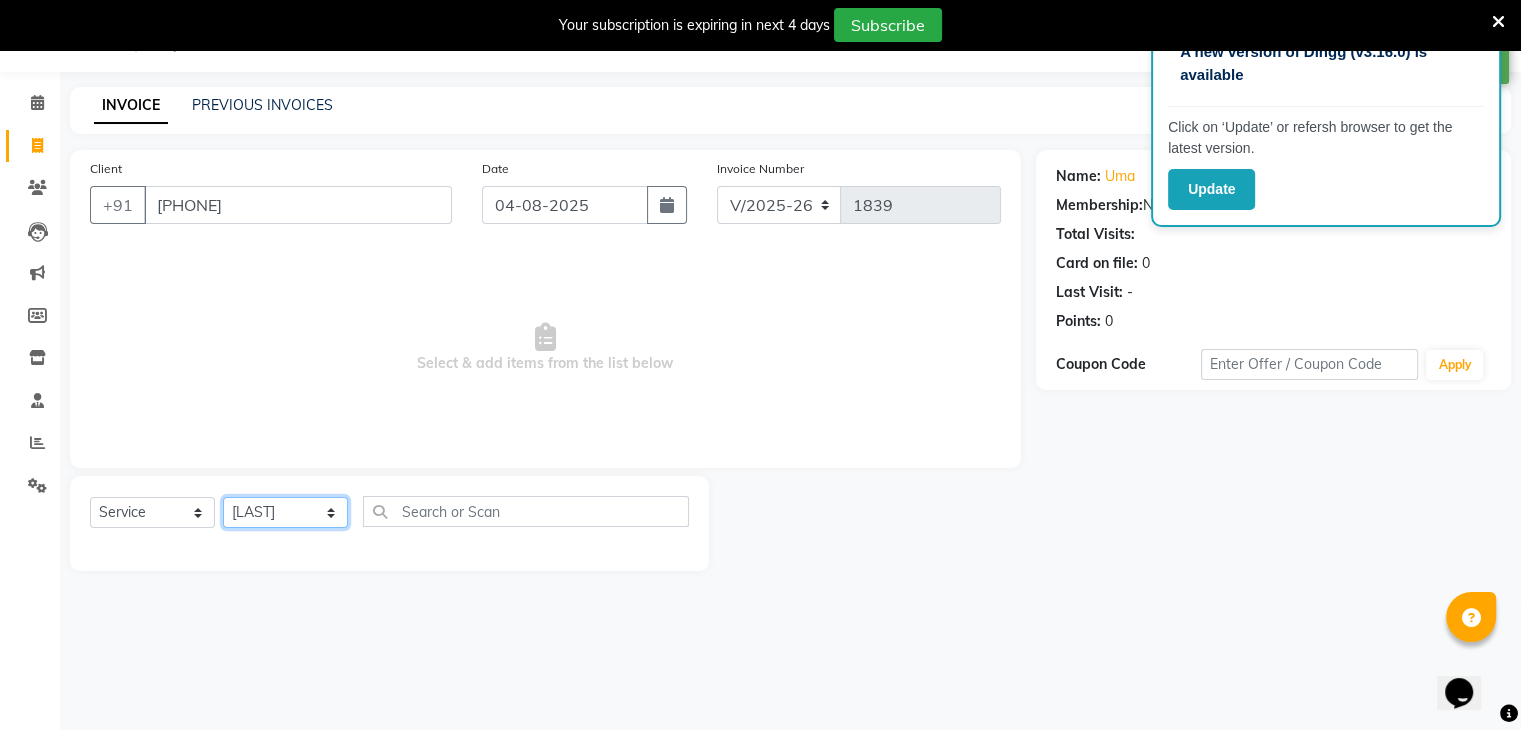 click on "Select Stylist ajju azam divya rihan Sahzad sowjanya srilatha Swapna Zeeshan" 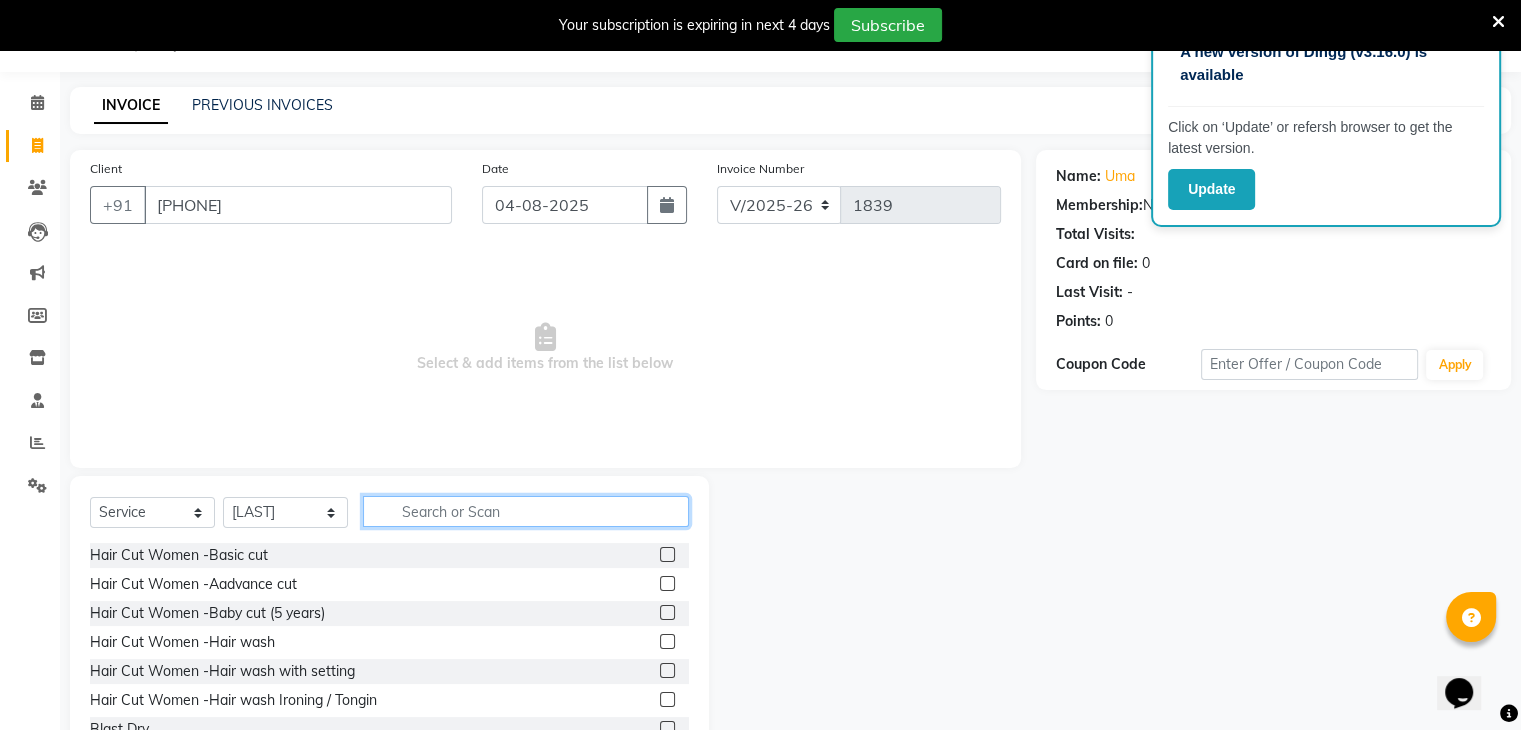 click 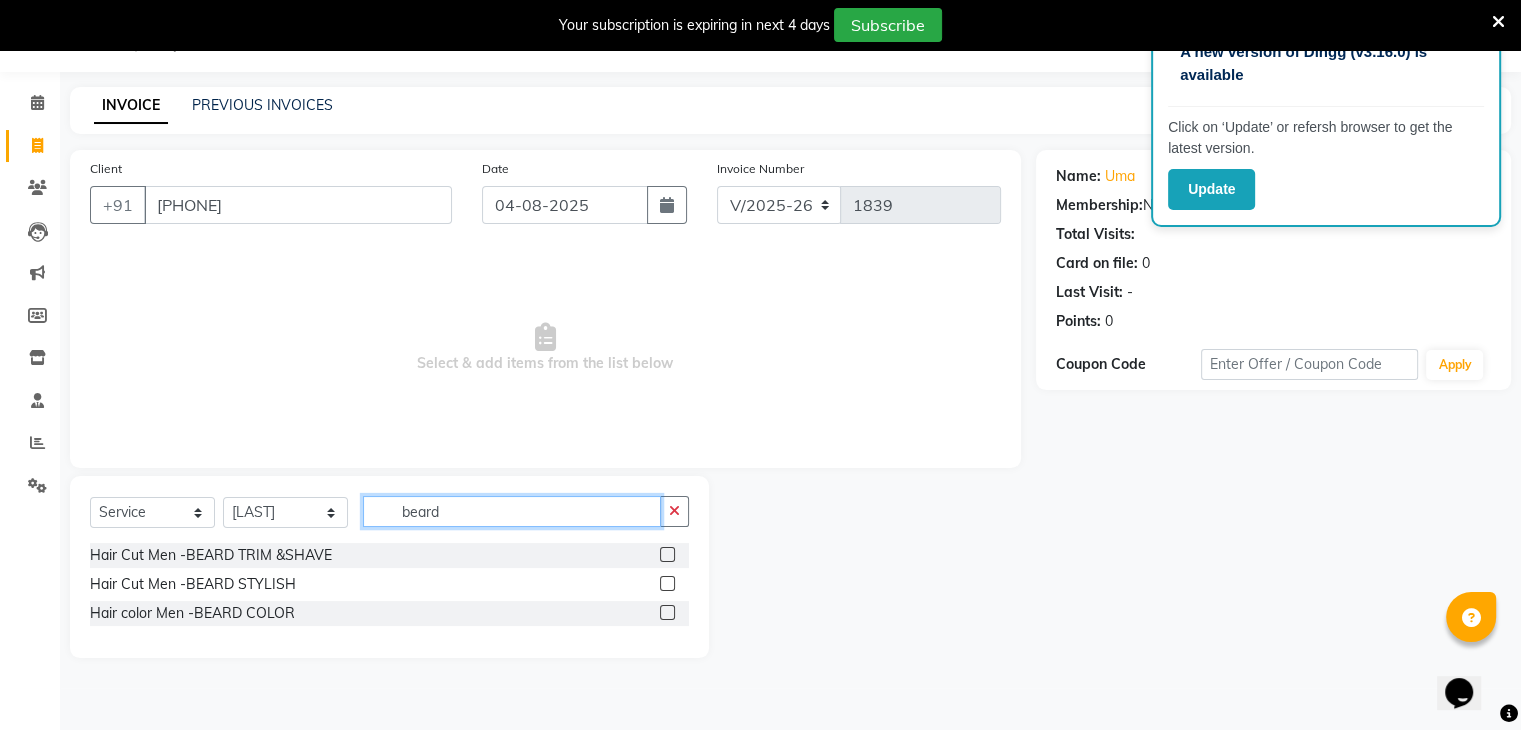 type on "beard" 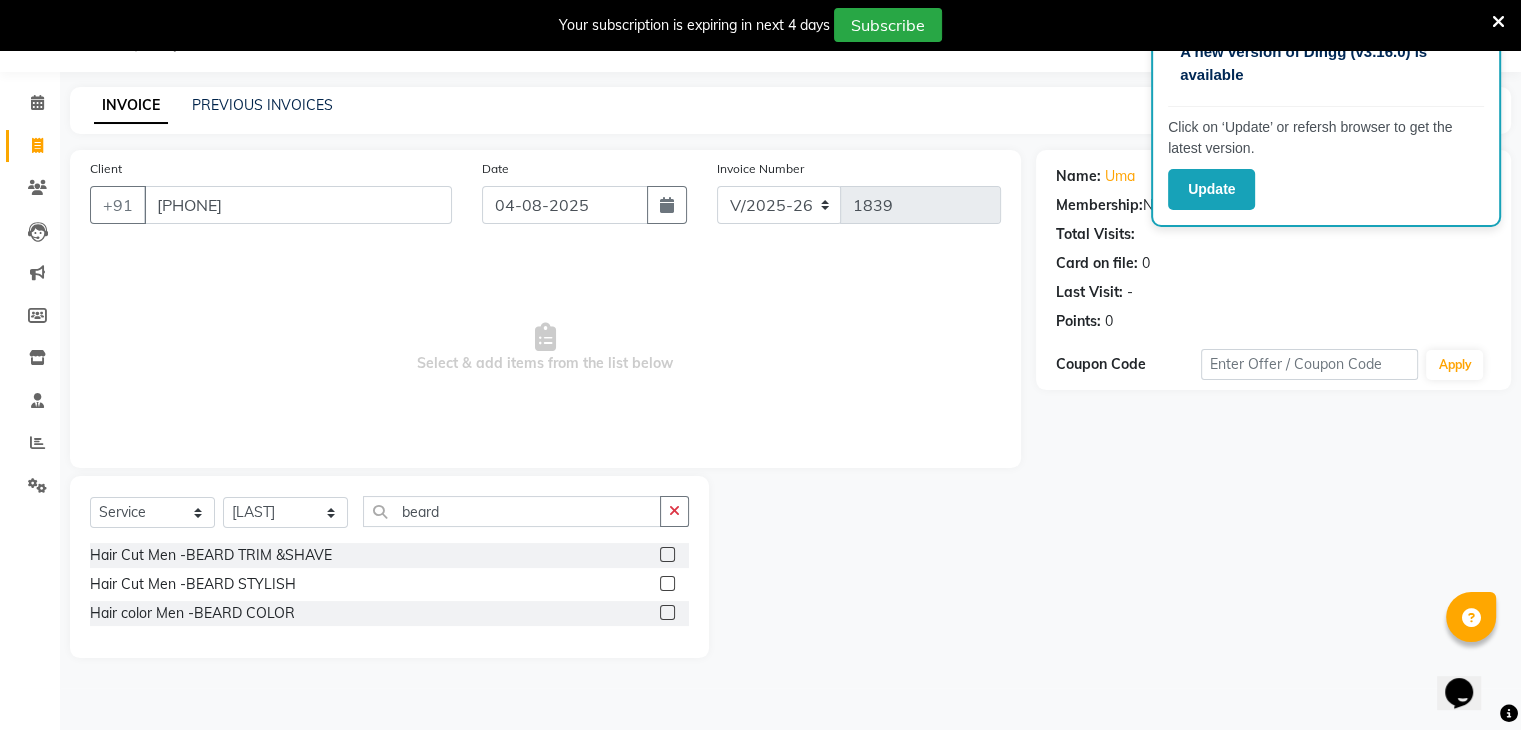 click 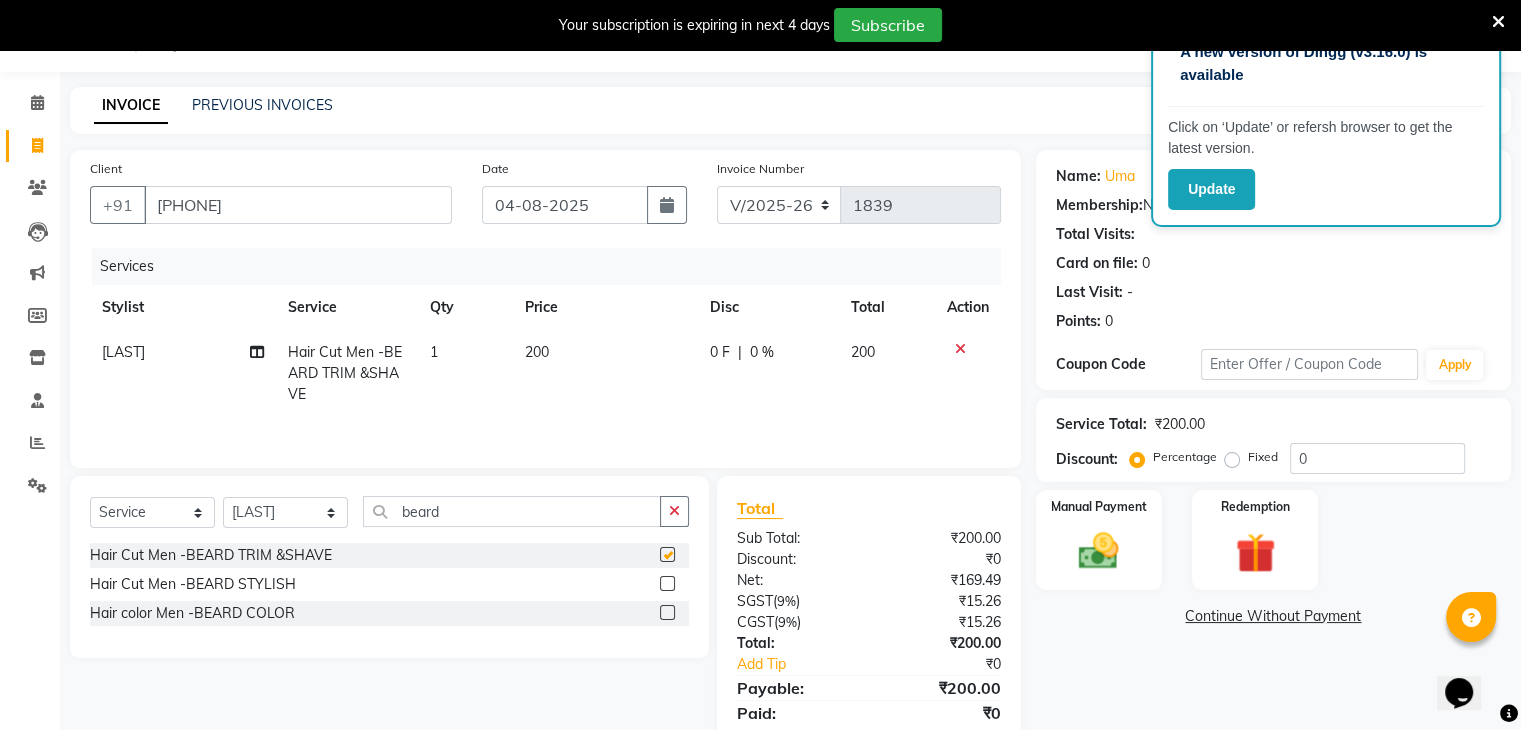 checkbox on "false" 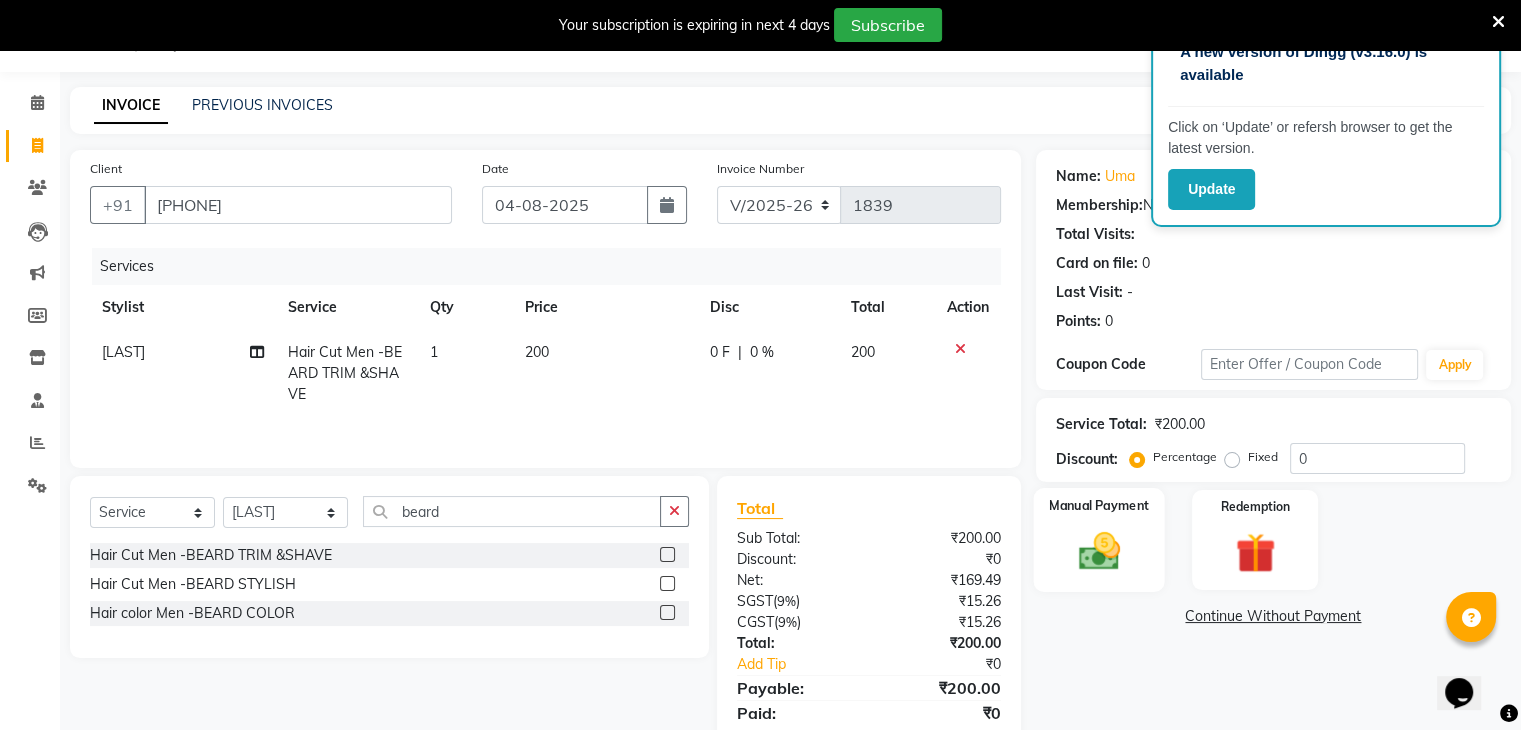 click on "Manual Payment" 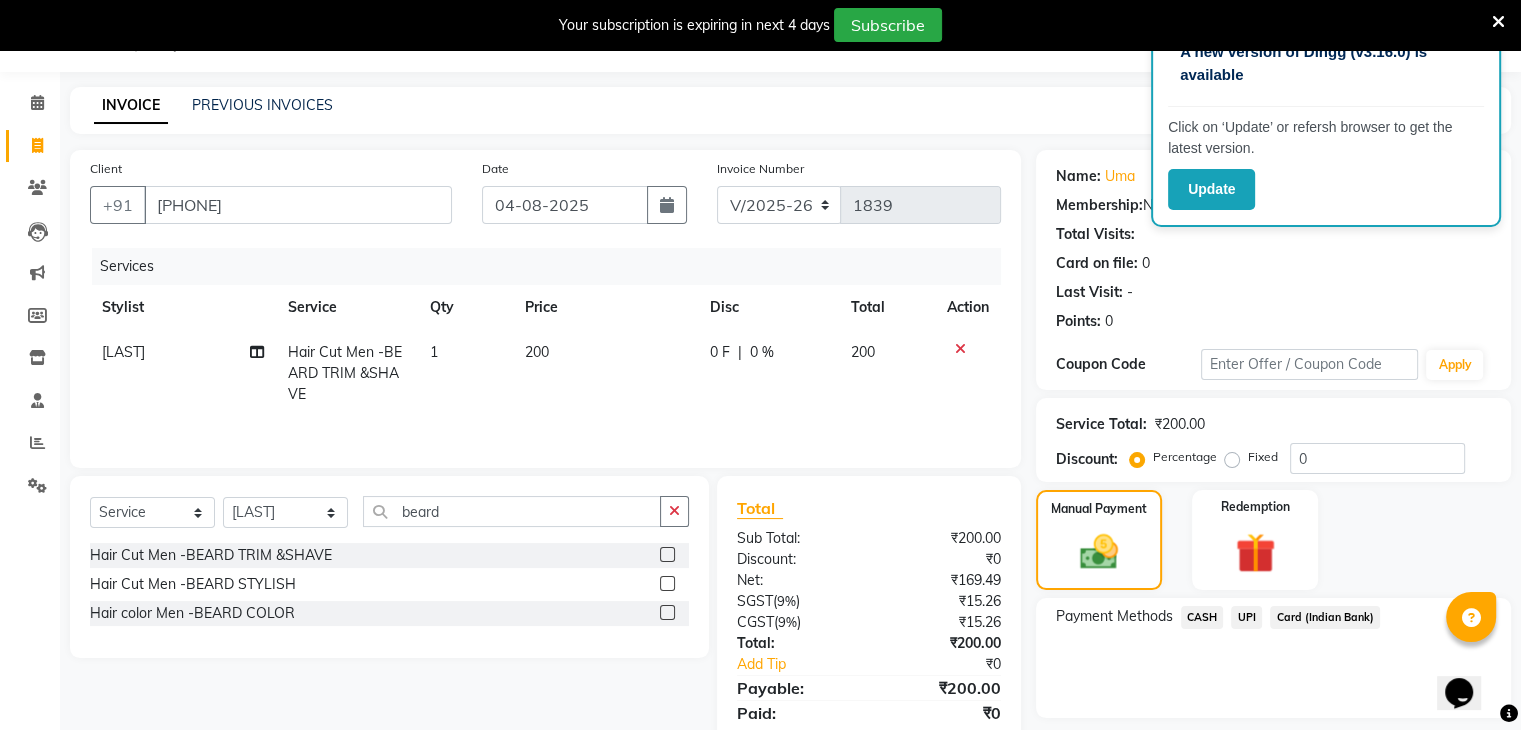 click on "UPI" 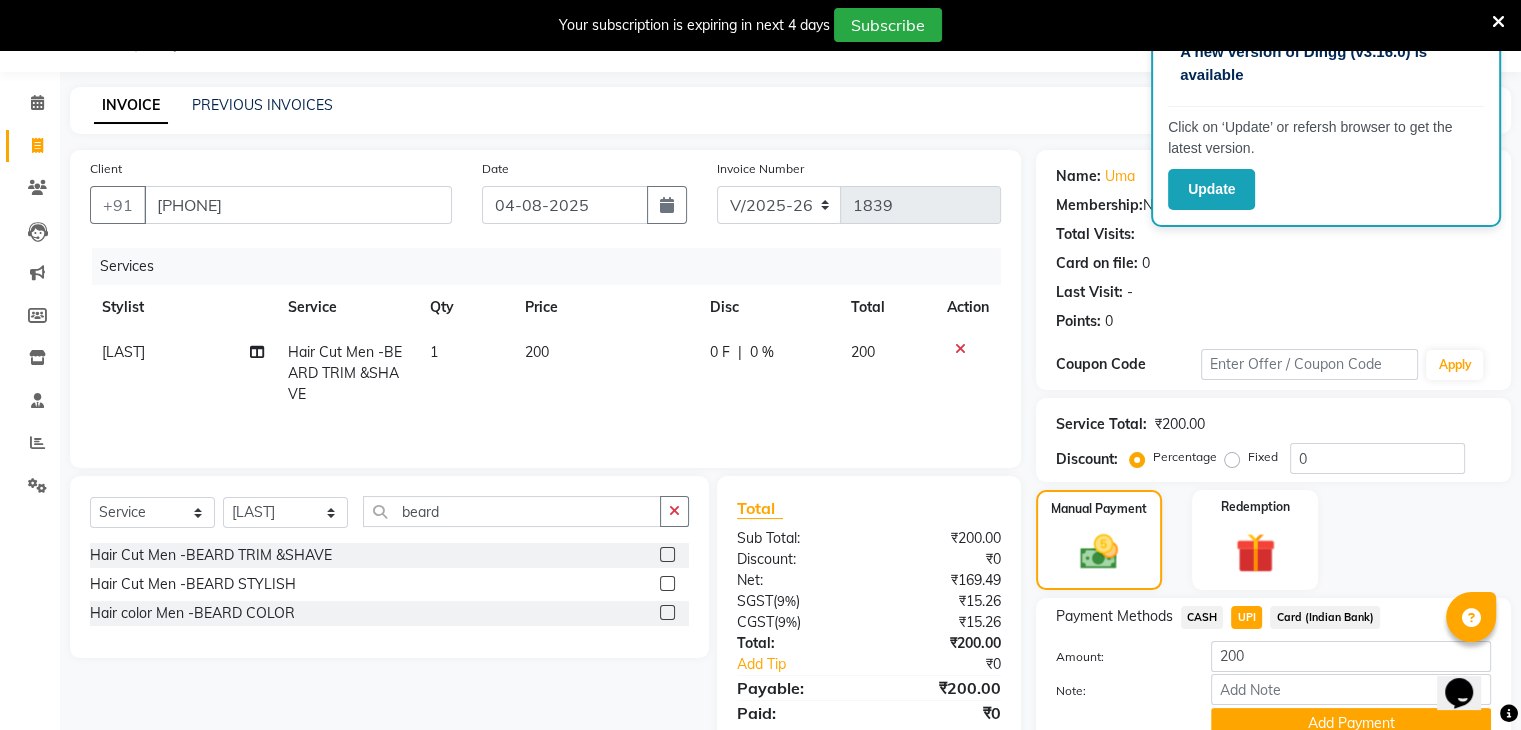 scroll, scrollTop: 140, scrollLeft: 0, axis: vertical 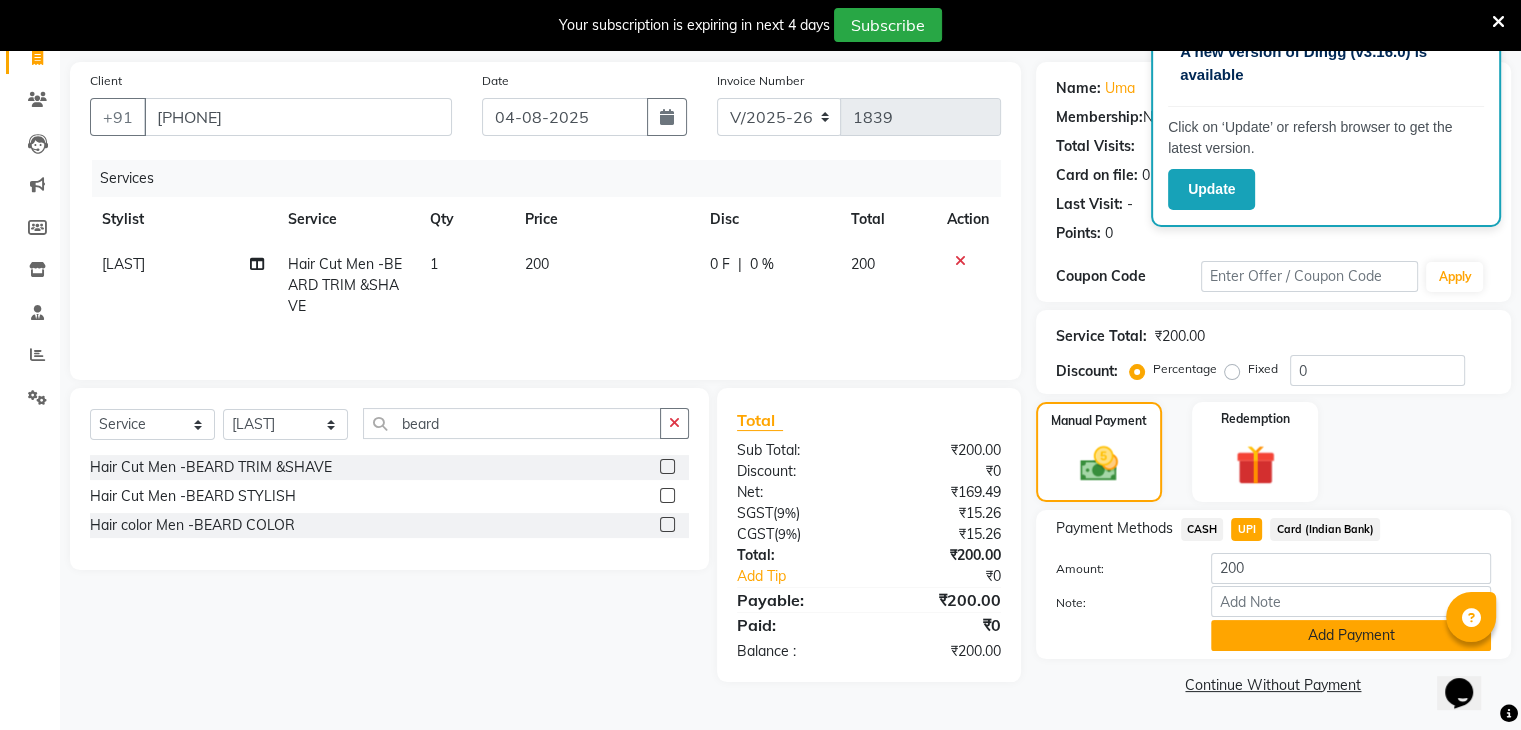 click on "Add Payment" 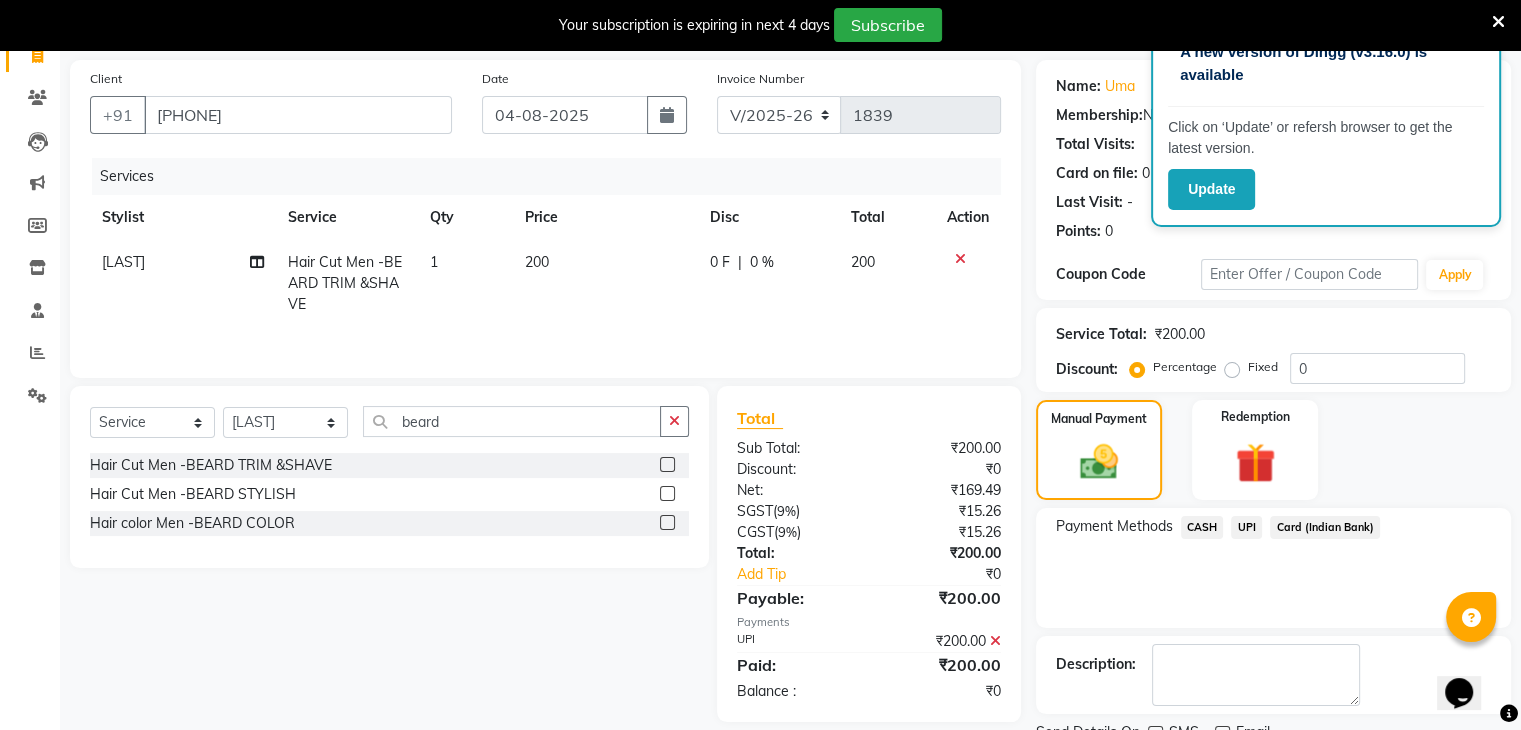 scroll, scrollTop: 220, scrollLeft: 0, axis: vertical 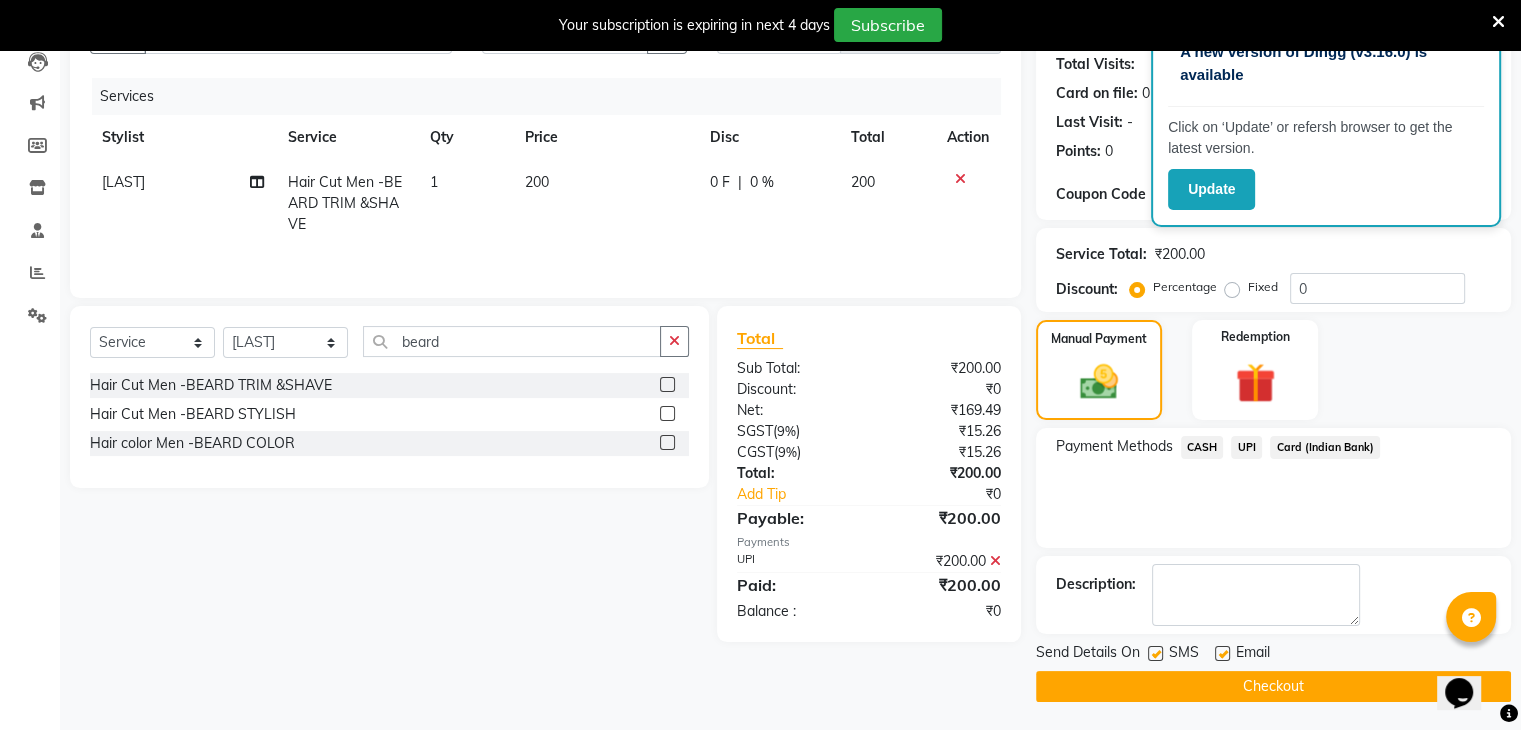 click on "Checkout" 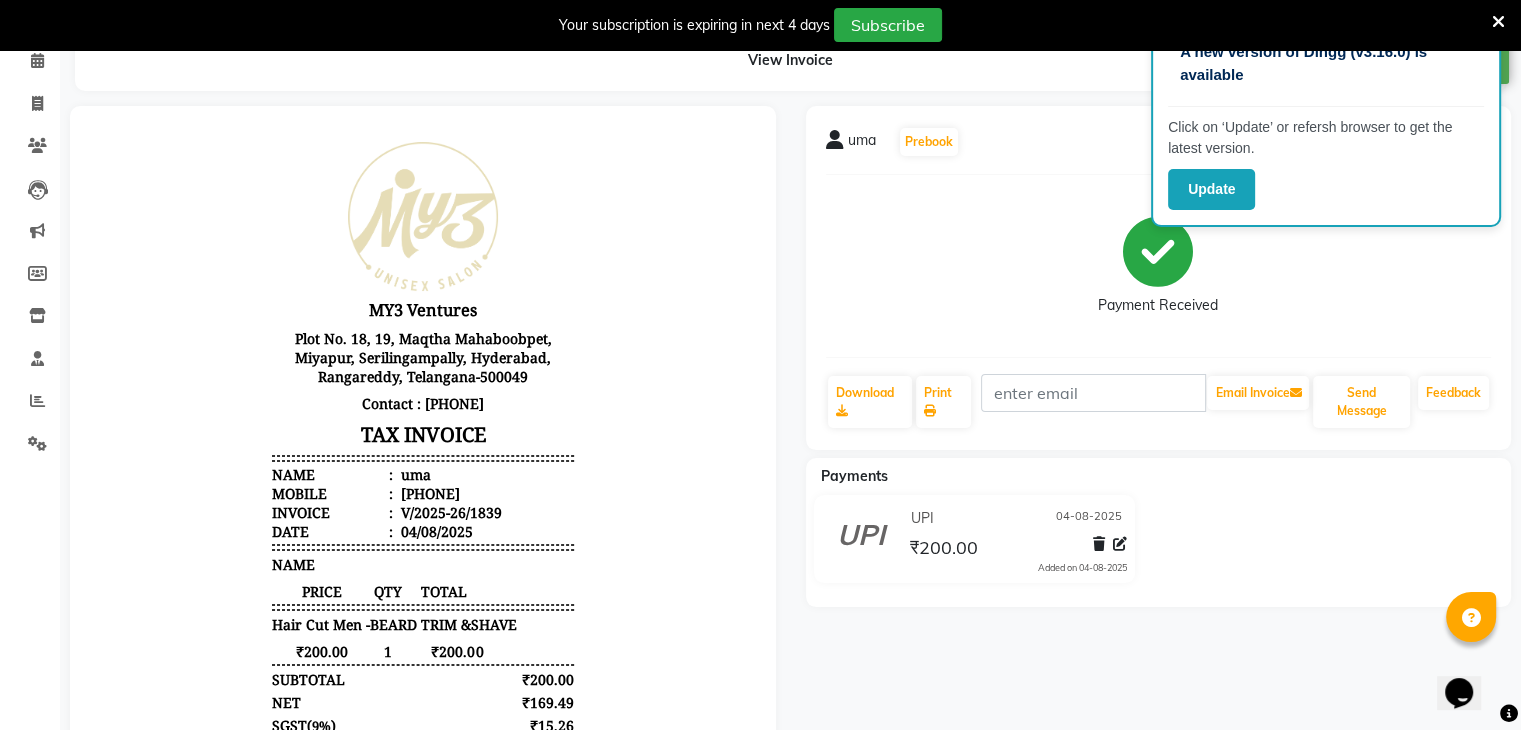 scroll, scrollTop: 0, scrollLeft: 0, axis: both 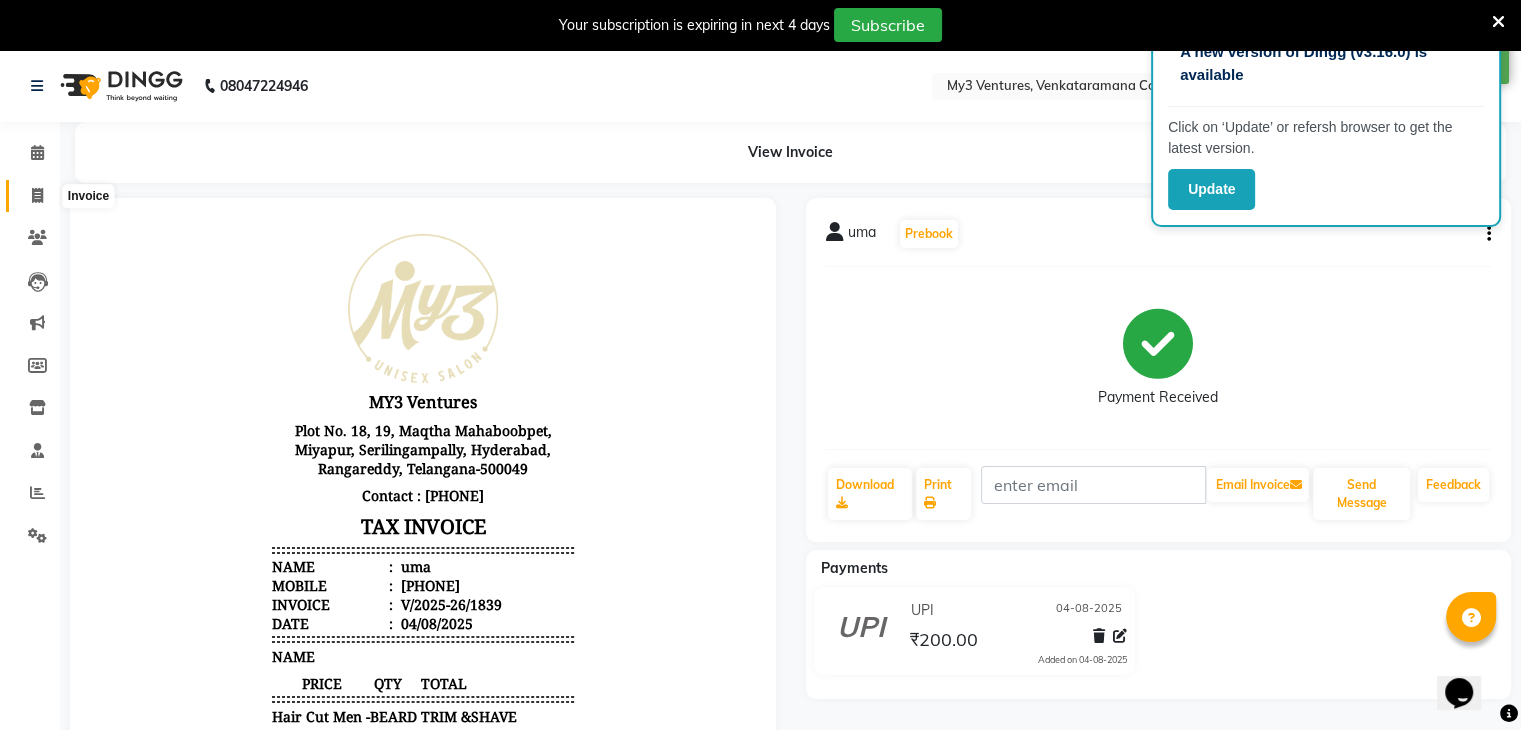click 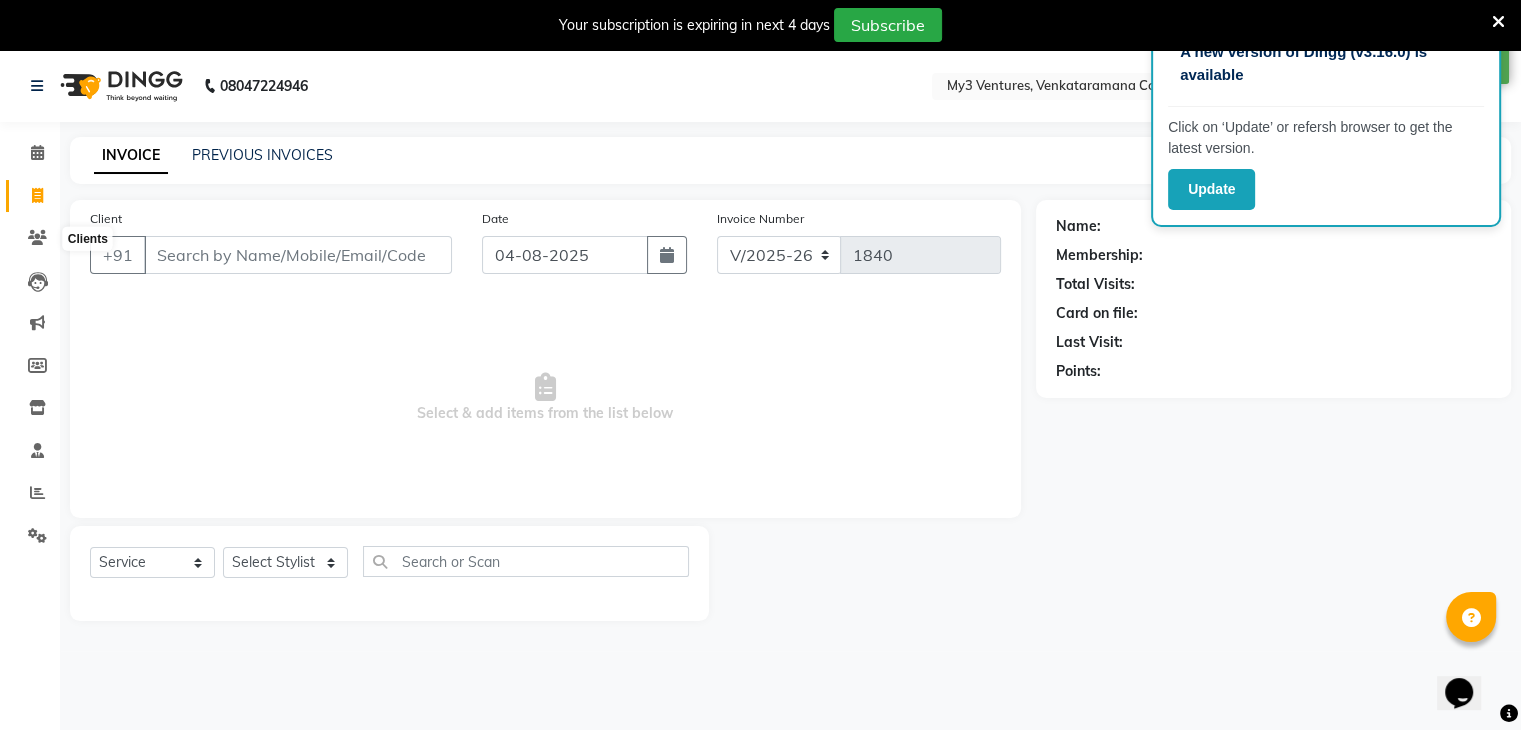 scroll, scrollTop: 50, scrollLeft: 0, axis: vertical 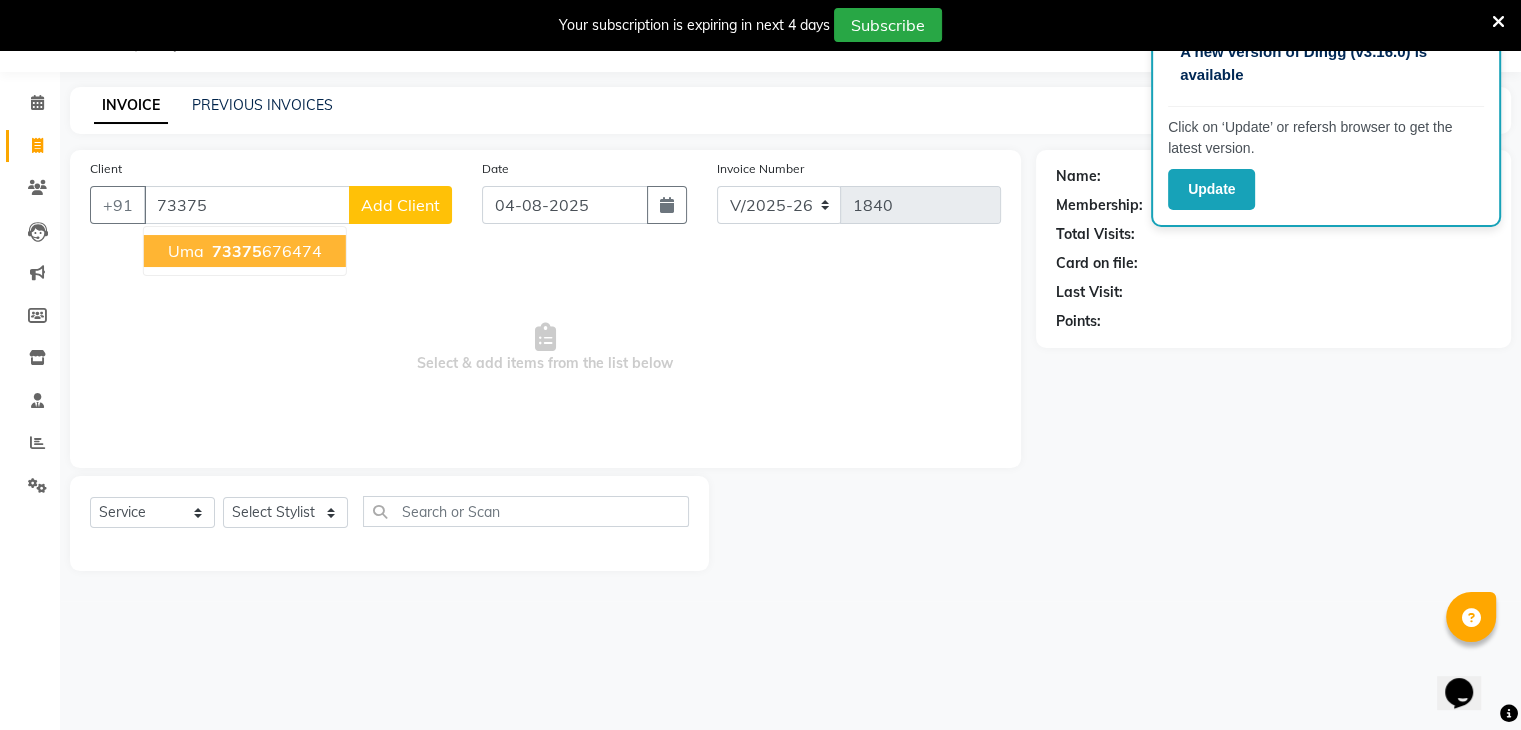 click on "[FIRST]   [PHONE]" at bounding box center (245, 251) 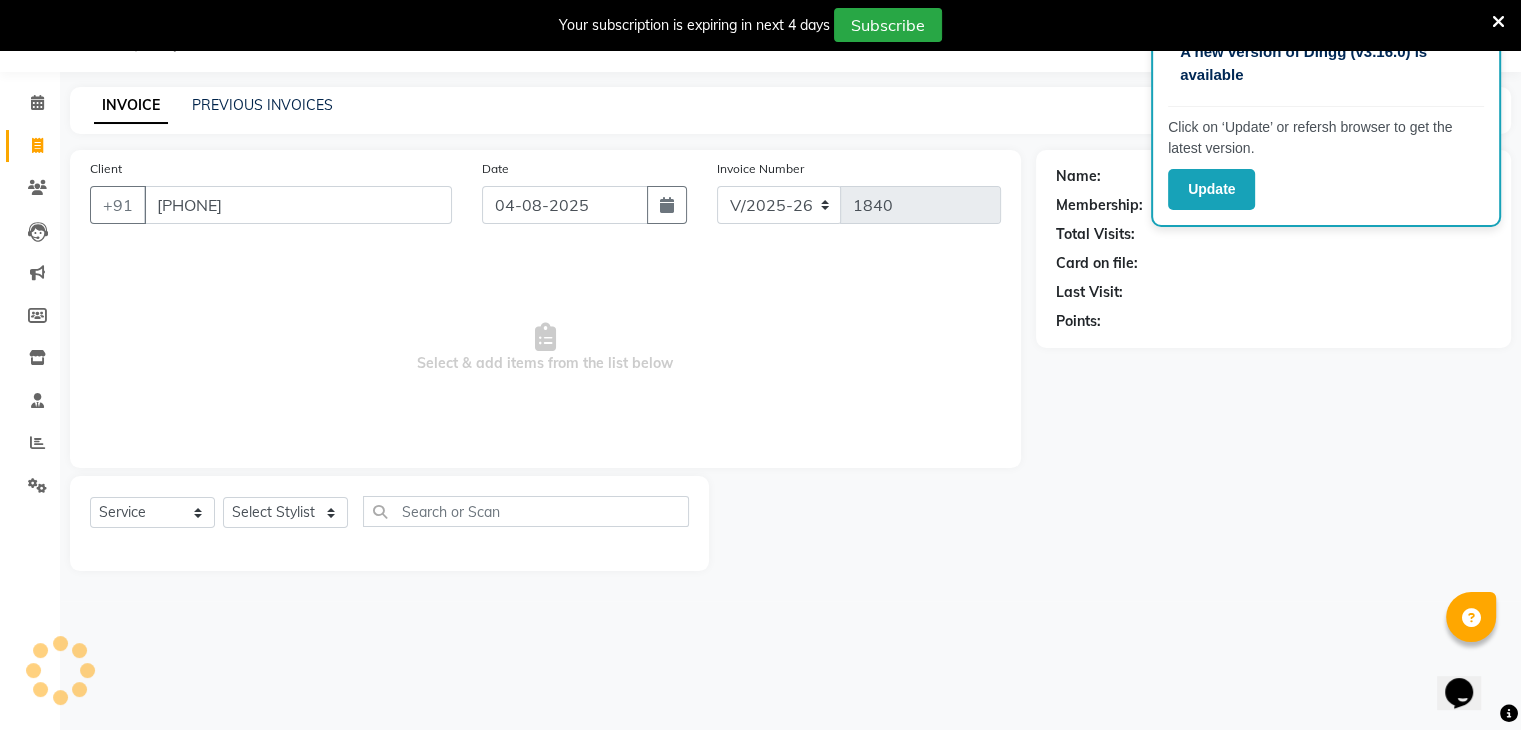 type on "[PHONE]" 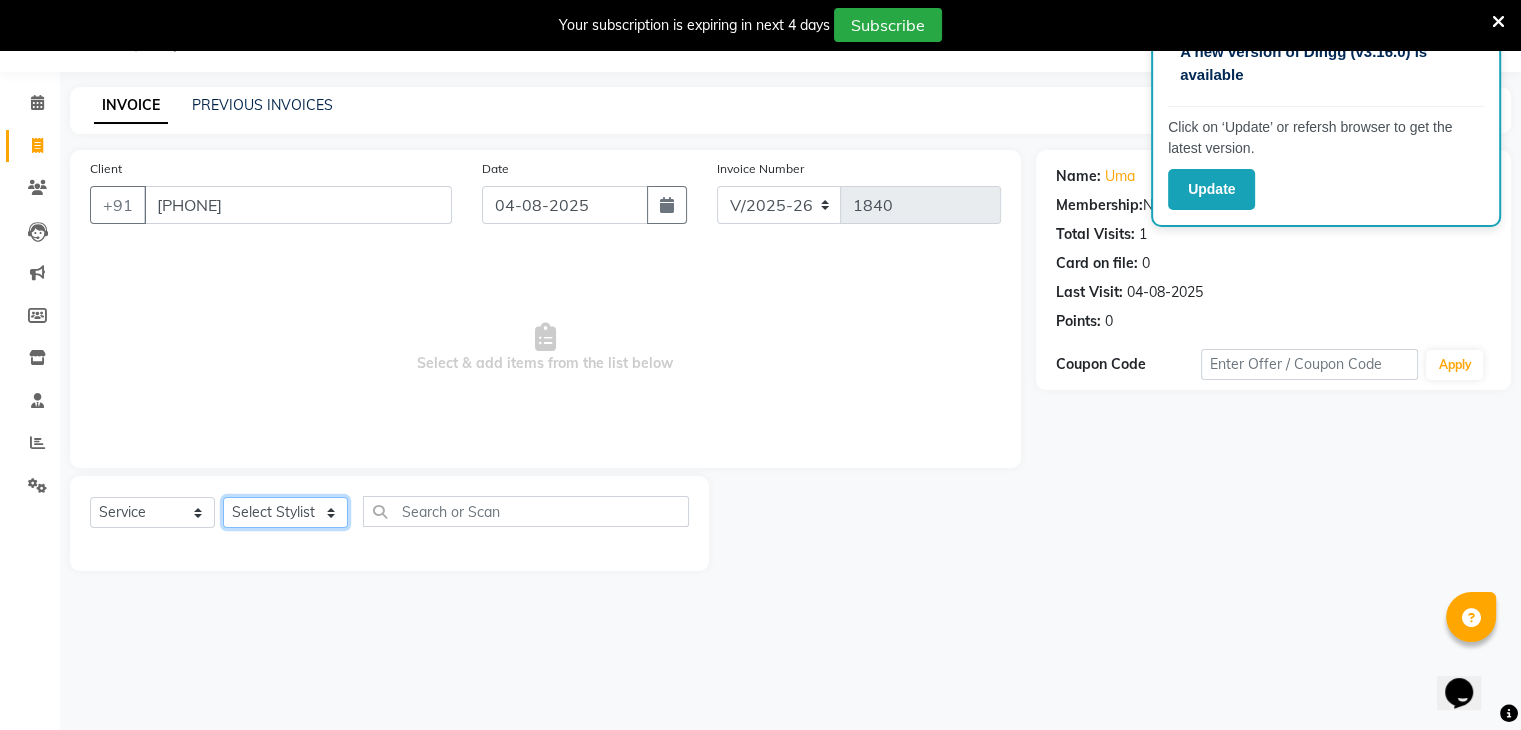 click on "Select Stylist ajju azam divya rihan Sahzad sowjanya srilatha Swapna Zeeshan" 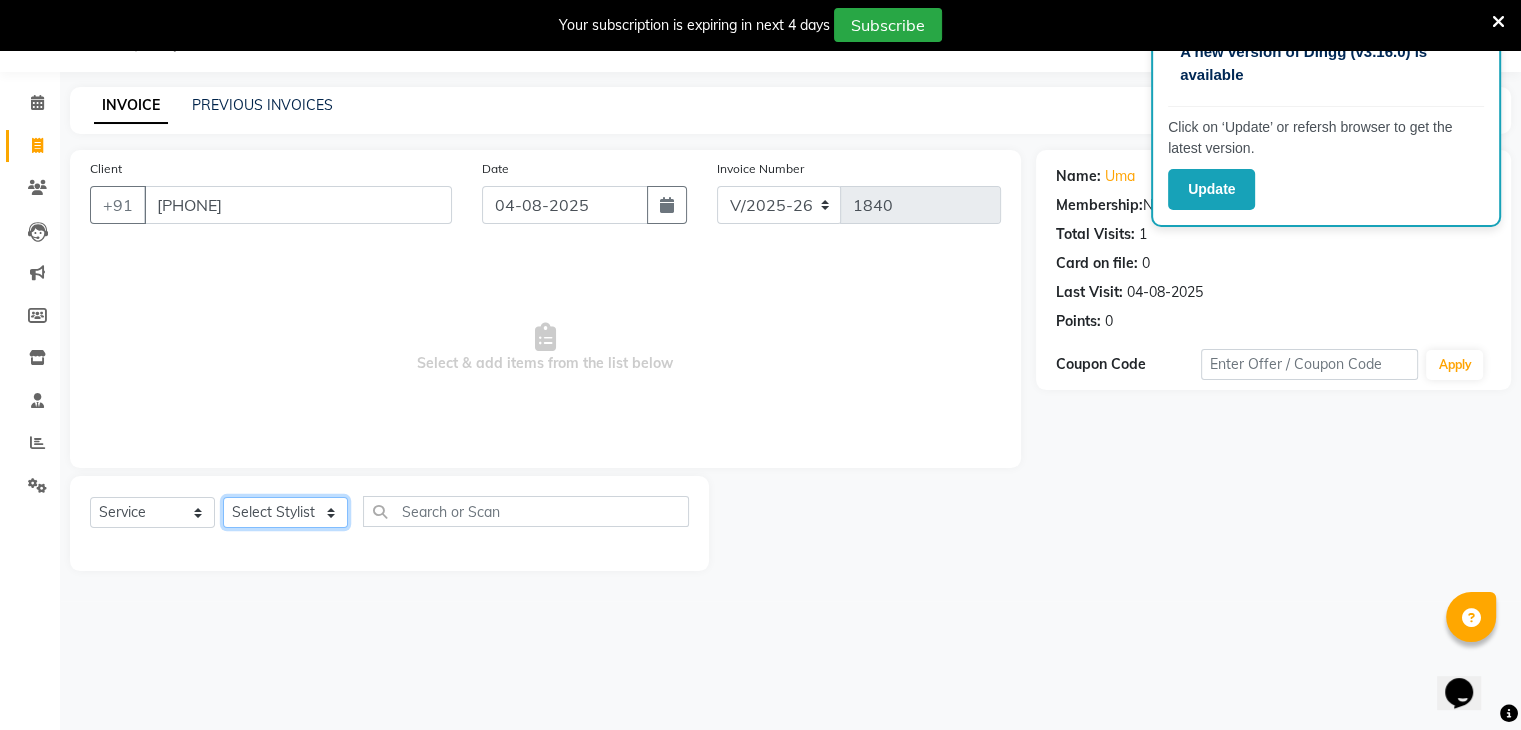 select on "72747" 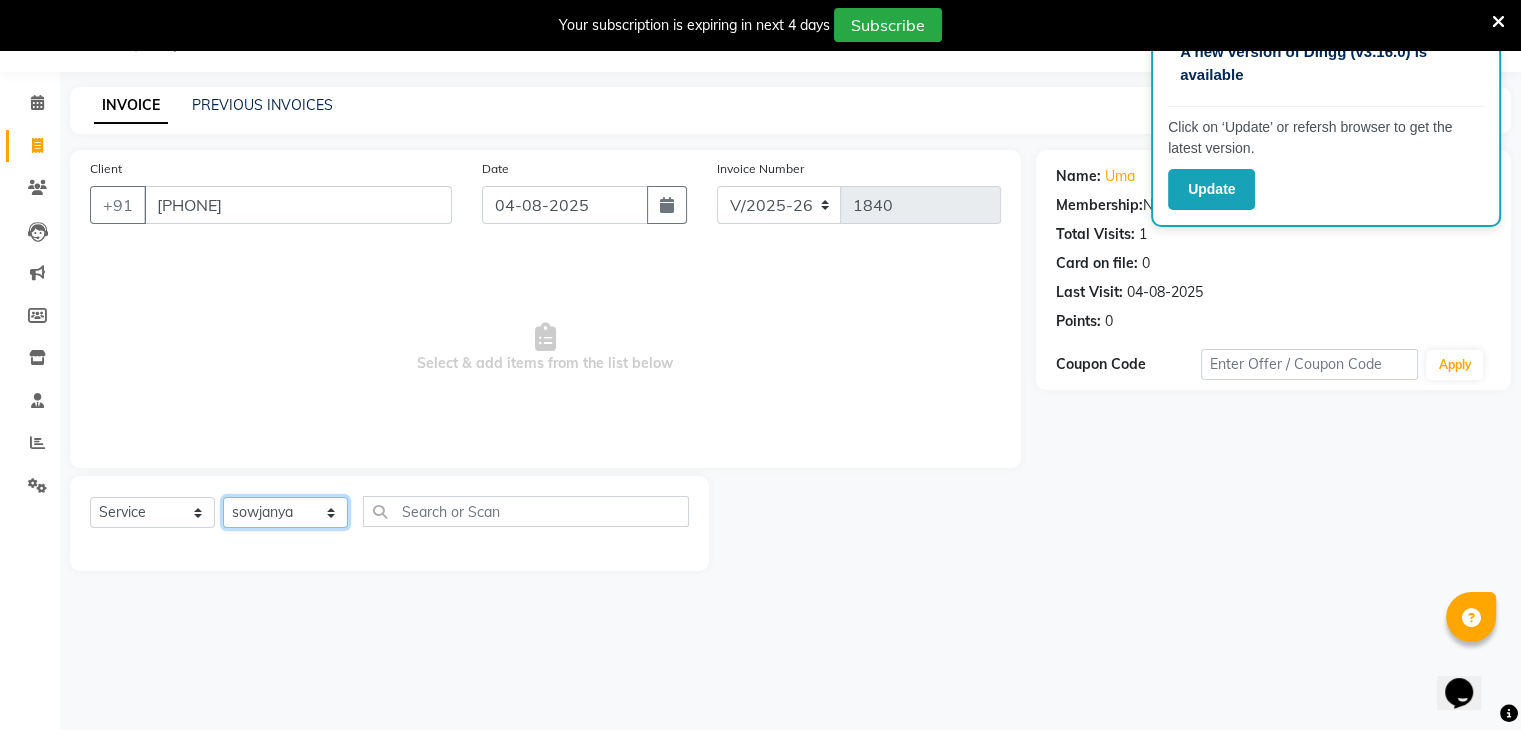 click on "Select Stylist ajju azam divya rihan Sahzad sowjanya srilatha Swapna Zeeshan" 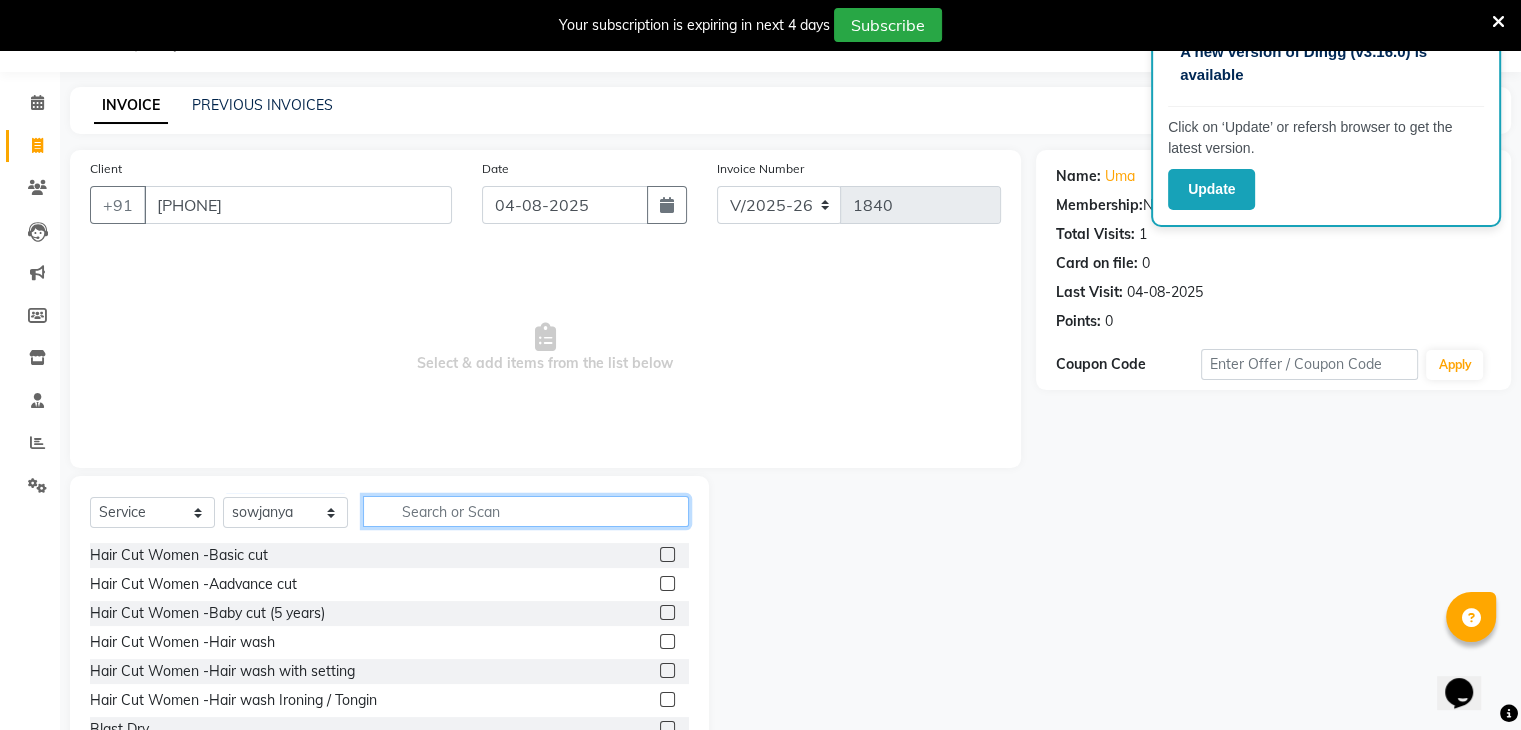 click 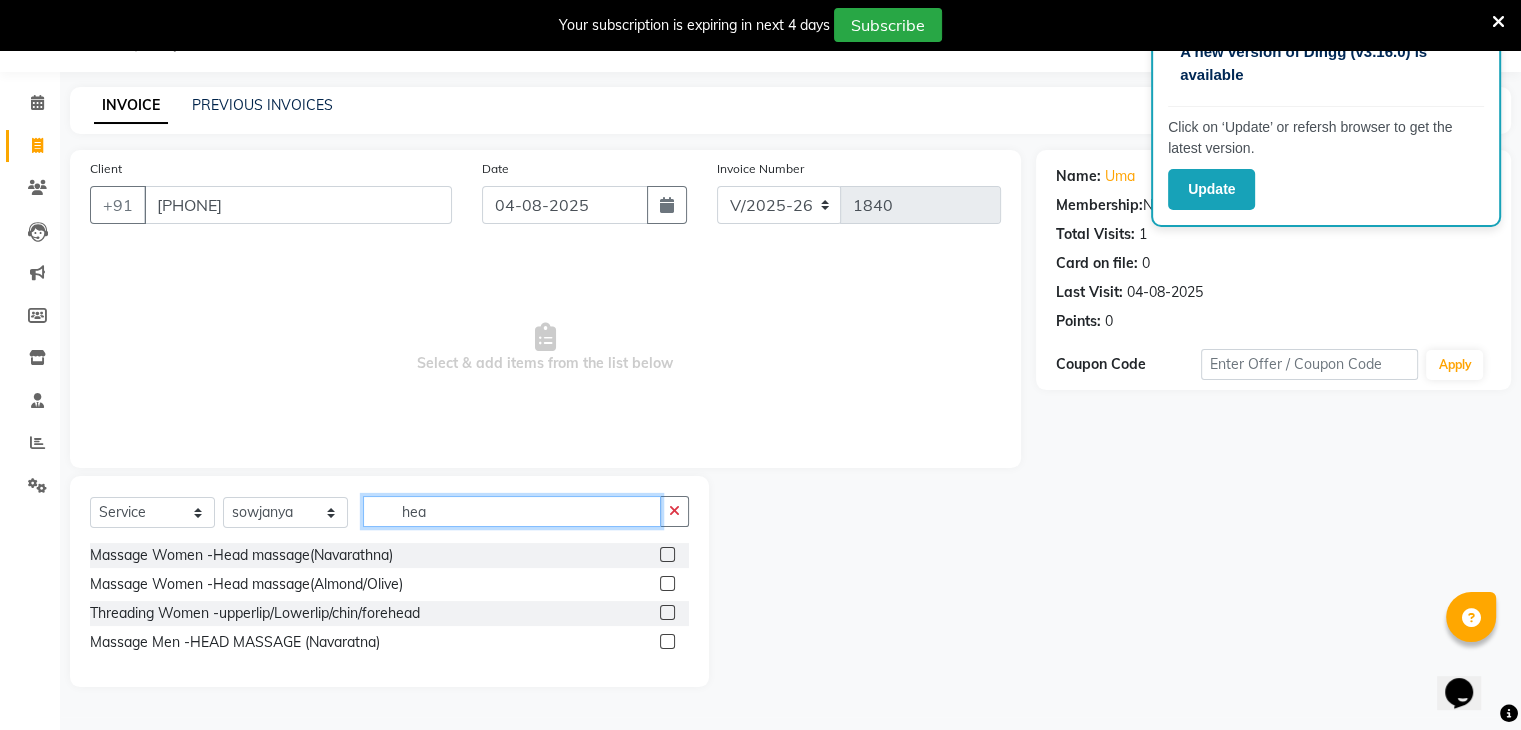 type on "hea" 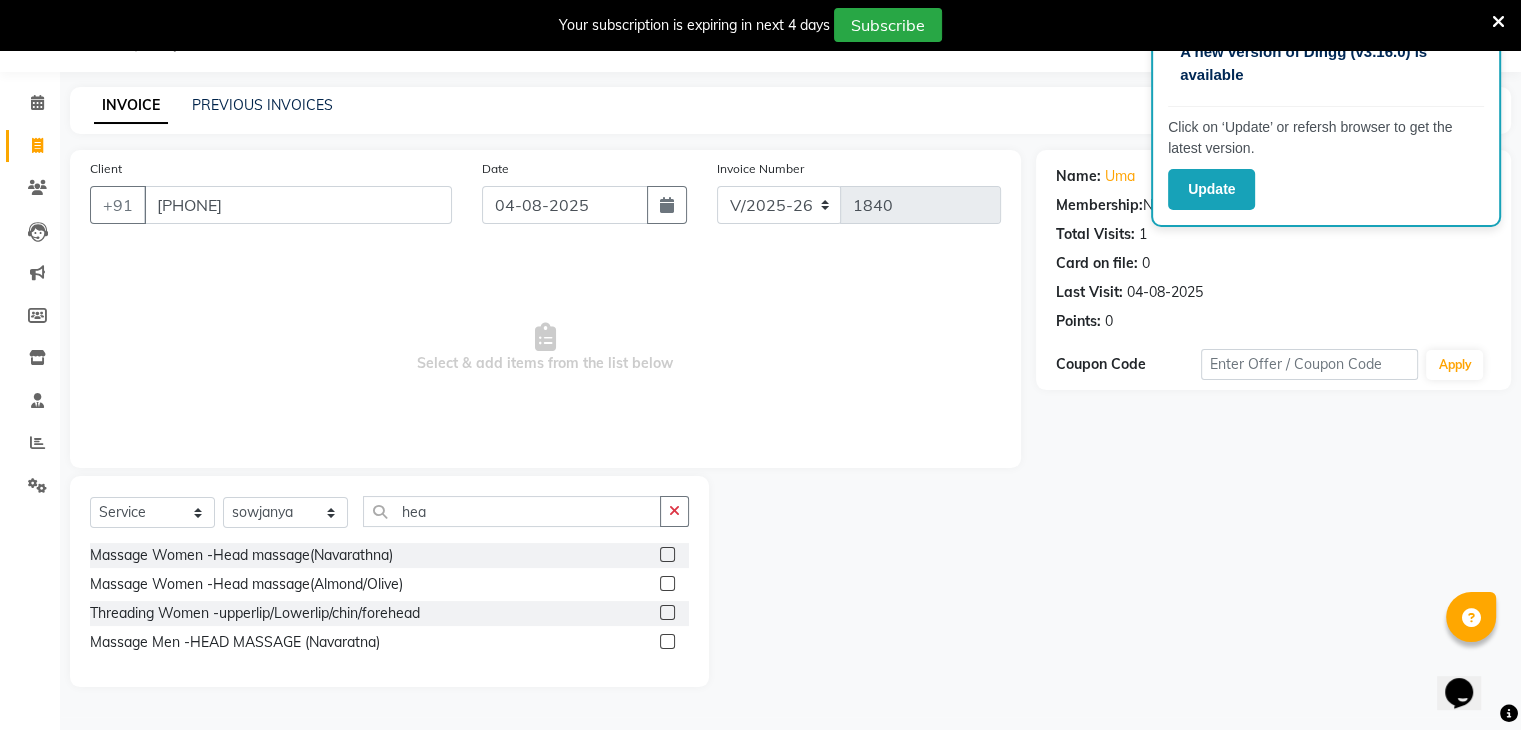 click 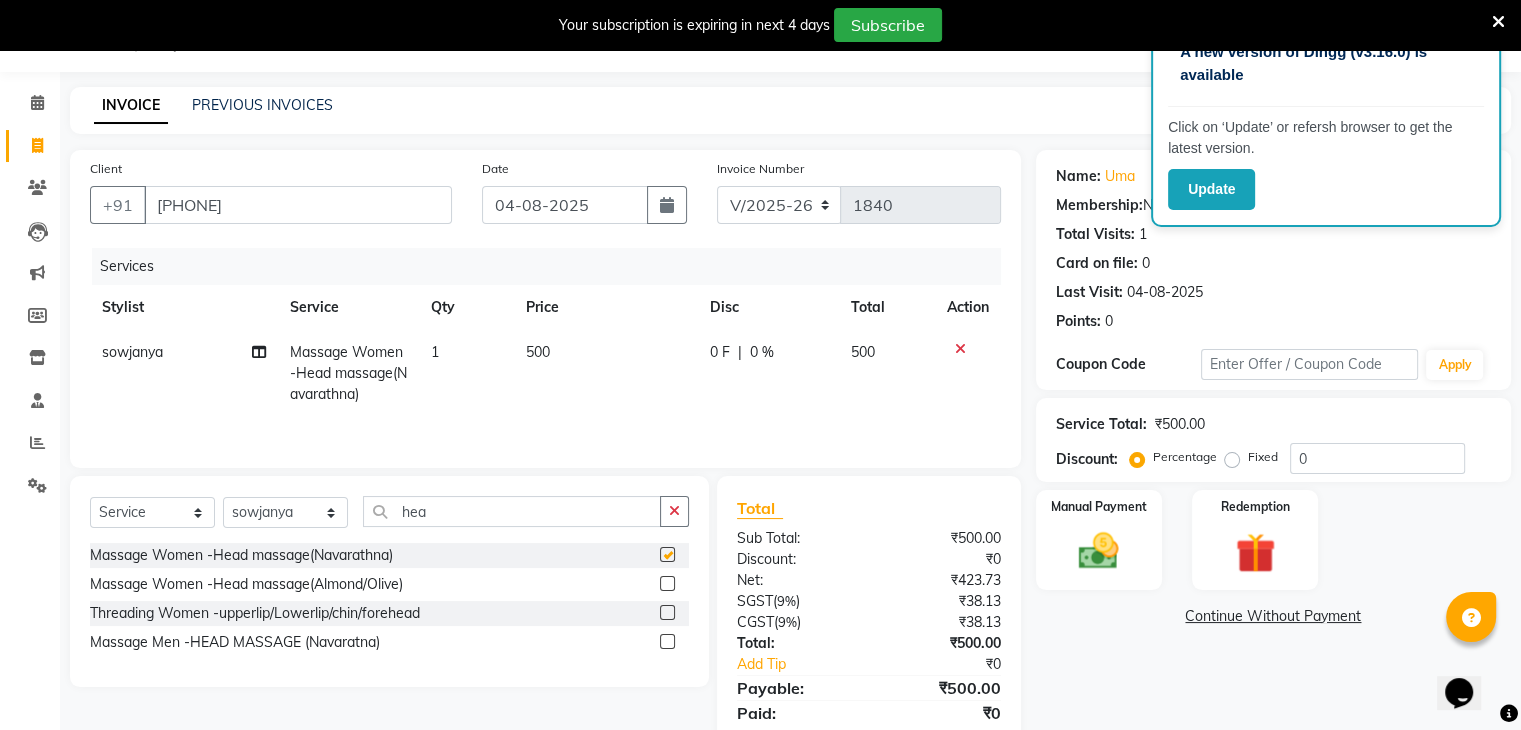 checkbox on "false" 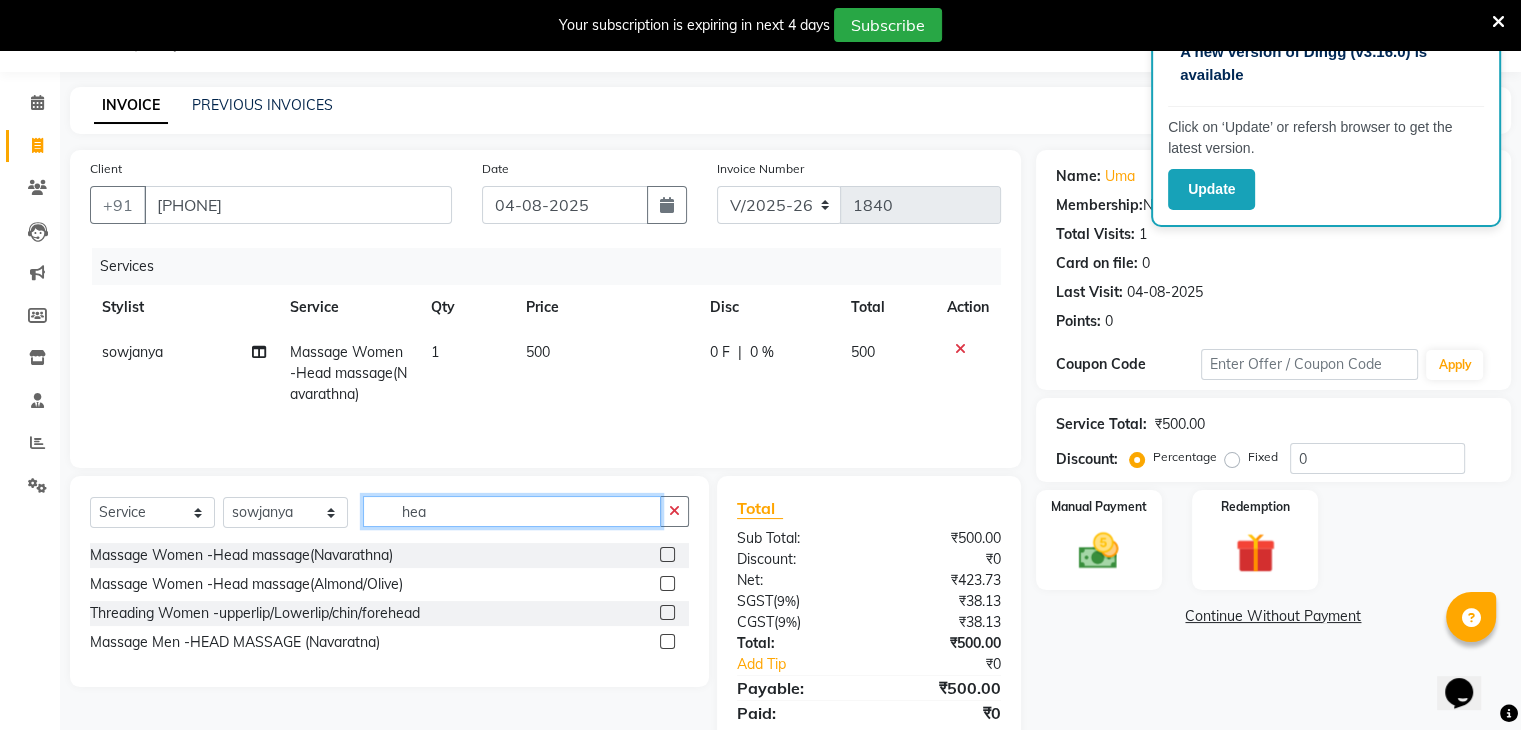 click on "hea" 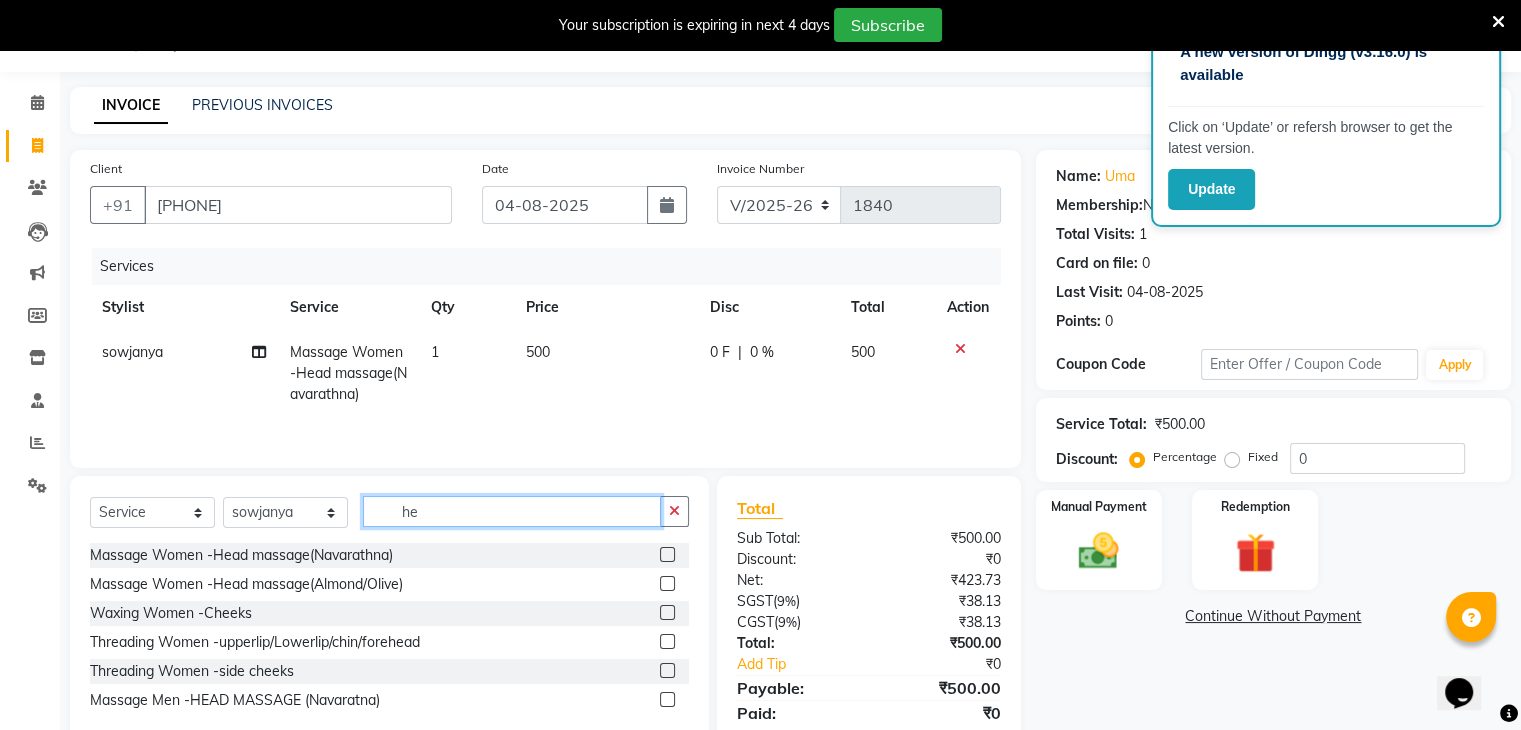 type on "h" 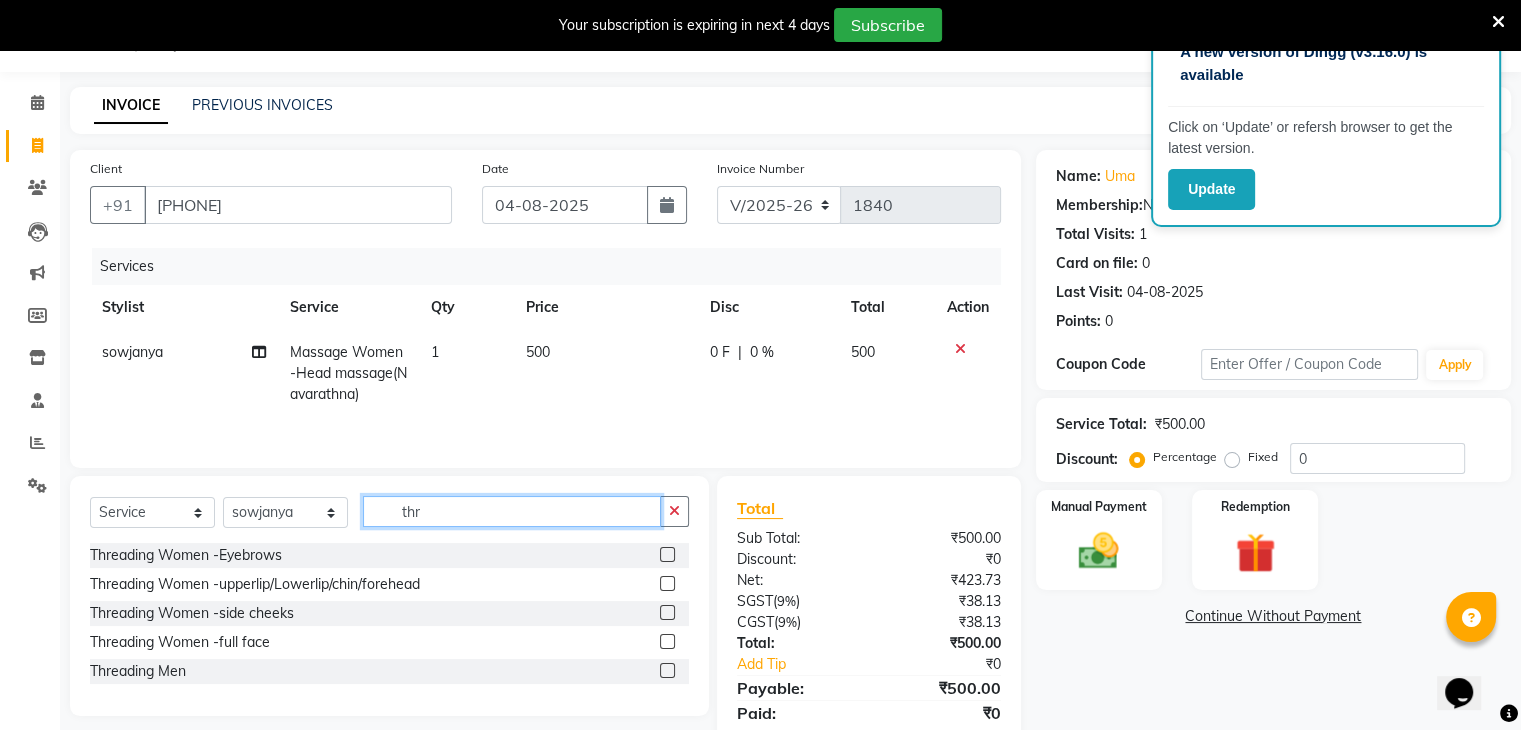 type on "thr" 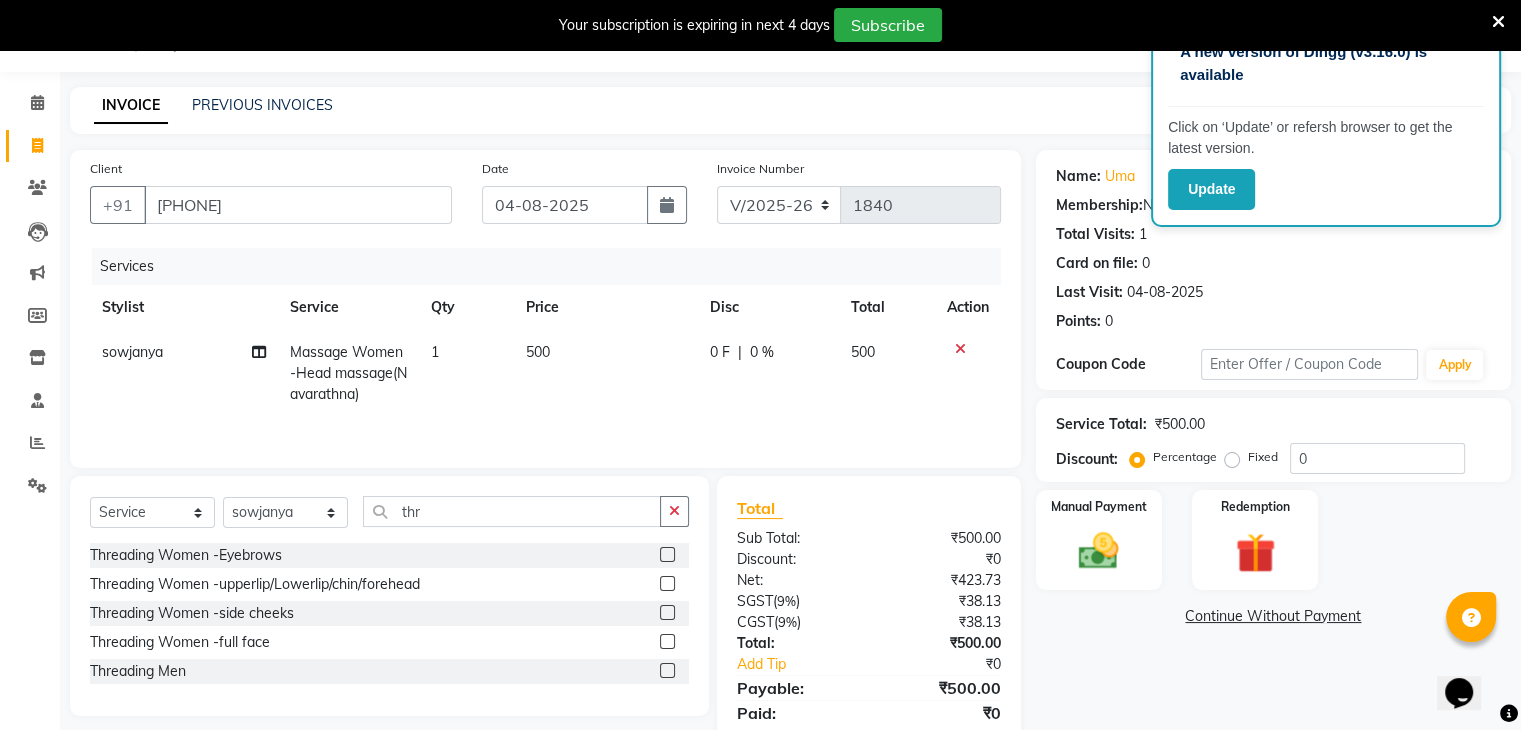 click 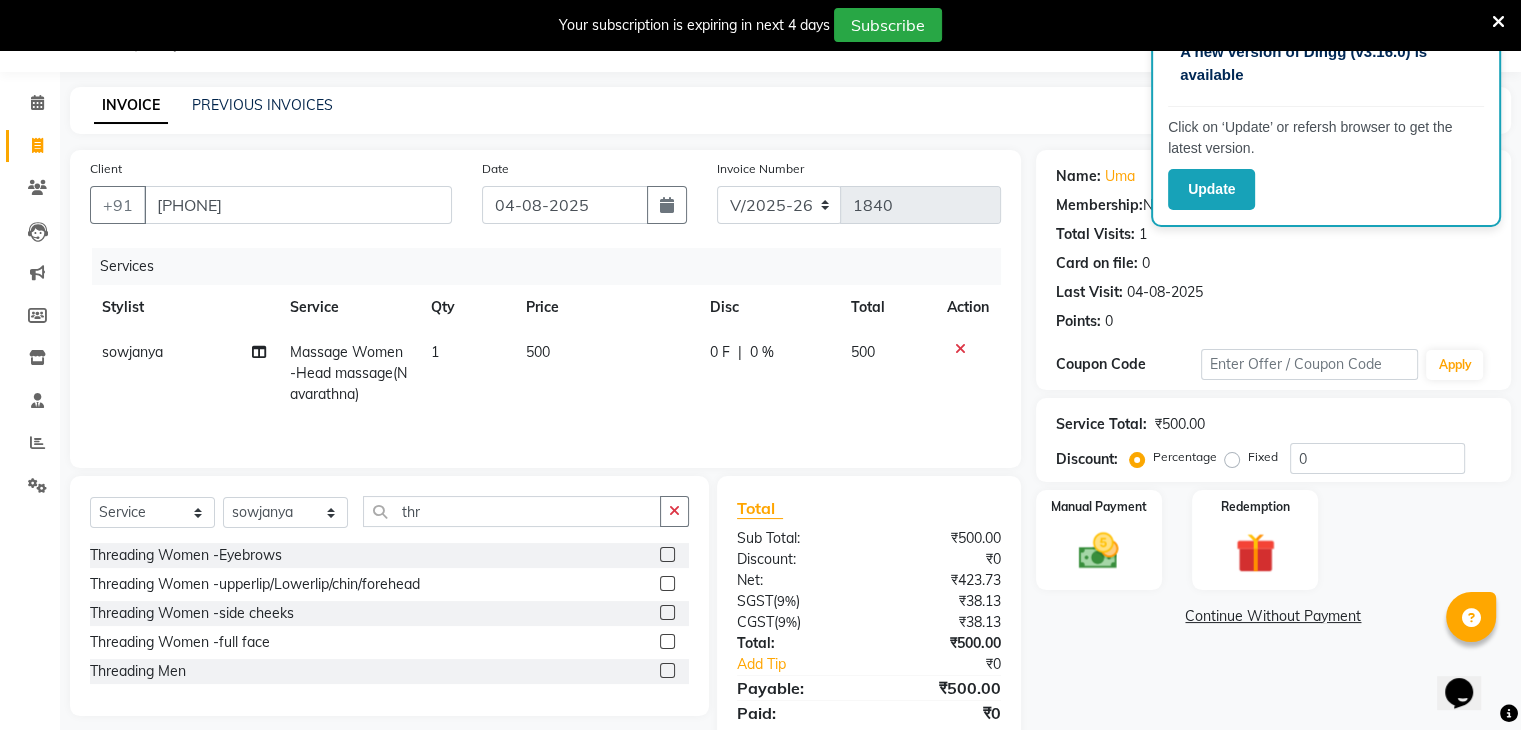 click 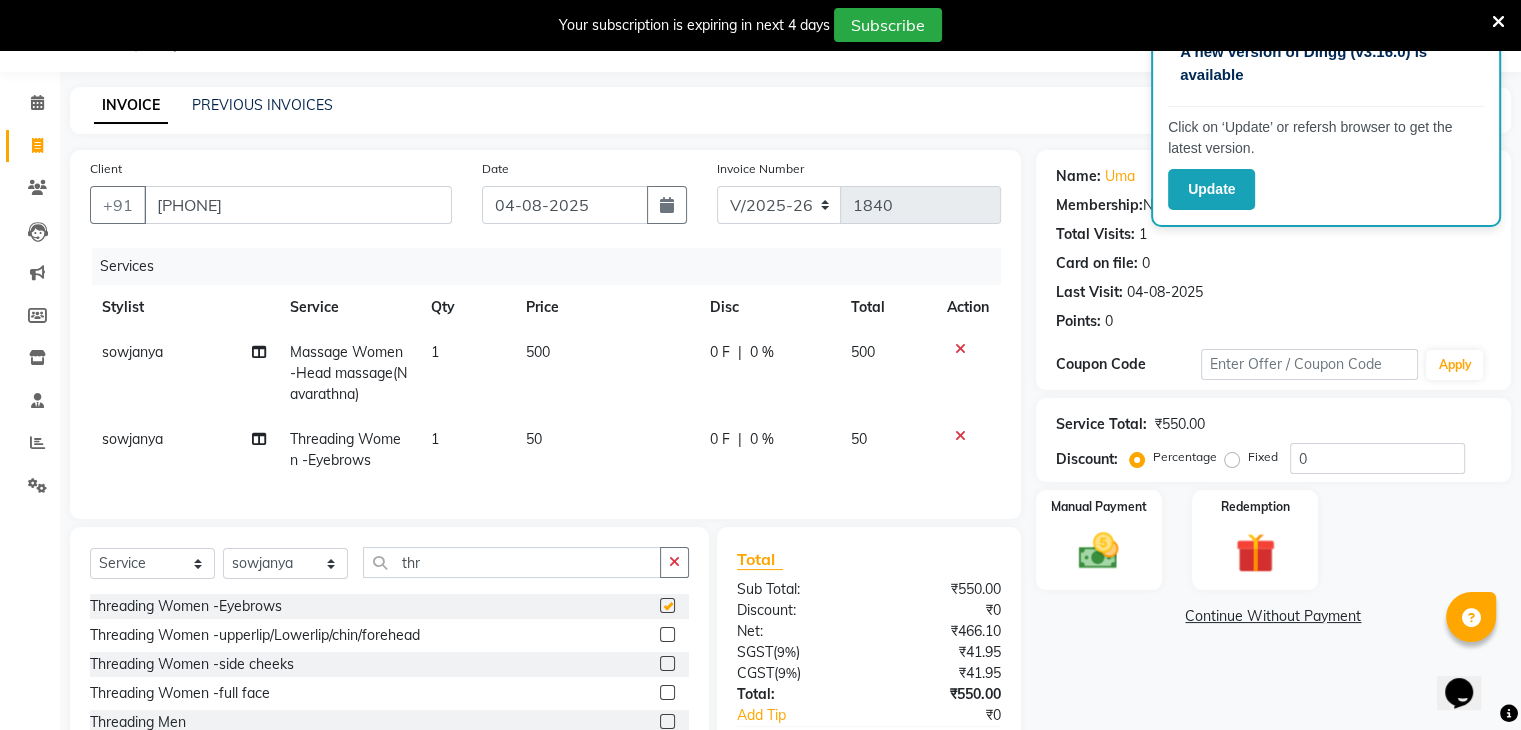 checkbox on "false" 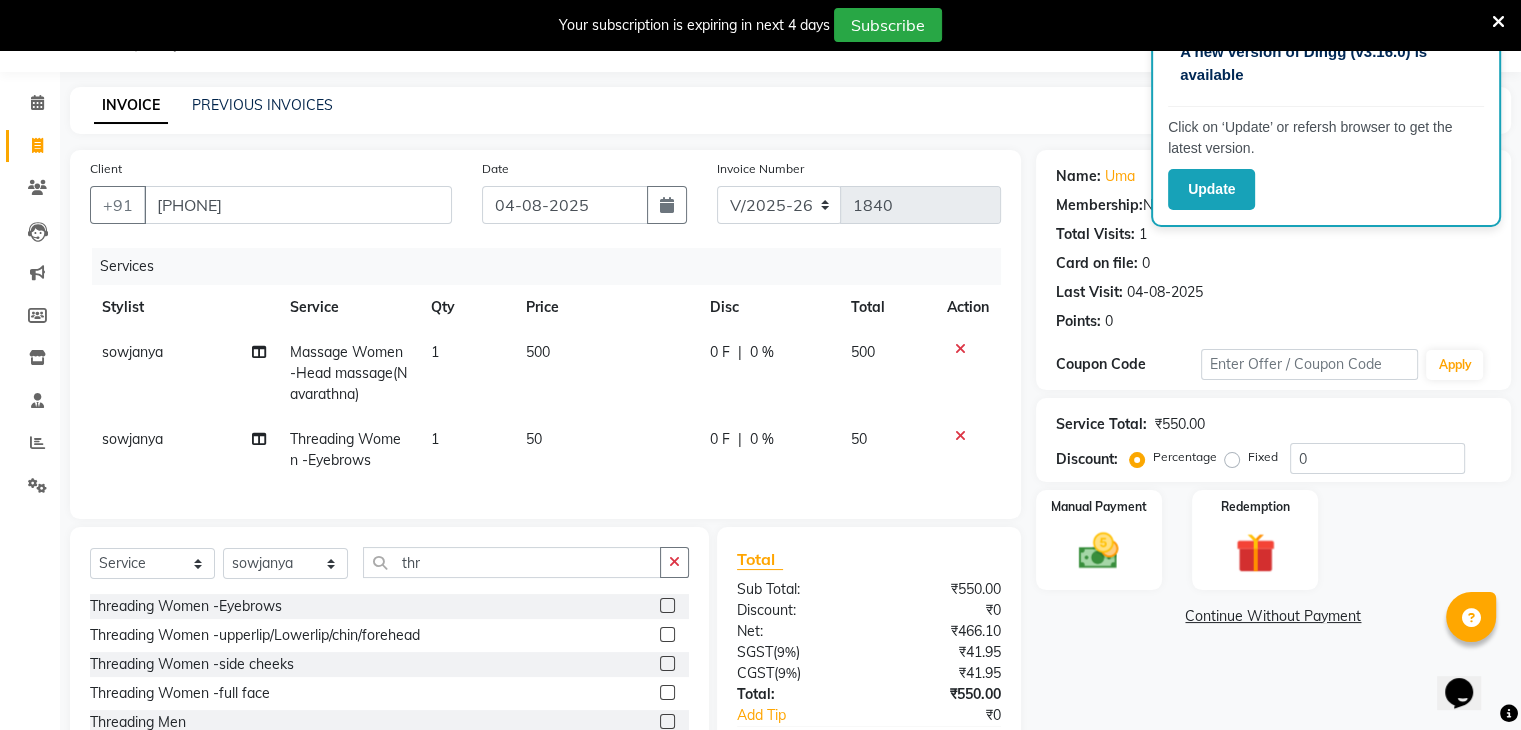 click 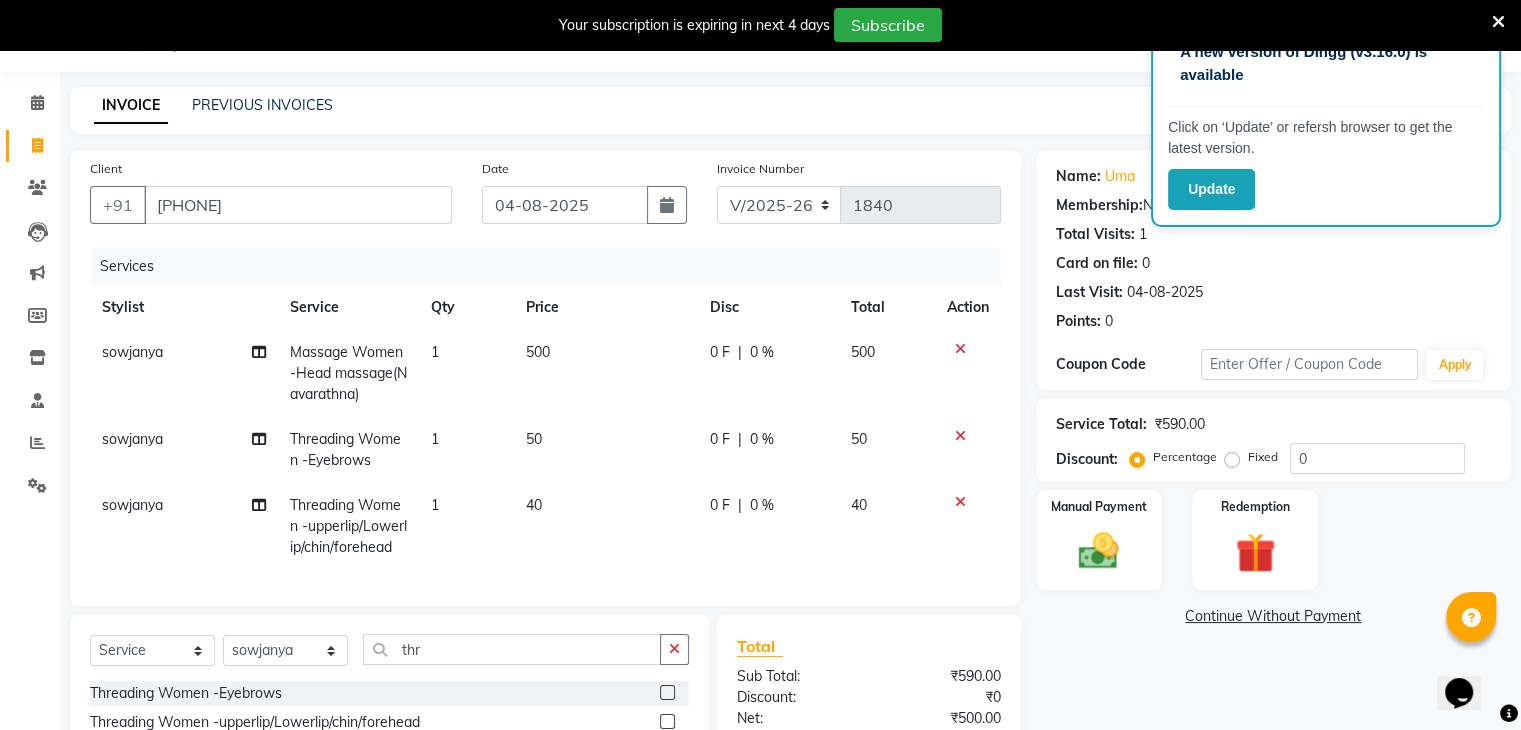 scroll, scrollTop: 143, scrollLeft: 0, axis: vertical 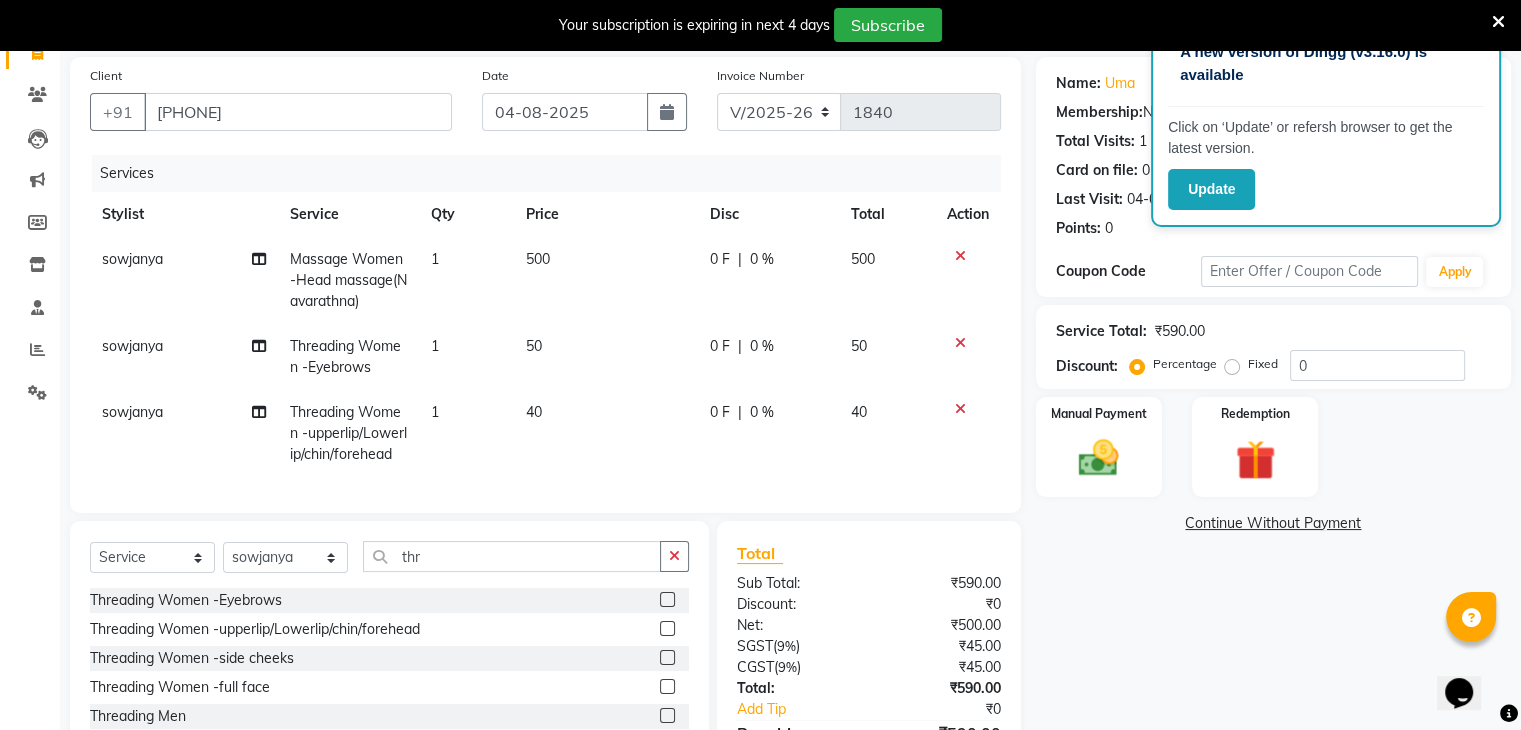 click 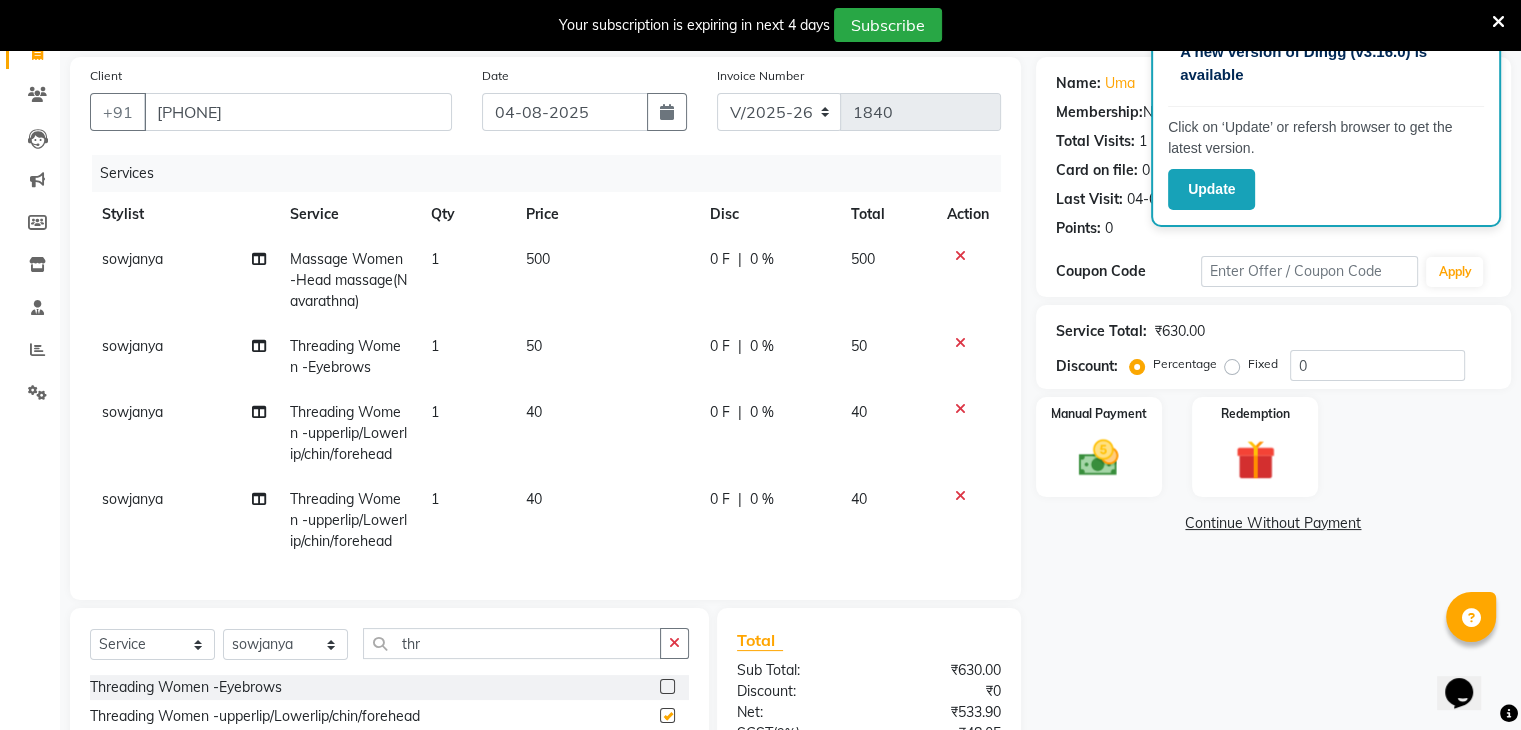 checkbox on "false" 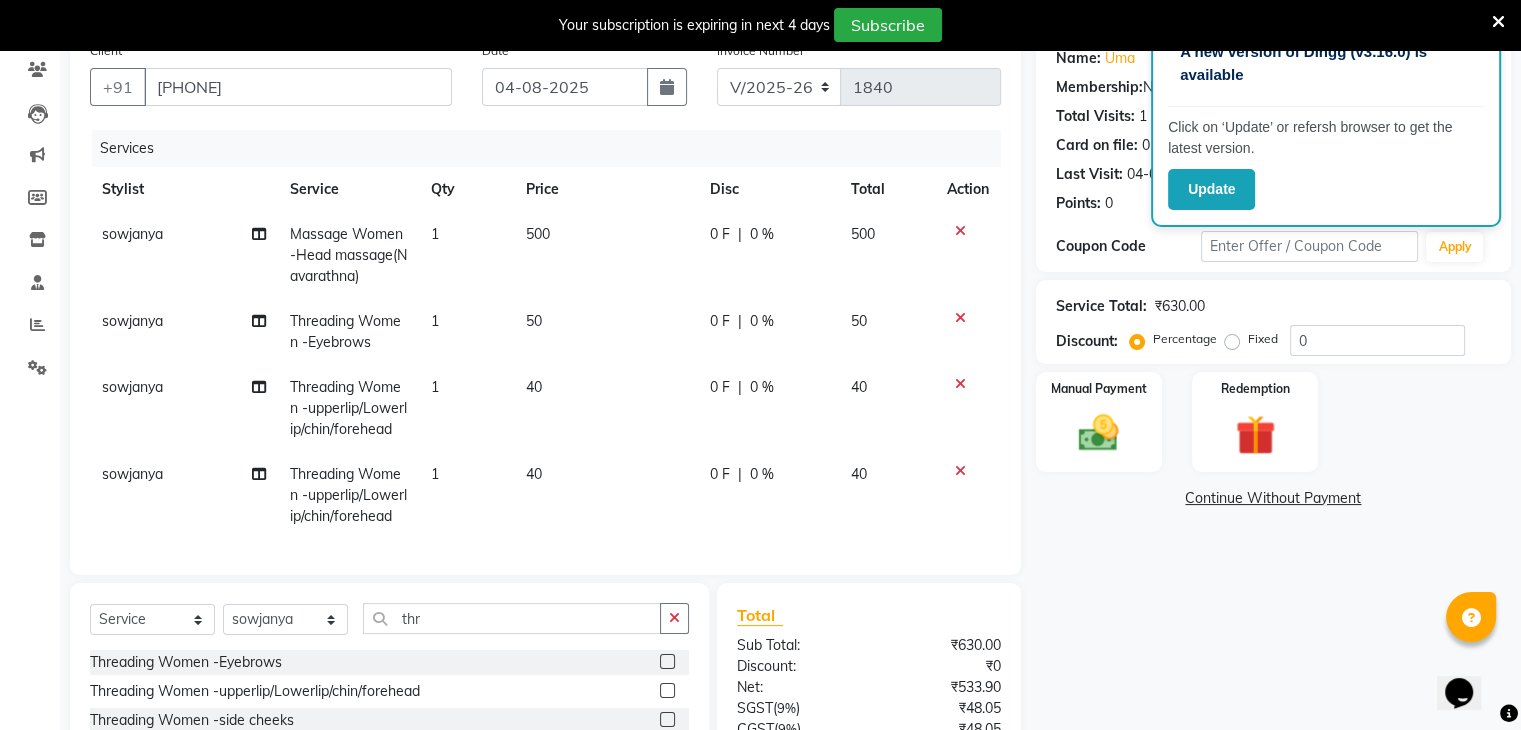 scroll, scrollTop: 135, scrollLeft: 0, axis: vertical 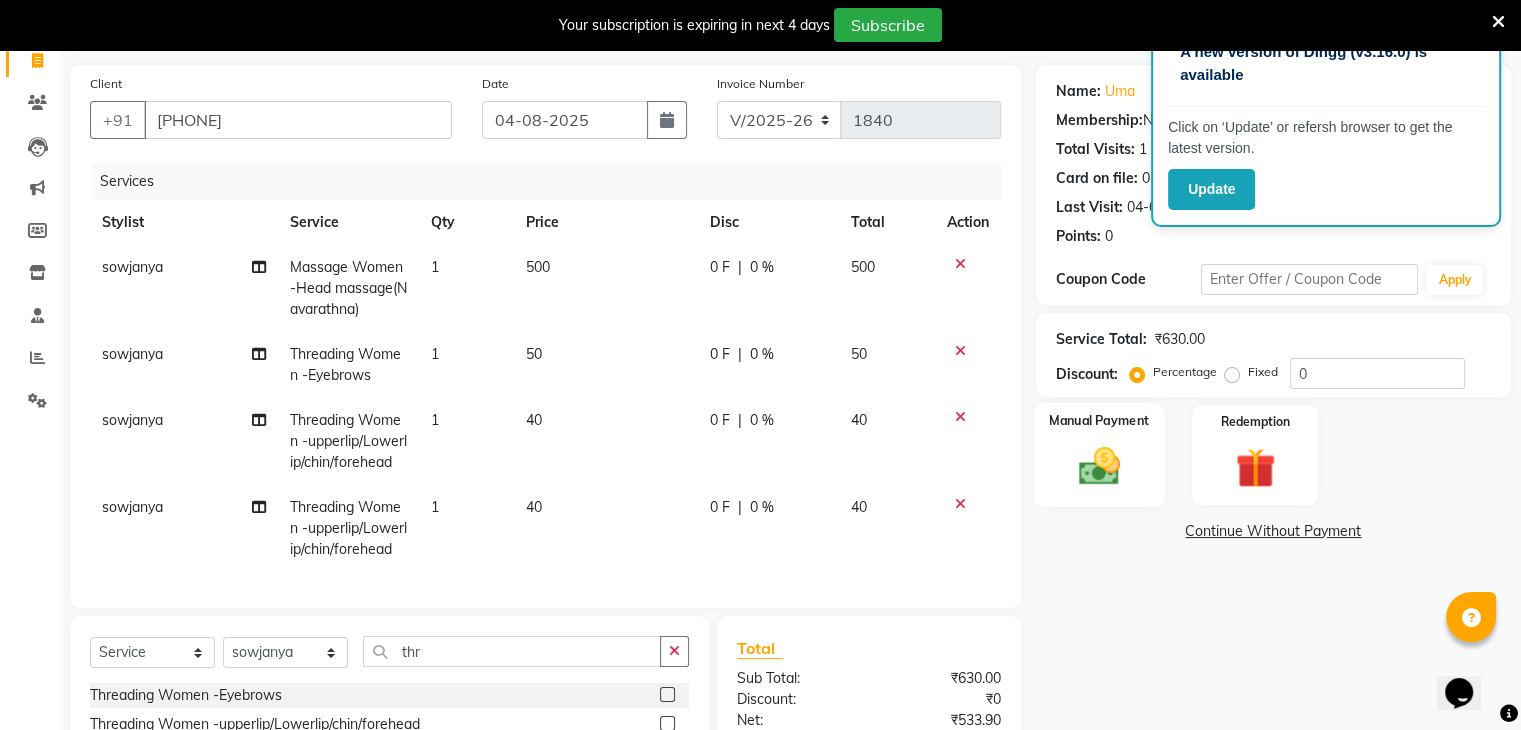 click on "Manual Payment" 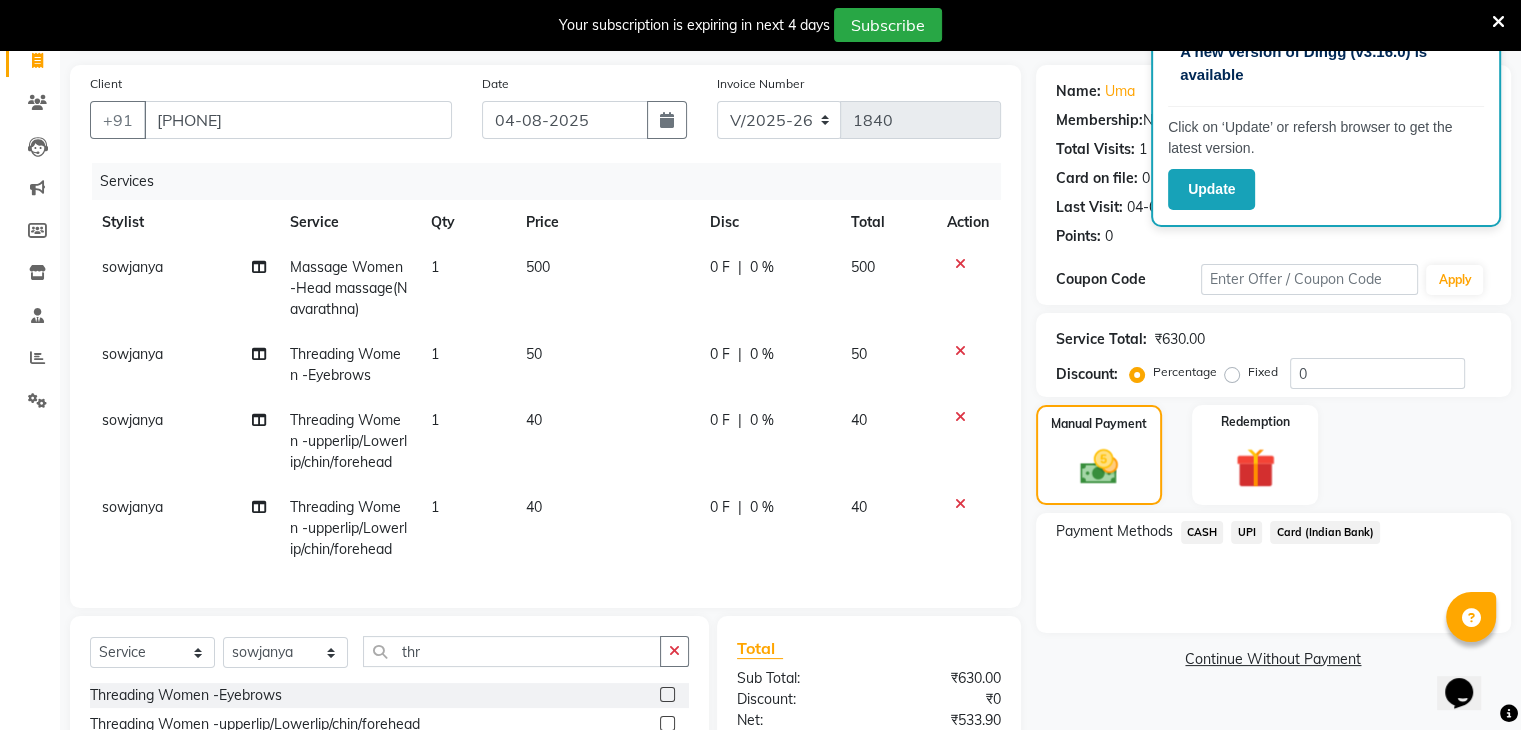 click on "UPI" 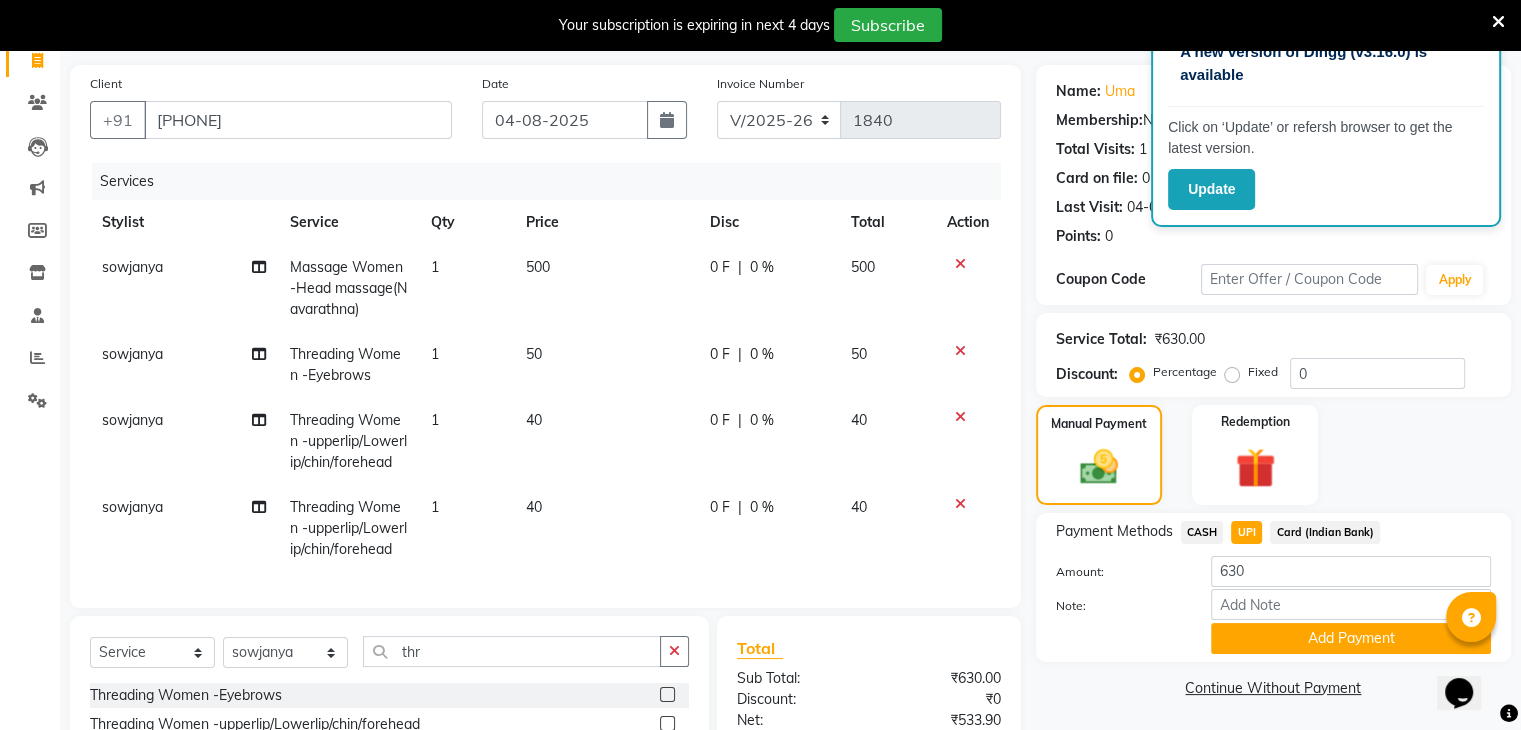 scroll, scrollTop: 194, scrollLeft: 0, axis: vertical 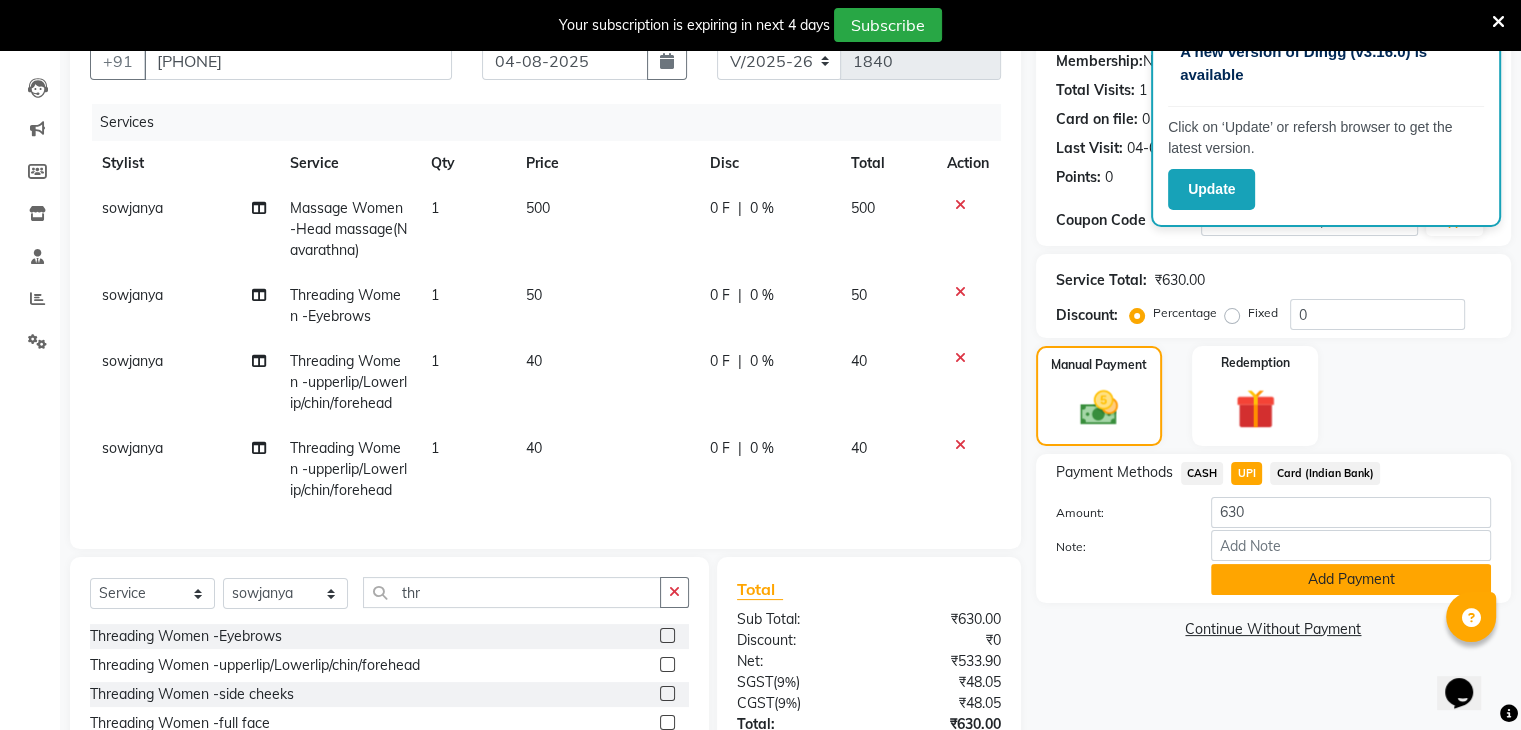 click on "Add Payment" 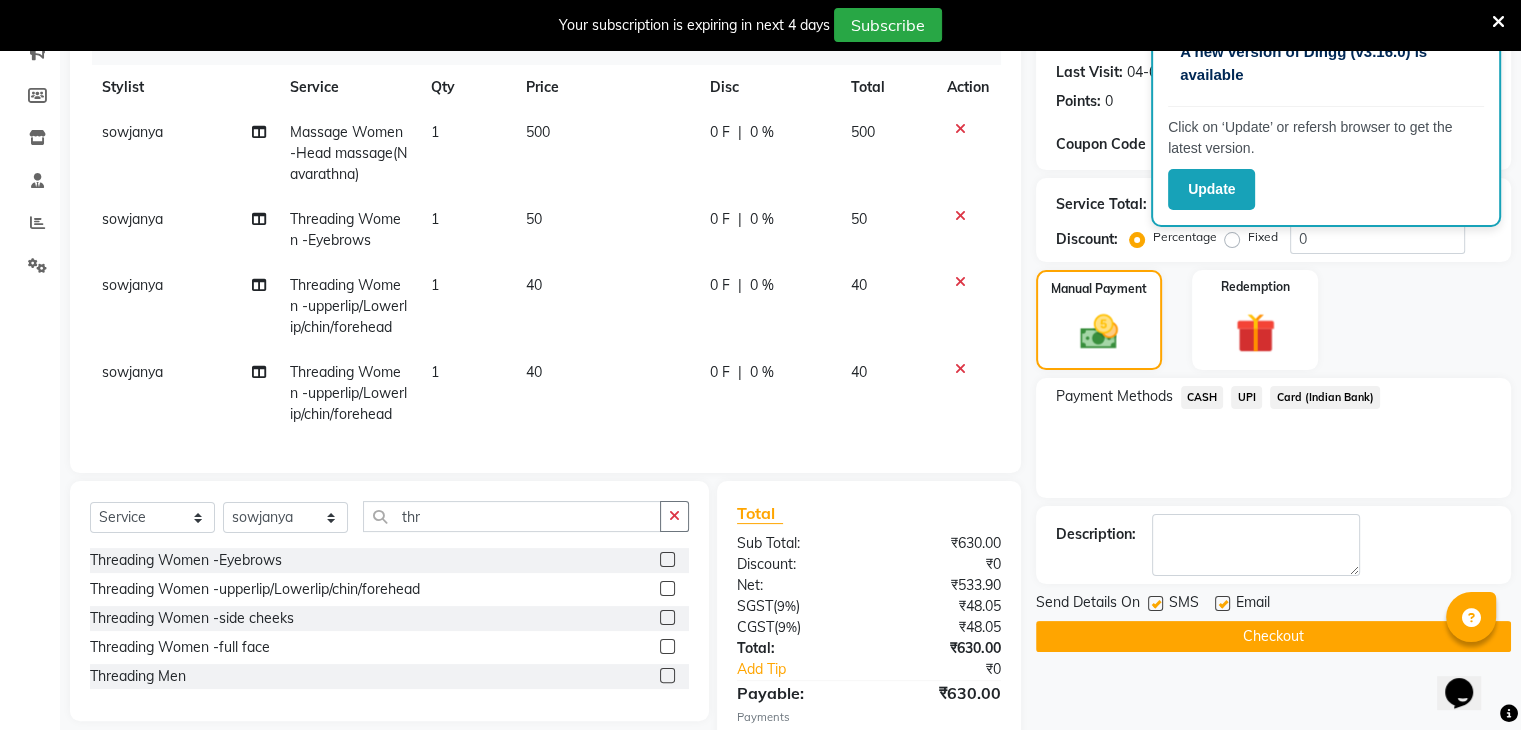 scroll, scrollTop: 285, scrollLeft: 0, axis: vertical 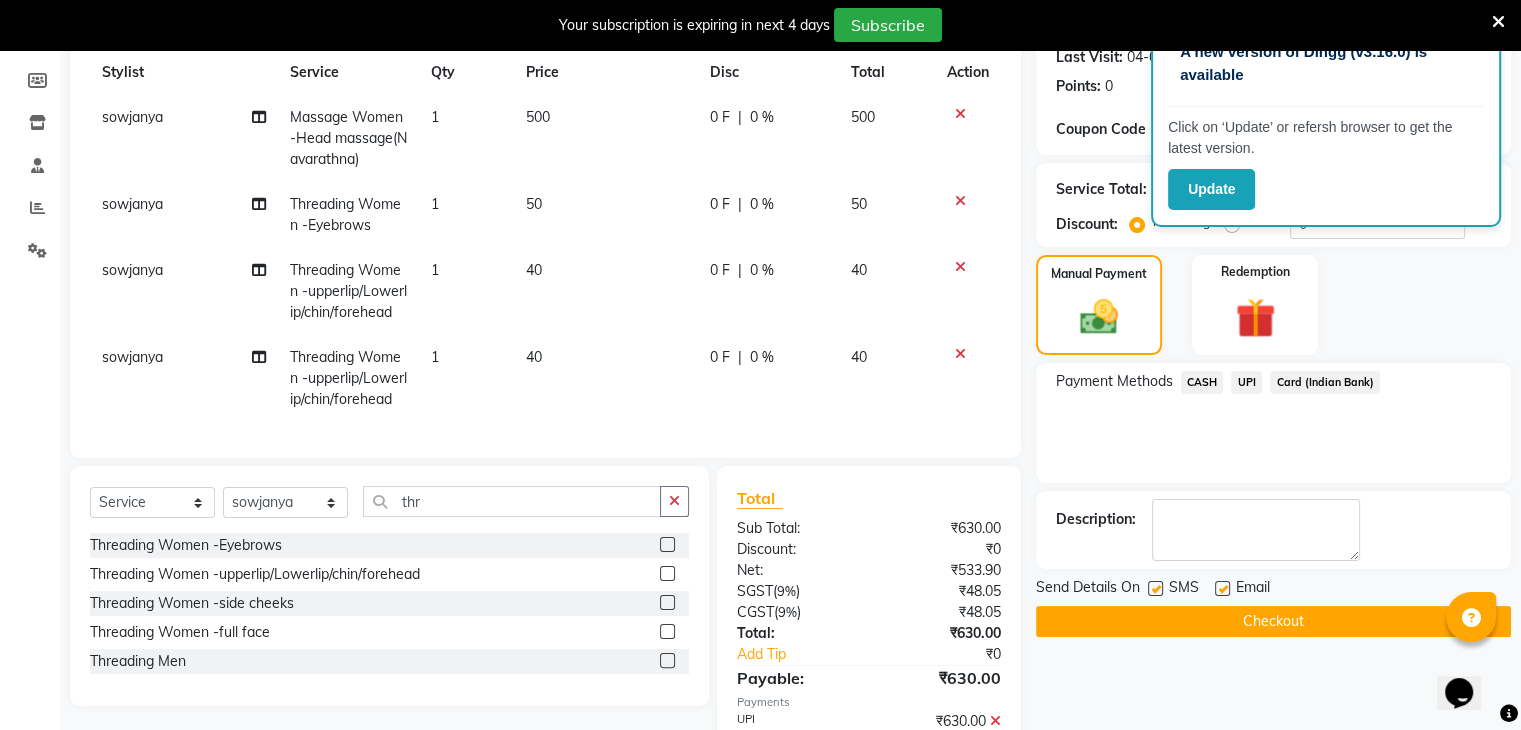 click on "Checkout" 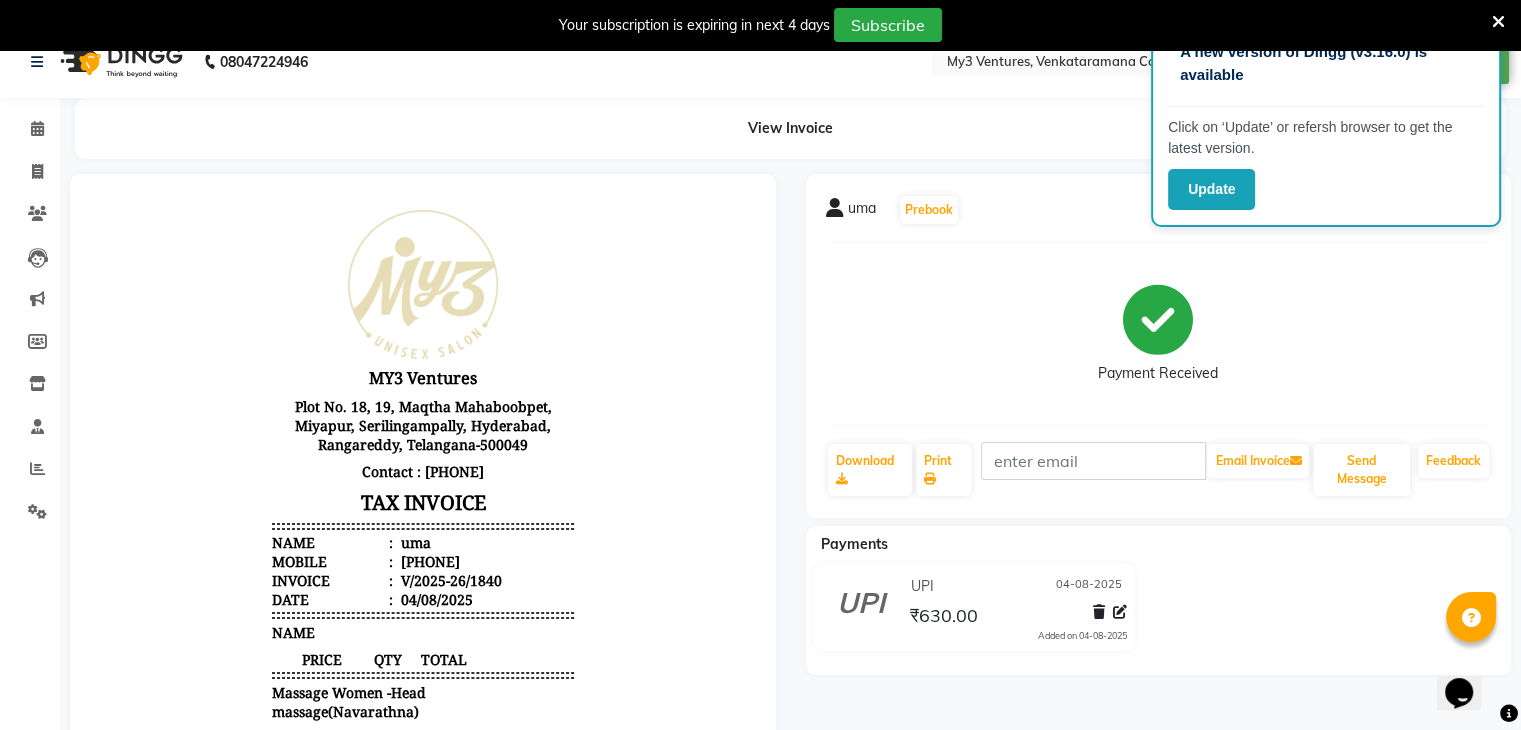 scroll, scrollTop: 20, scrollLeft: 0, axis: vertical 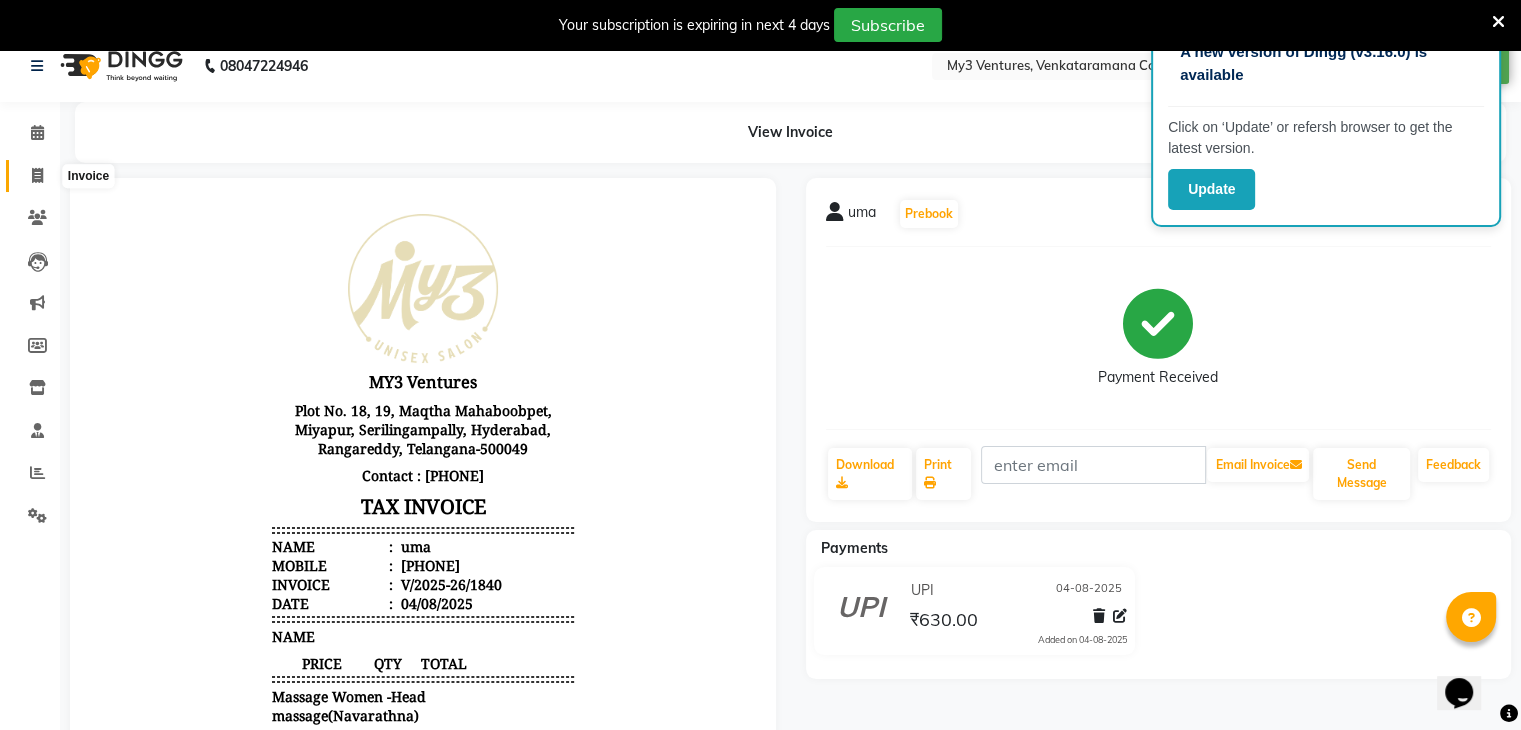 click 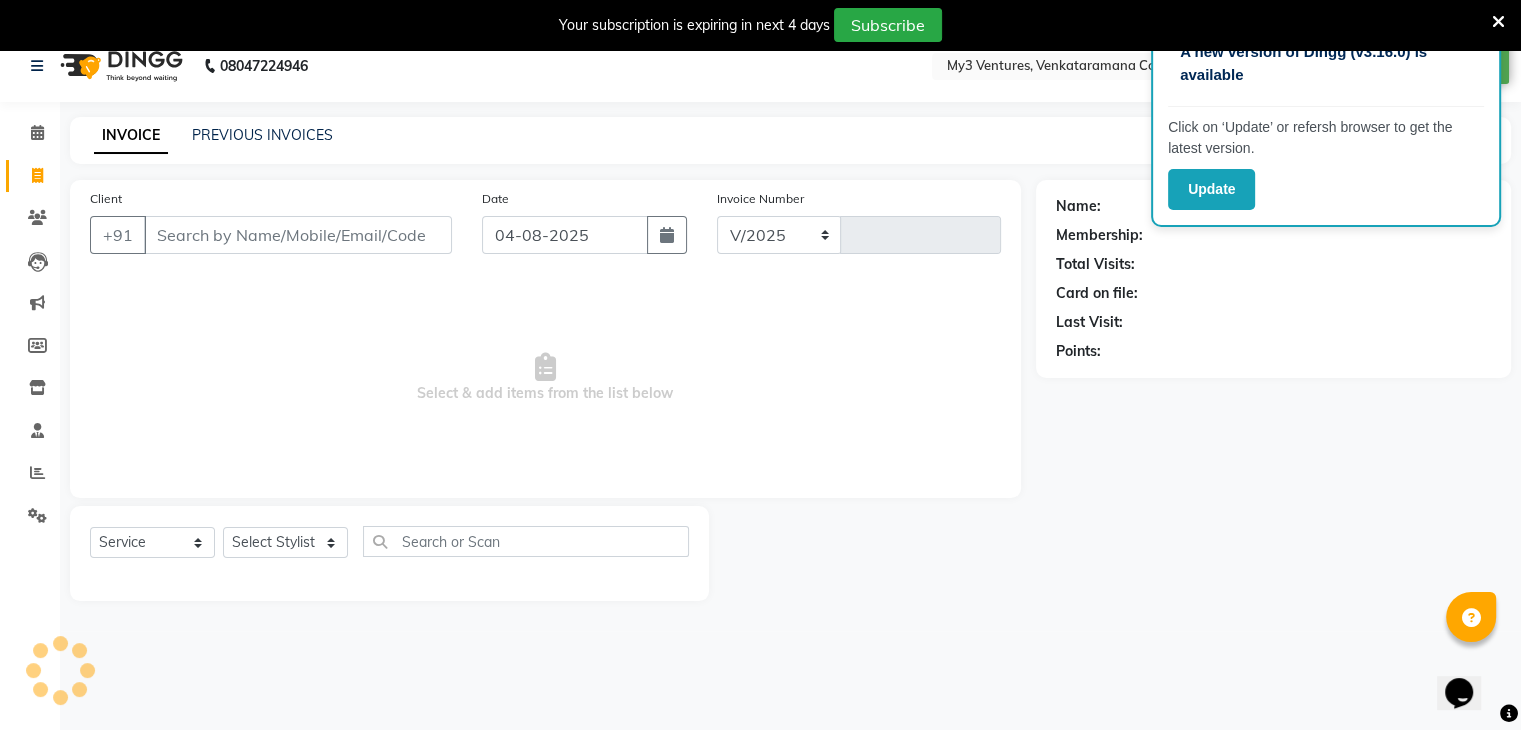 select on "6707" 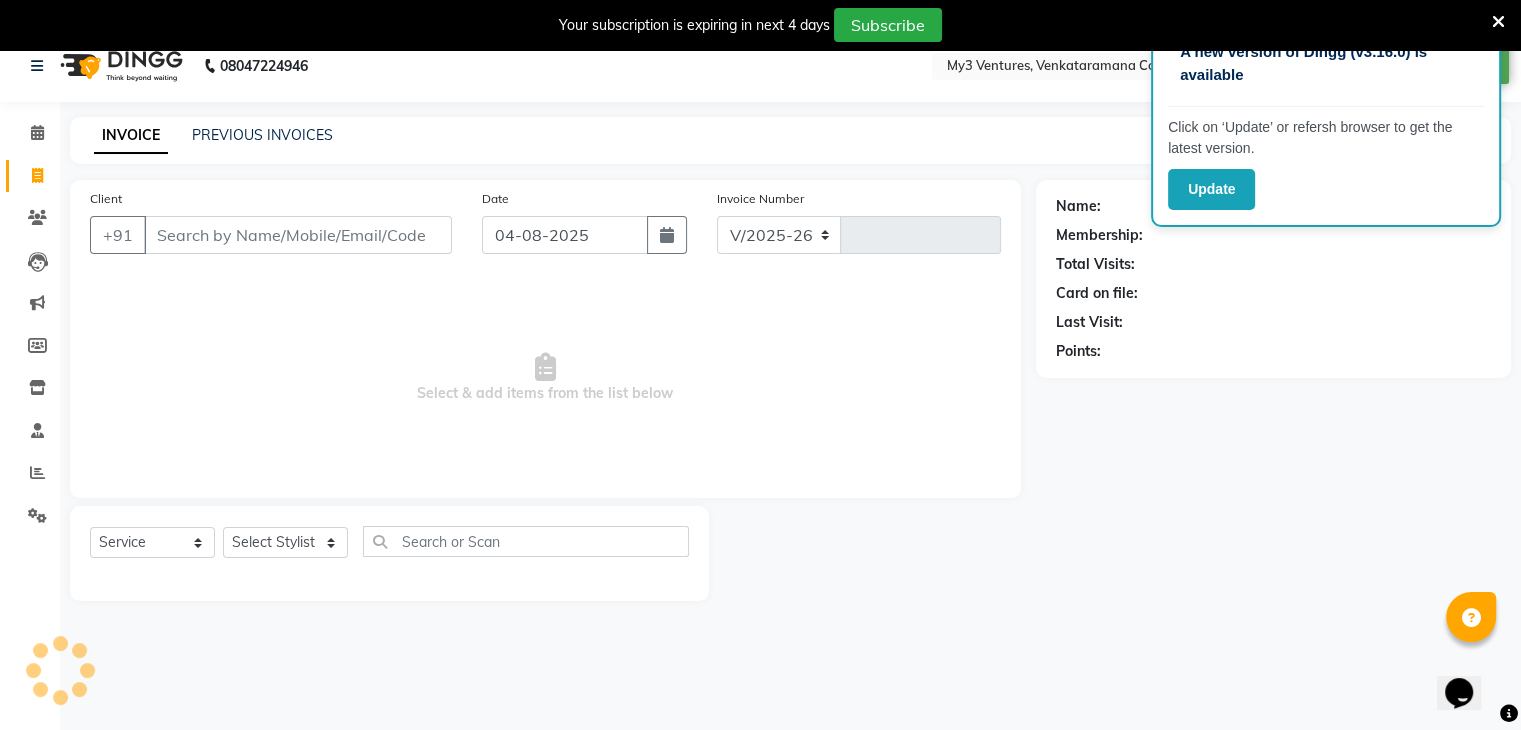 type on "1841" 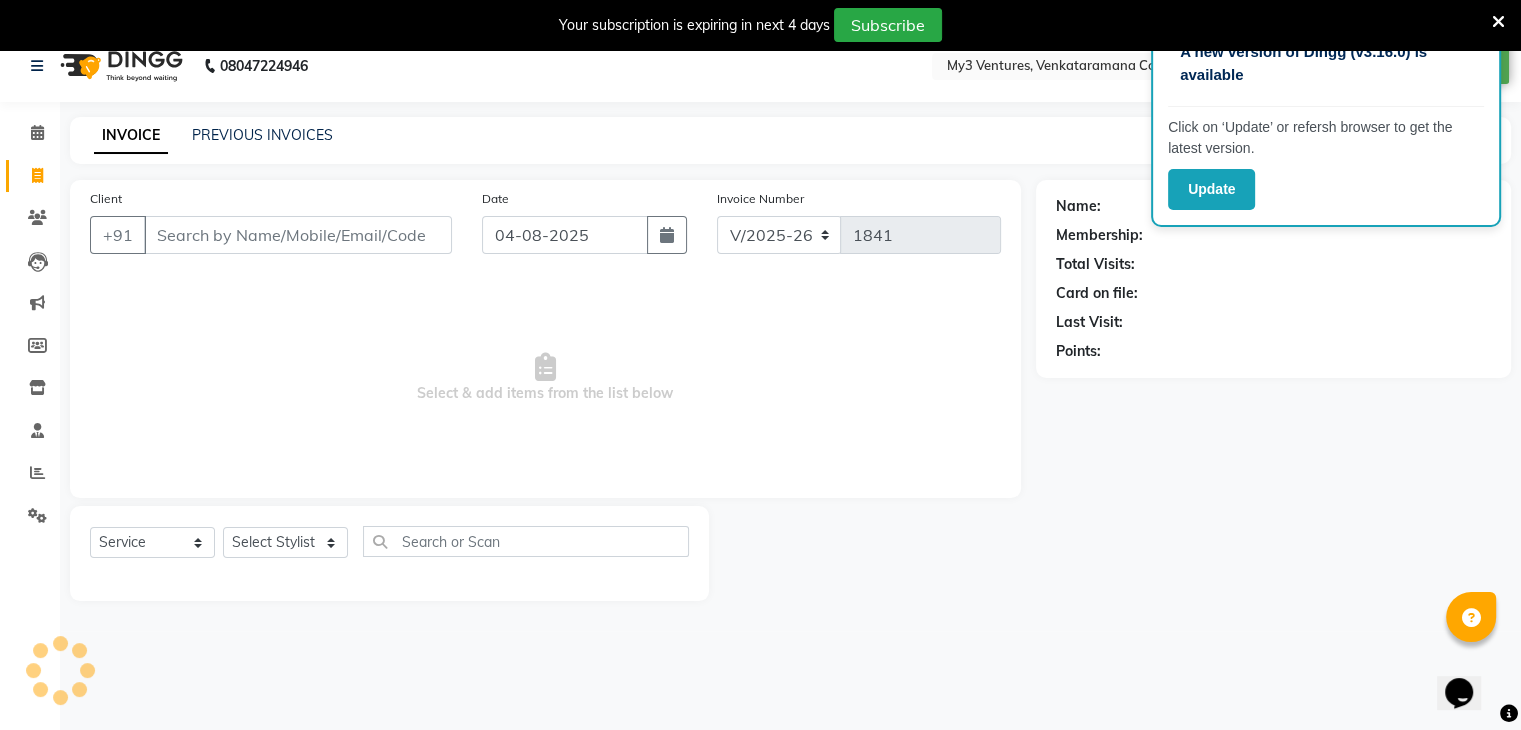 scroll, scrollTop: 50, scrollLeft: 0, axis: vertical 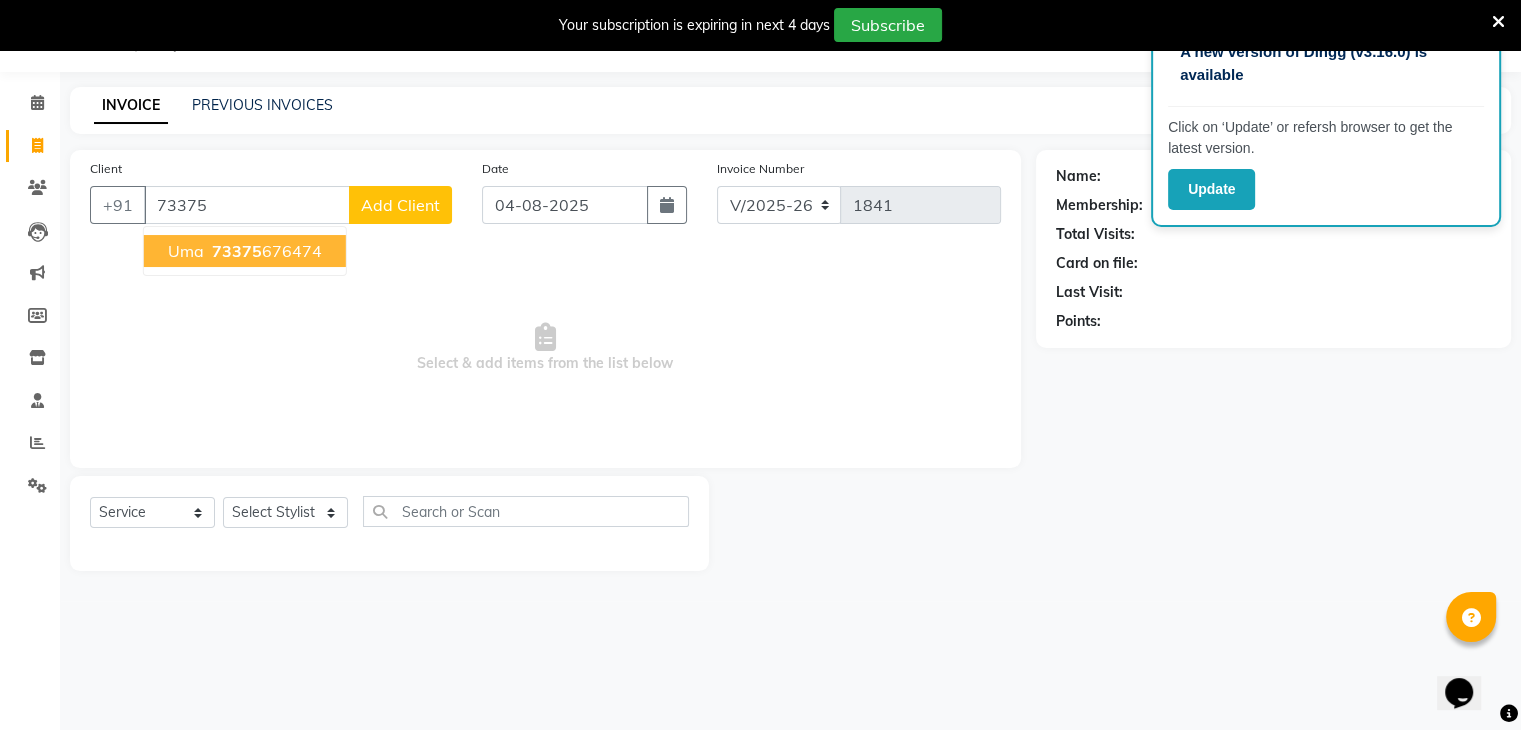 click on "73375" at bounding box center [237, 251] 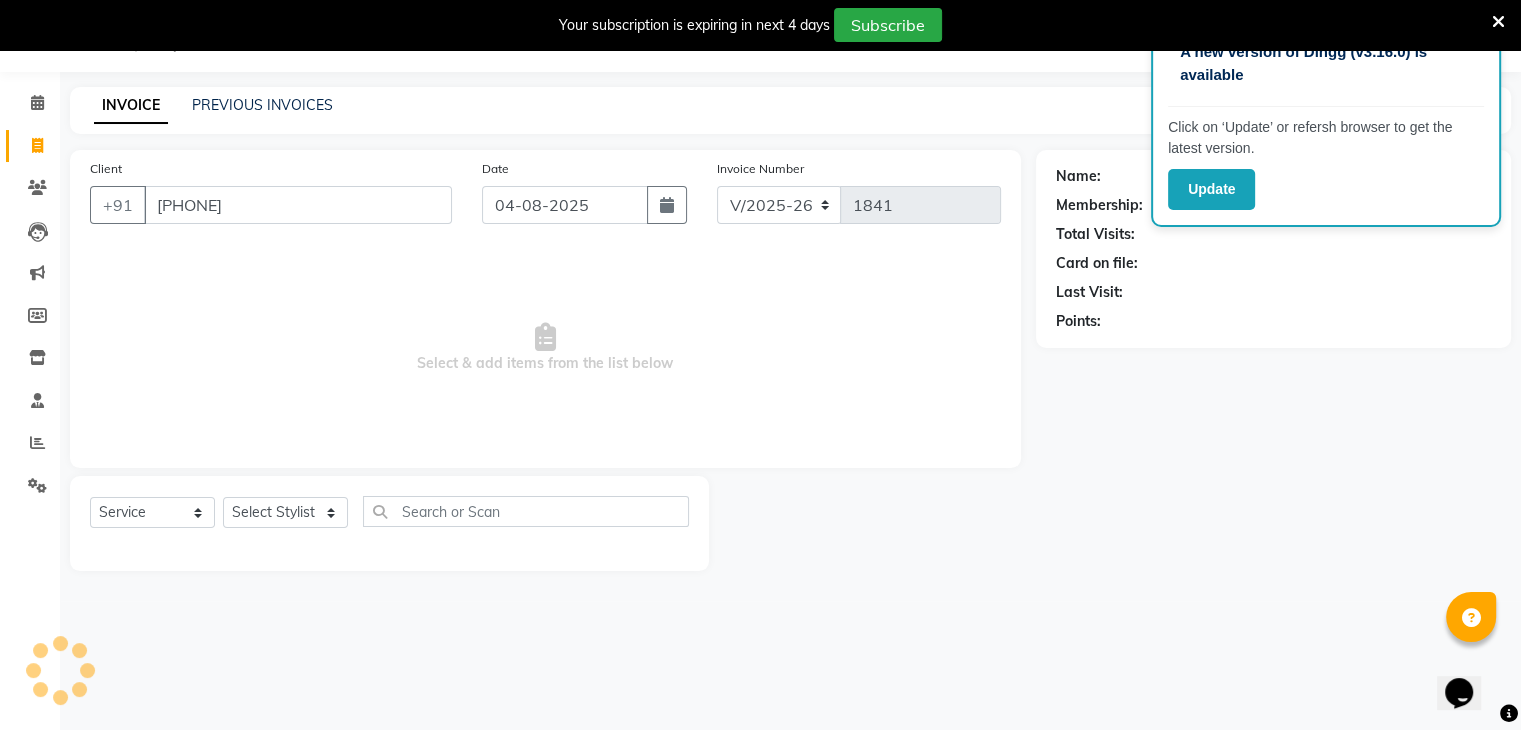 type on "[PHONE]" 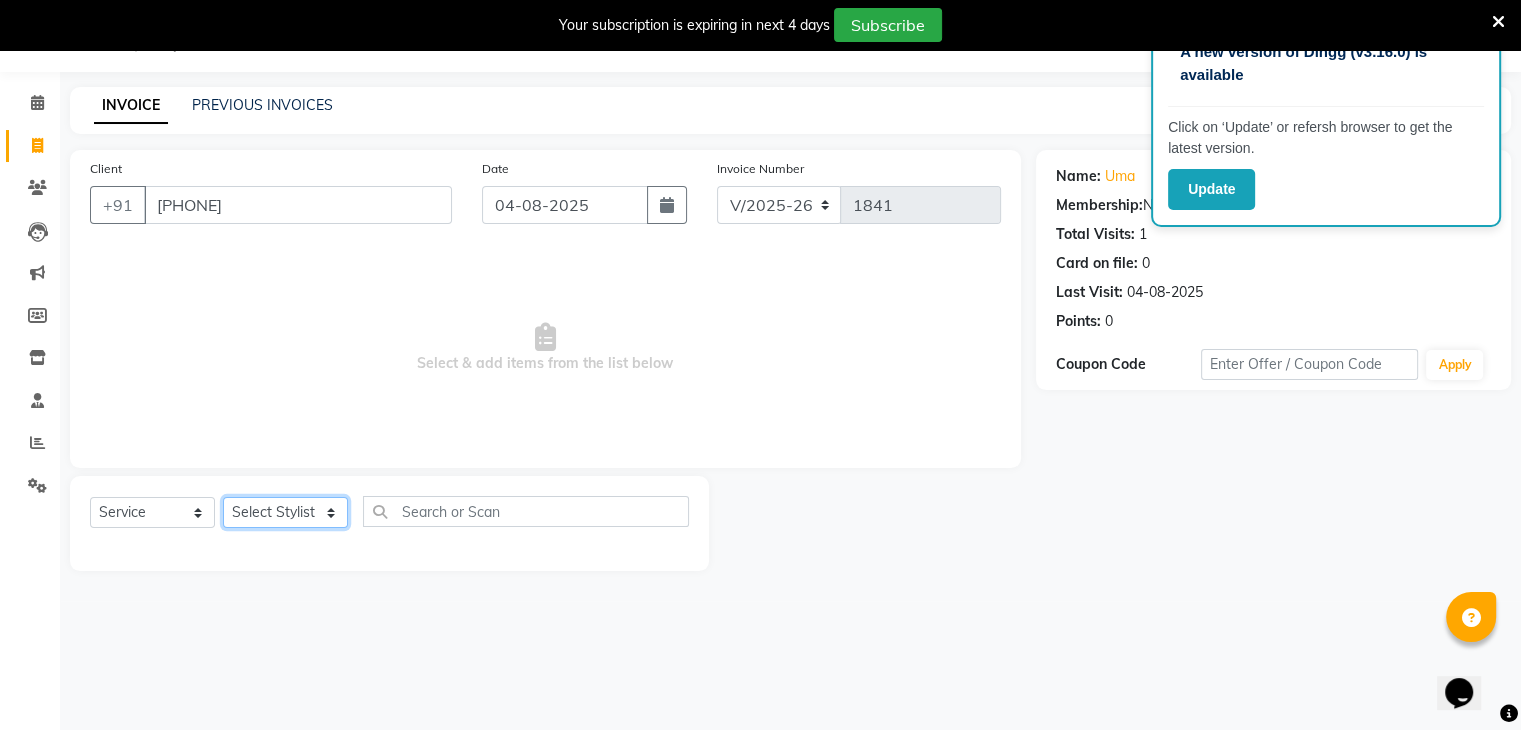 click on "Select Stylist ajju azam divya rihan Sahzad sowjanya srilatha Swapna Zeeshan" 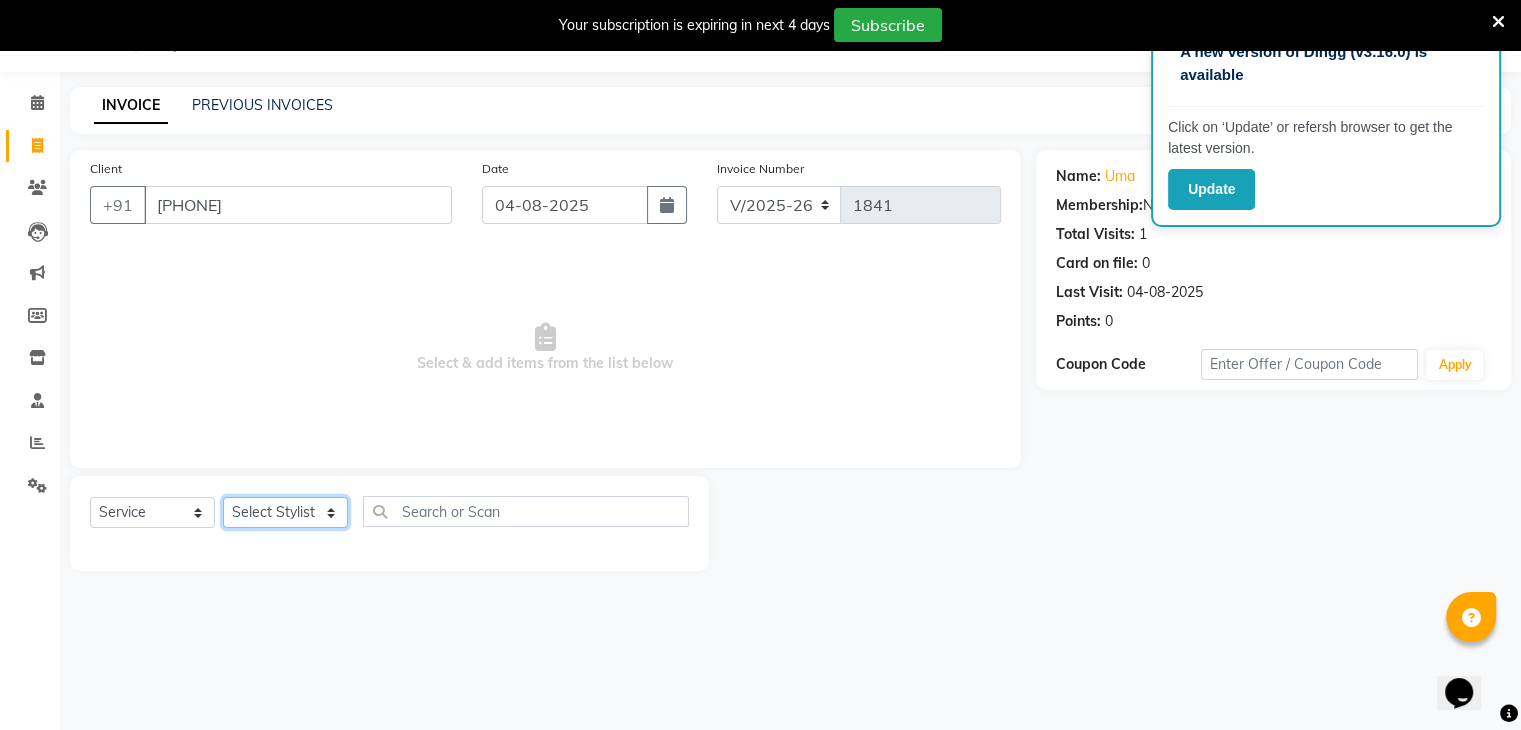 select on "85424" 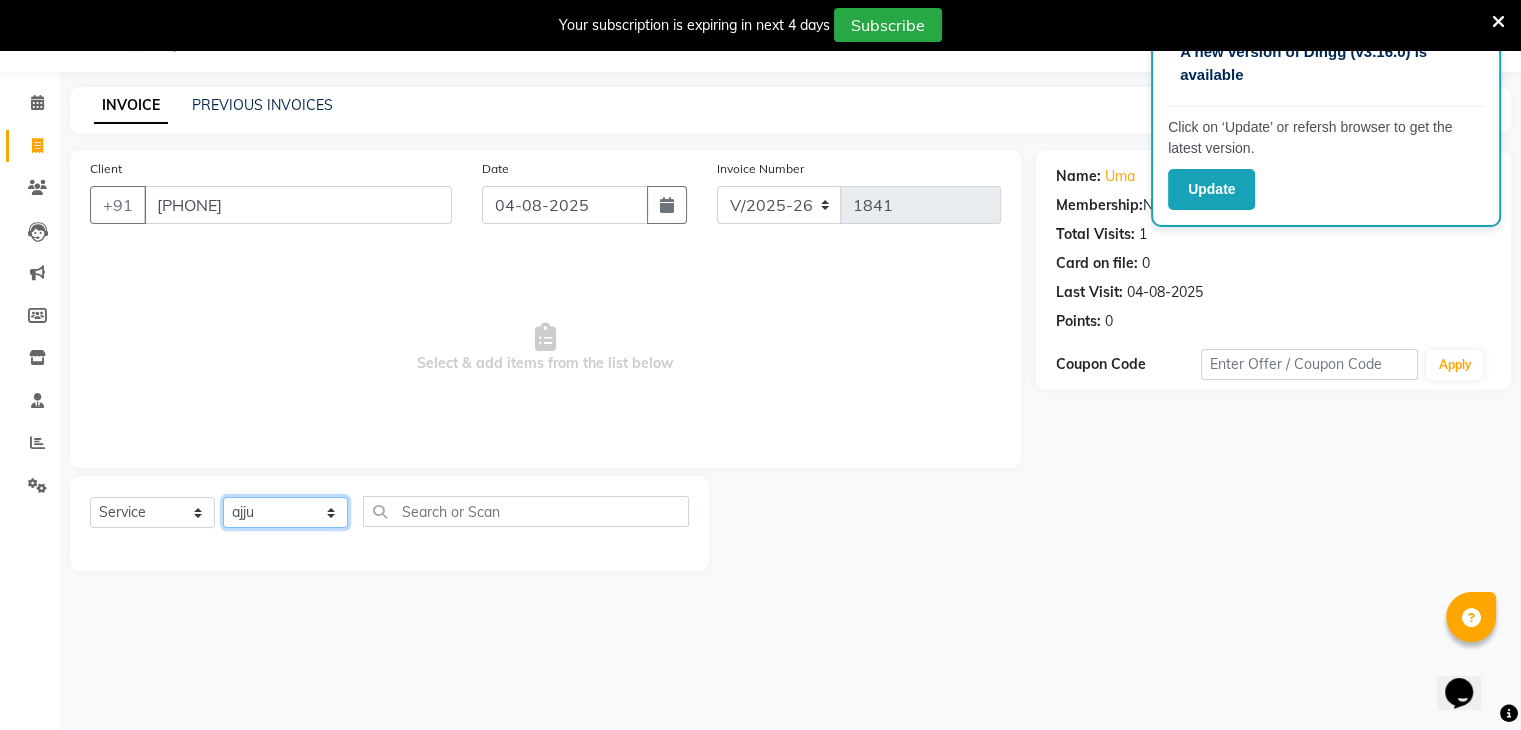 click on "Select Stylist ajju azam divya rihan Sahzad sowjanya srilatha Swapna Zeeshan" 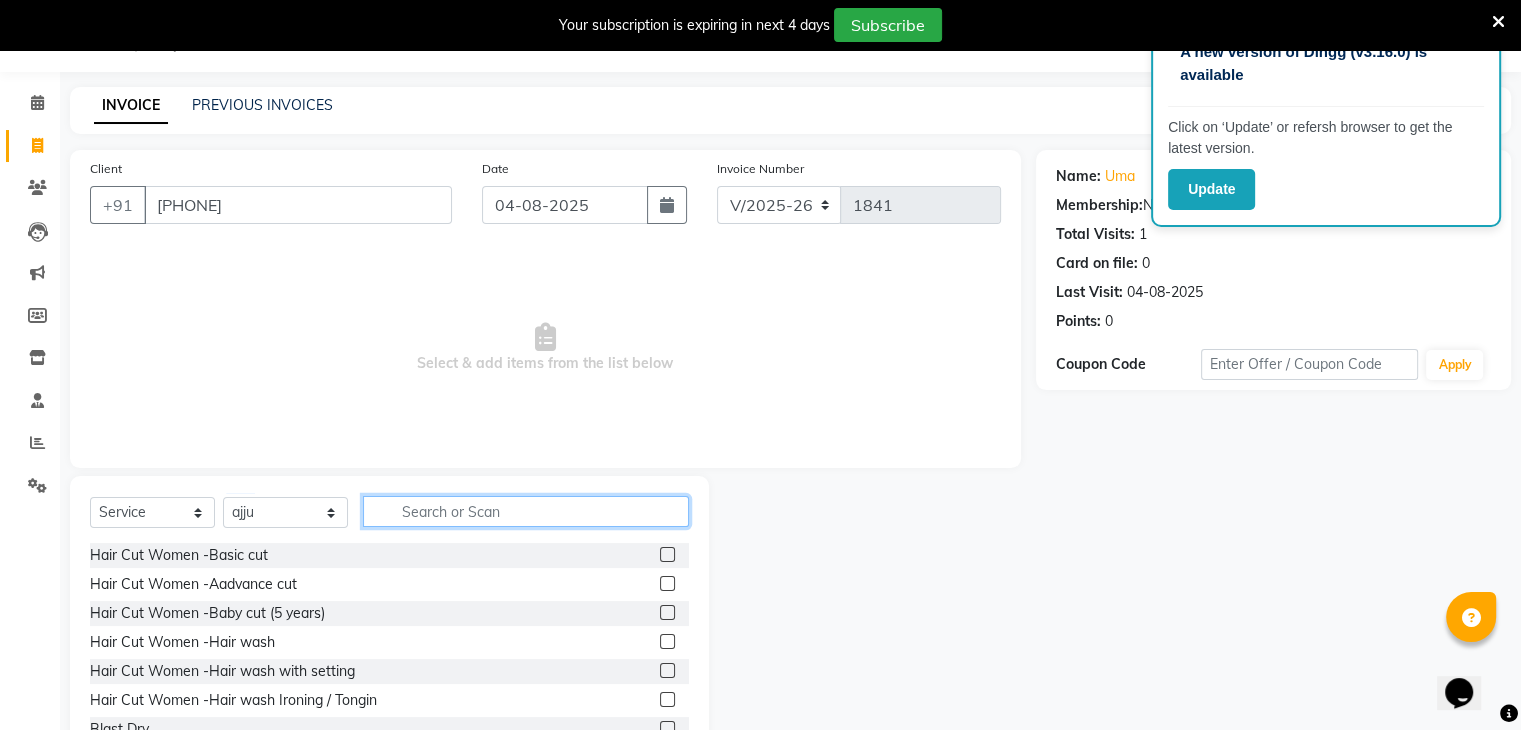 click 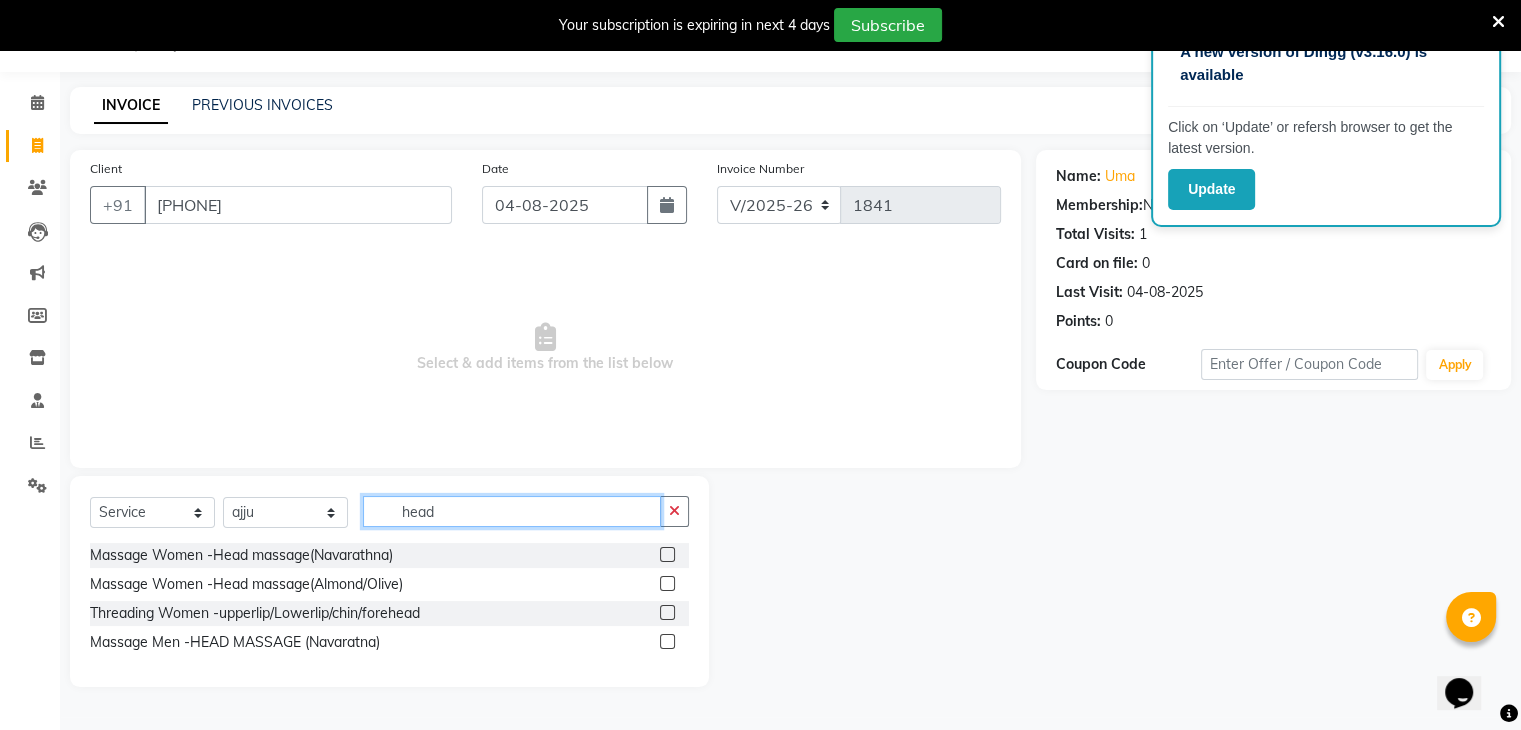 type on "head" 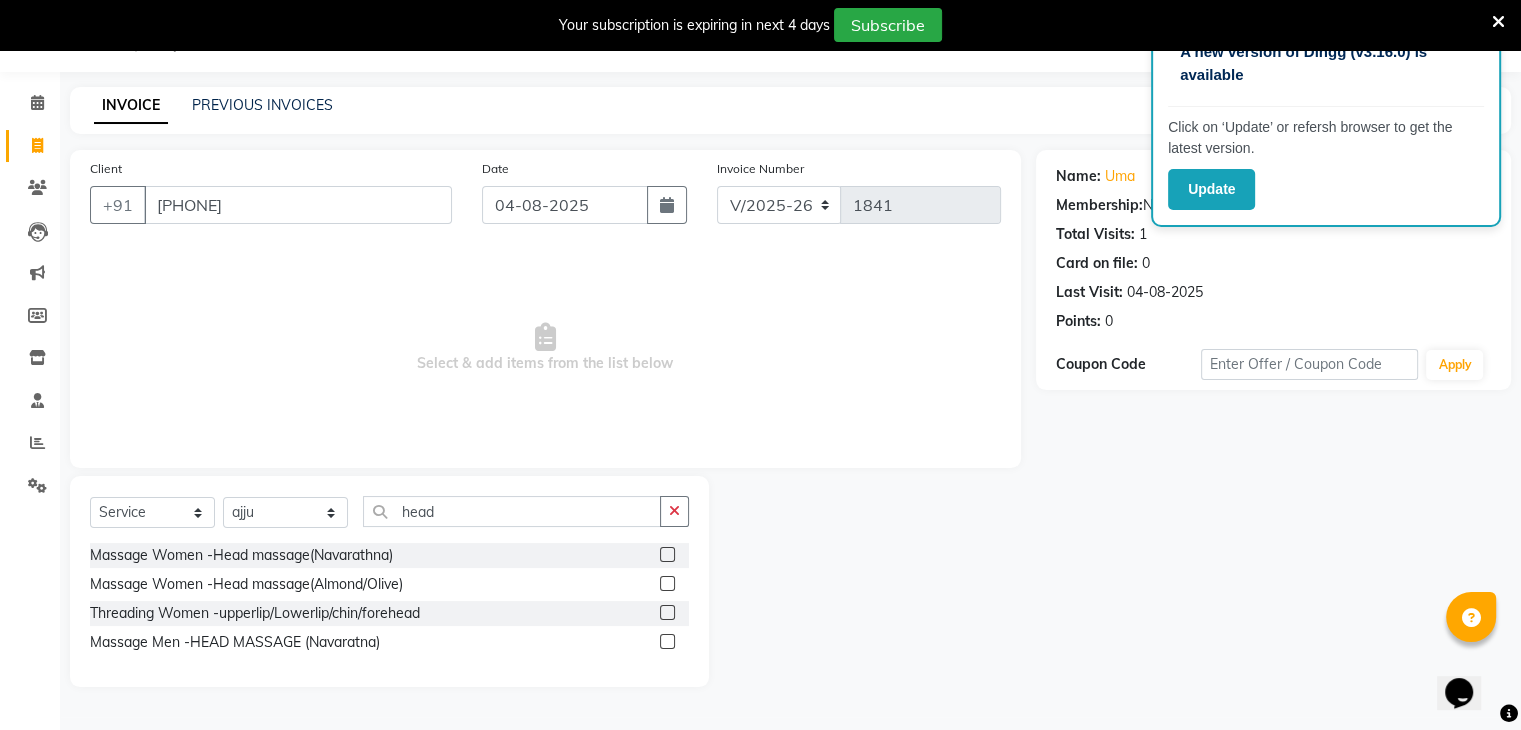 click 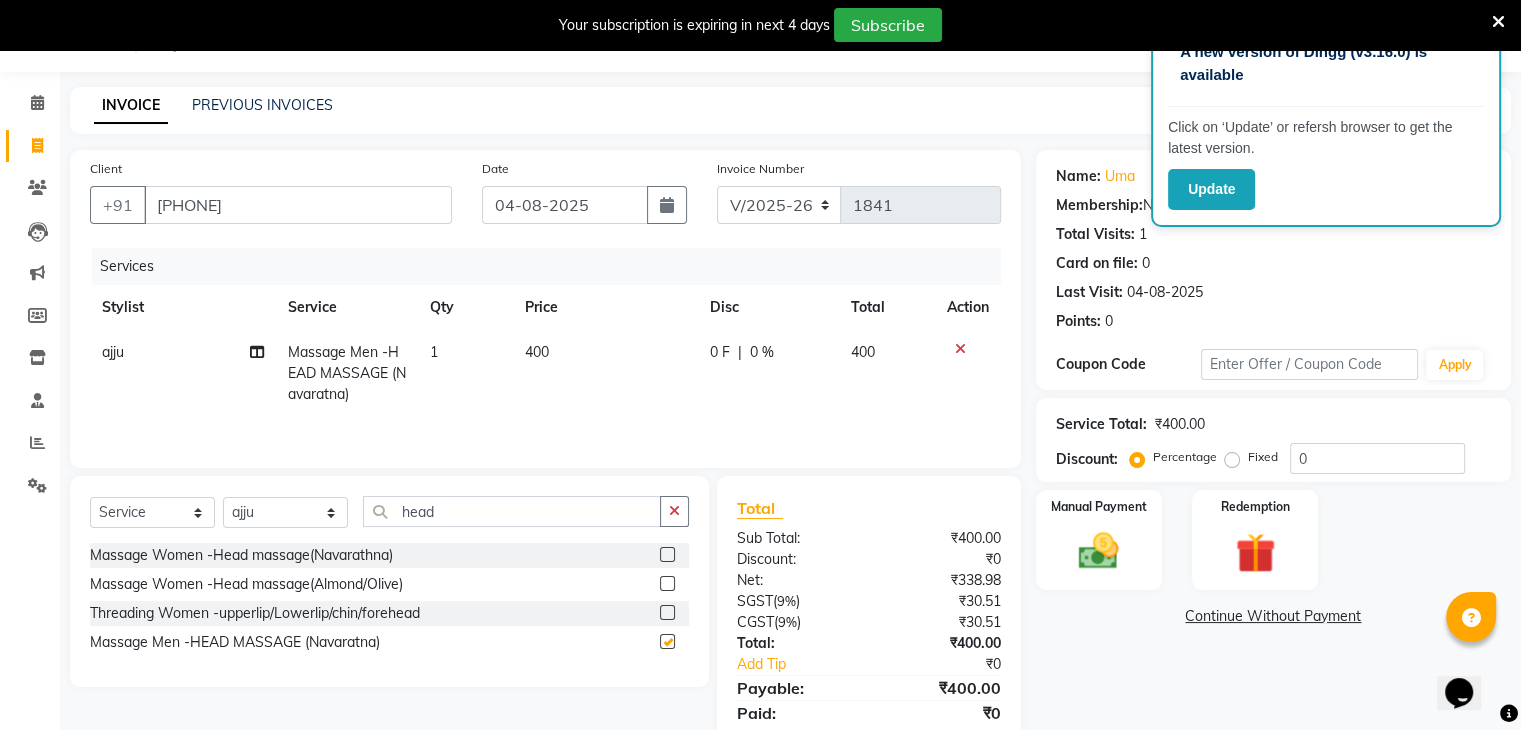 checkbox on "false" 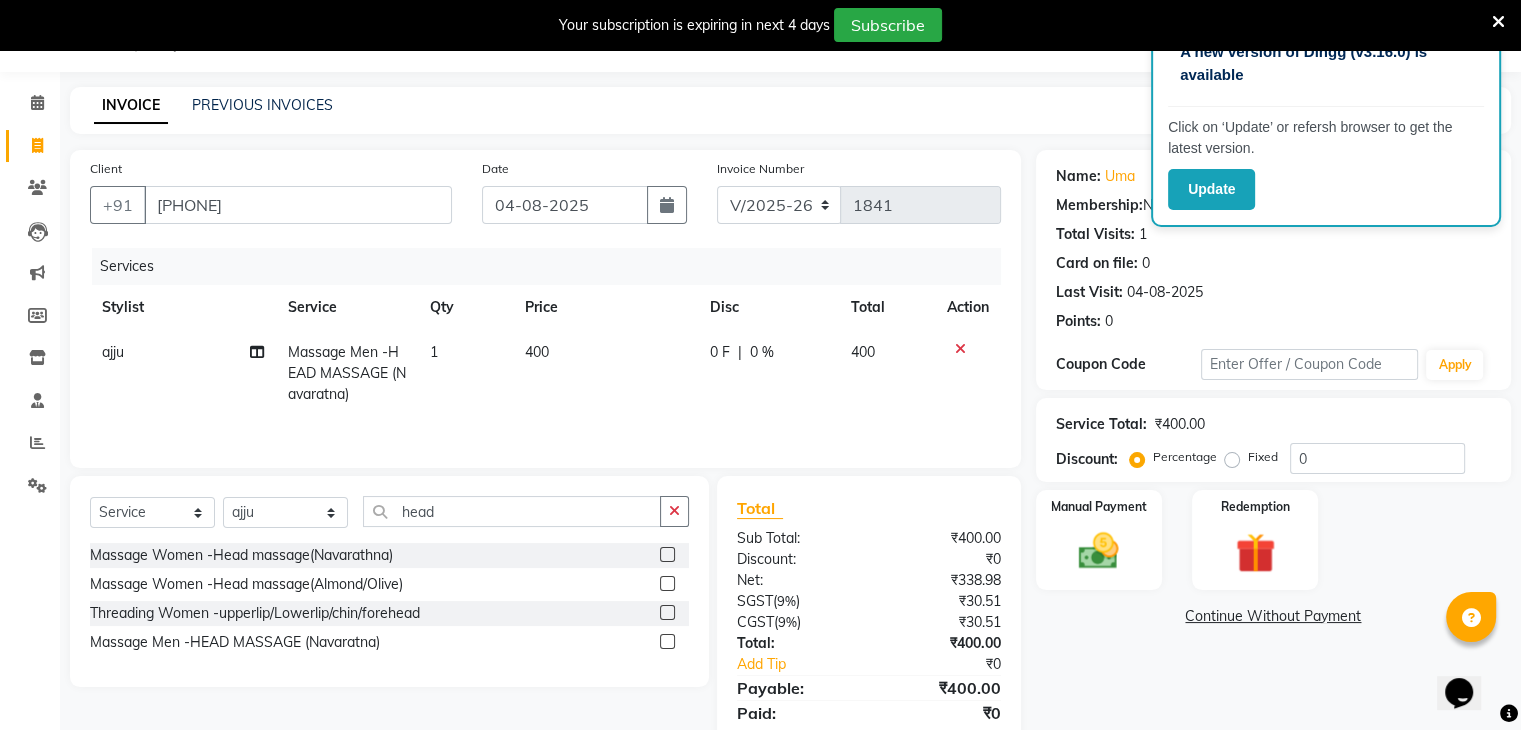 click on "400" 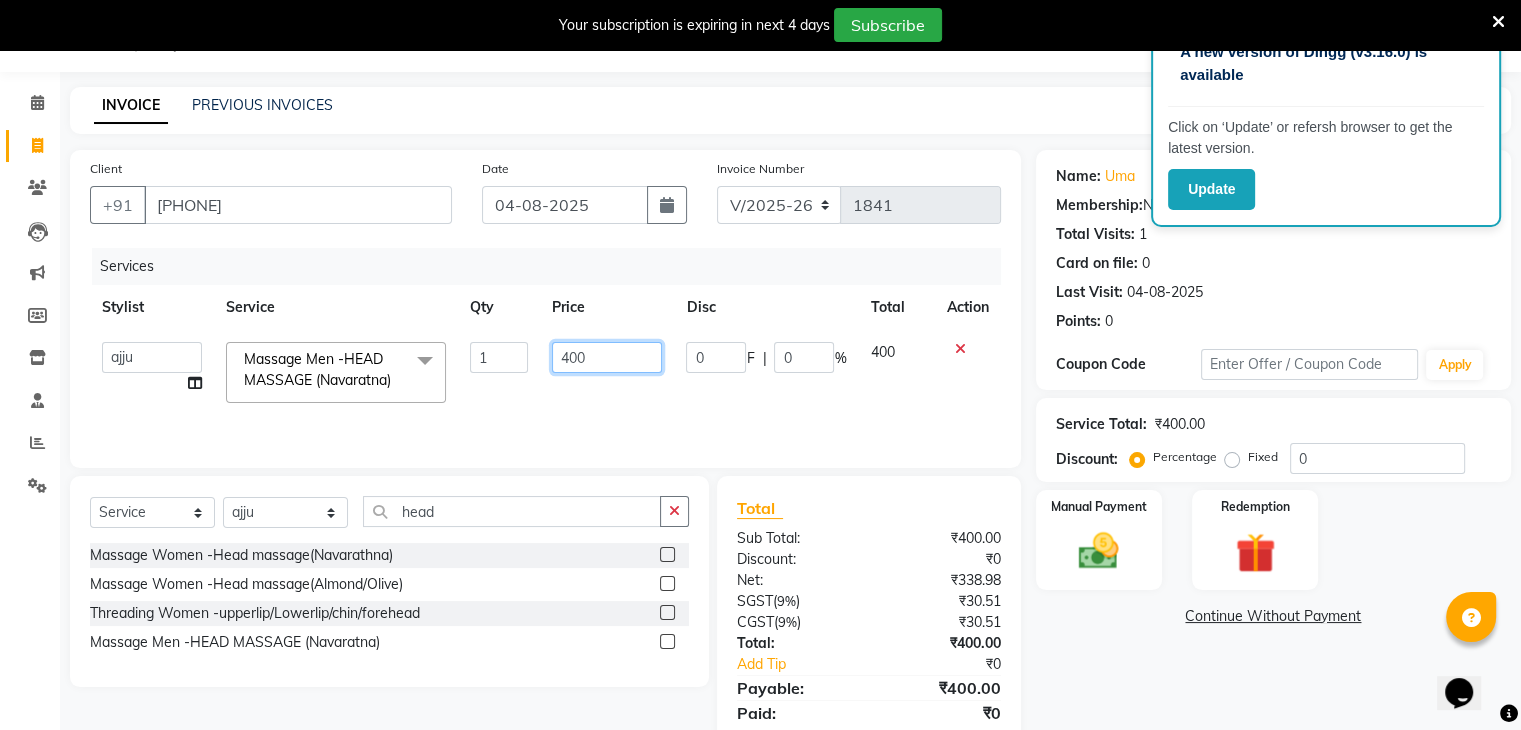 click on "400" 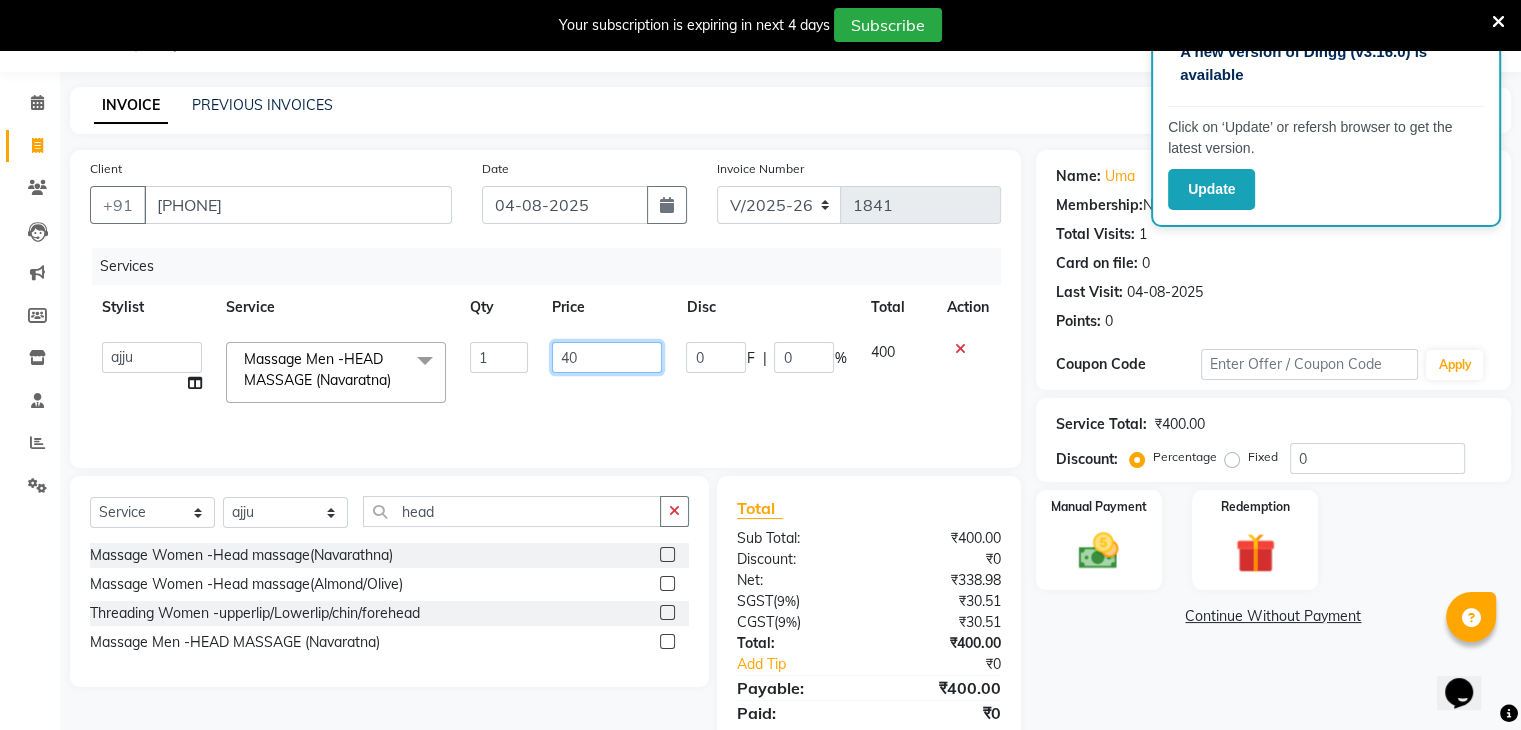 type on "4" 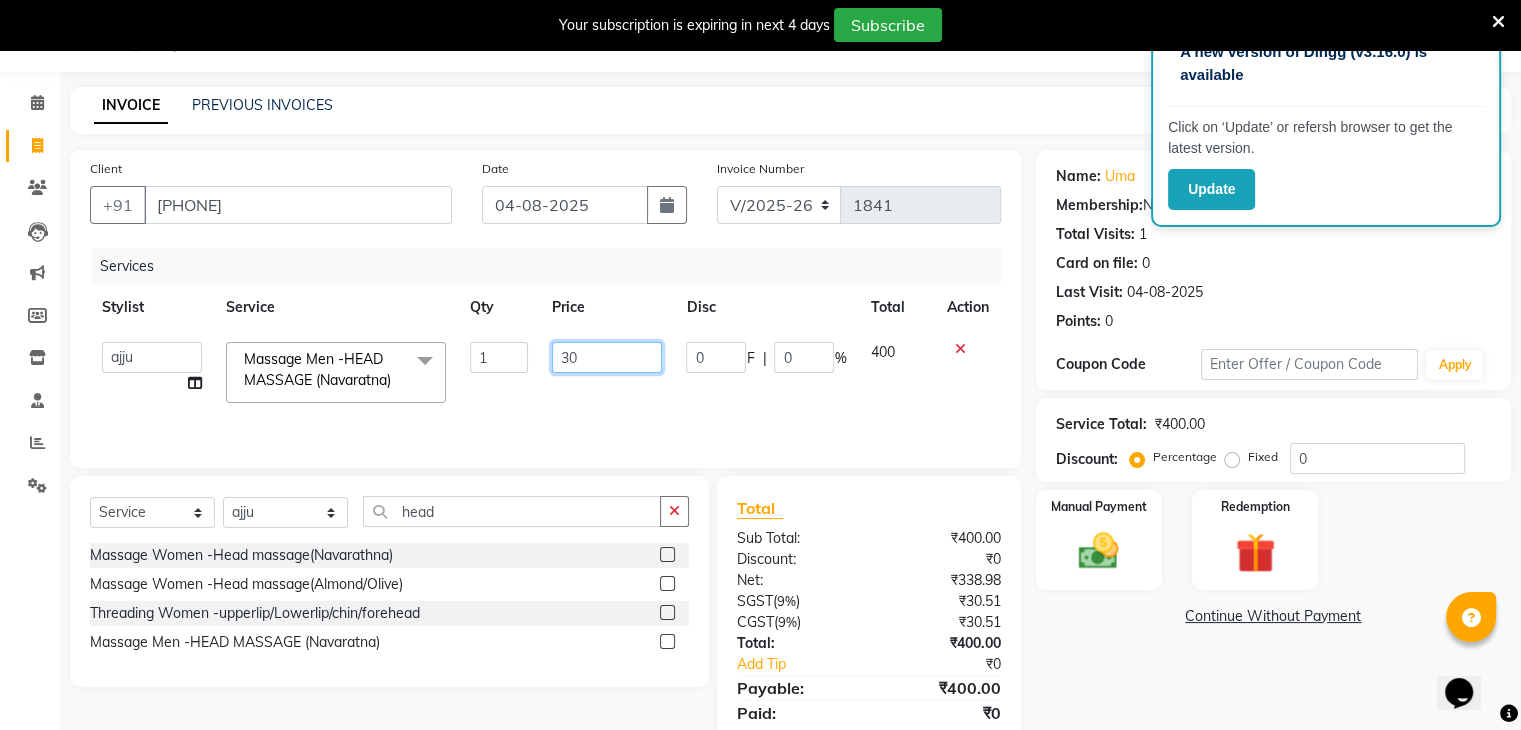 type on "300" 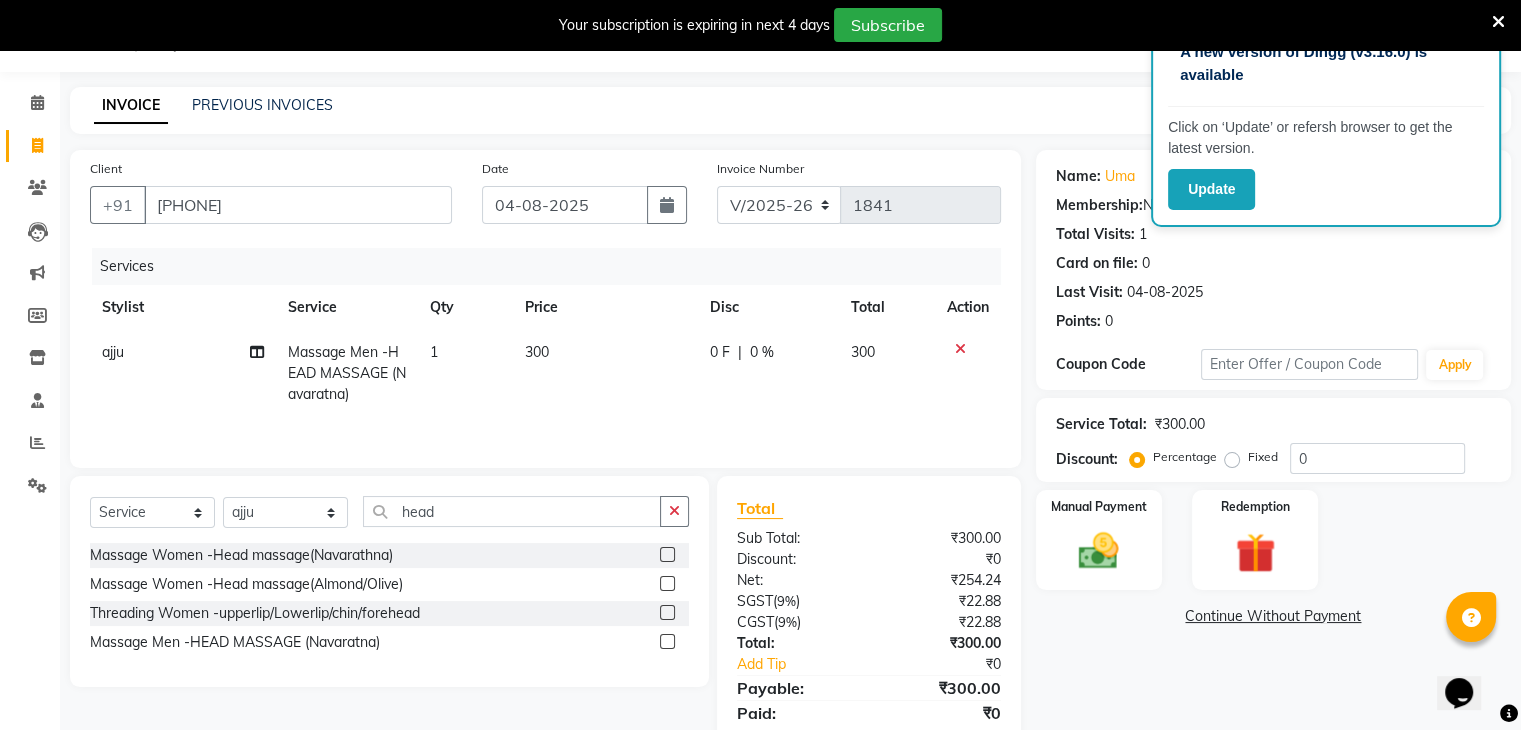 click on "300" 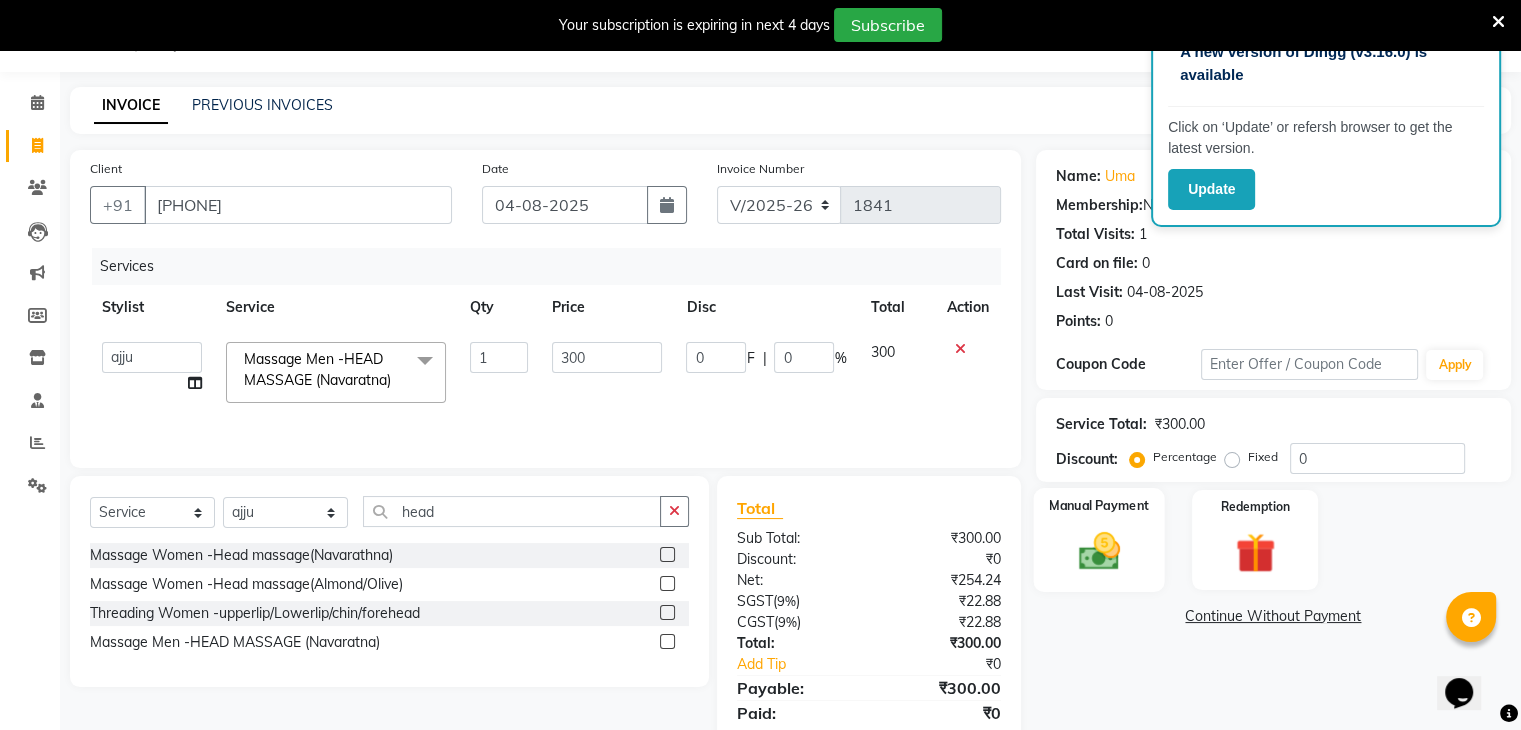 click 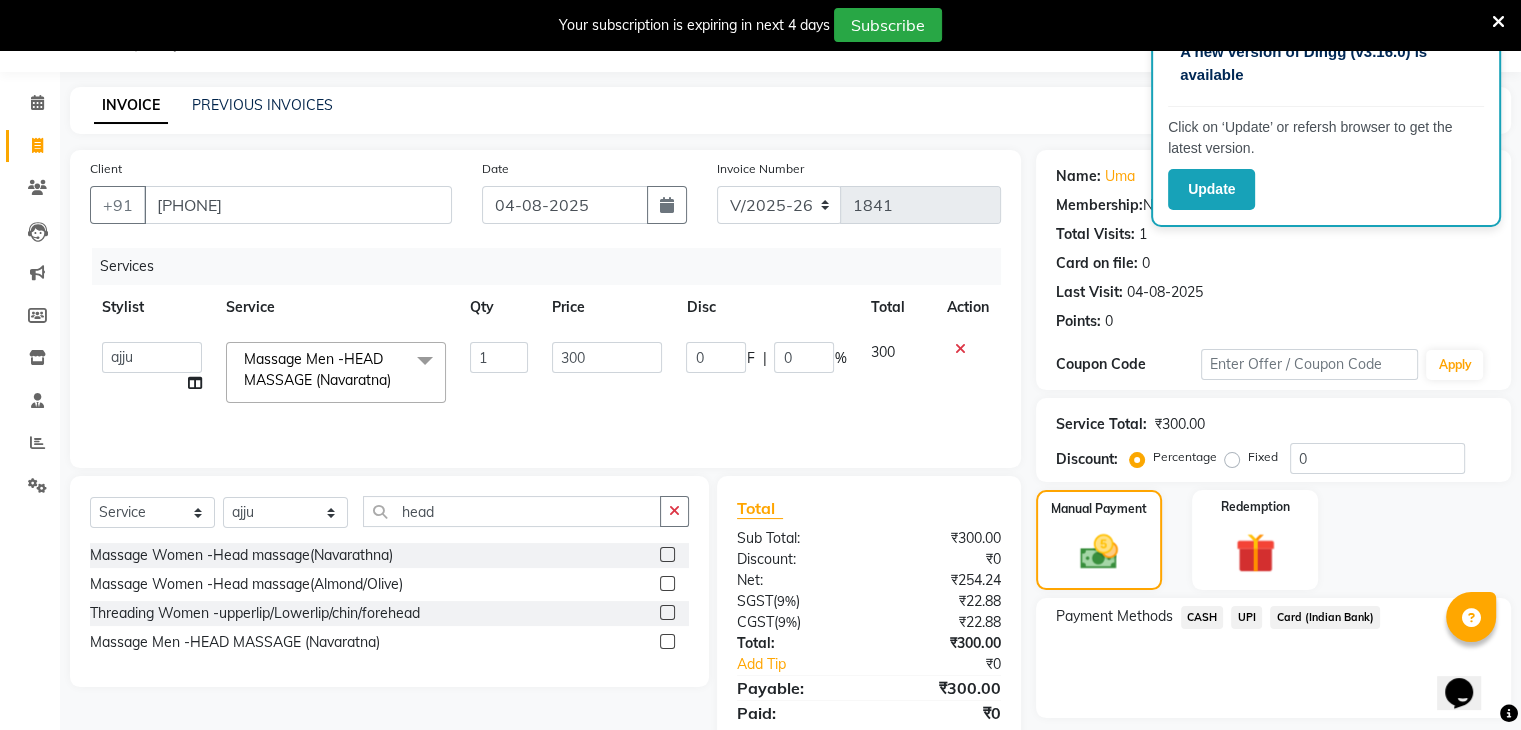 click on "UPI" 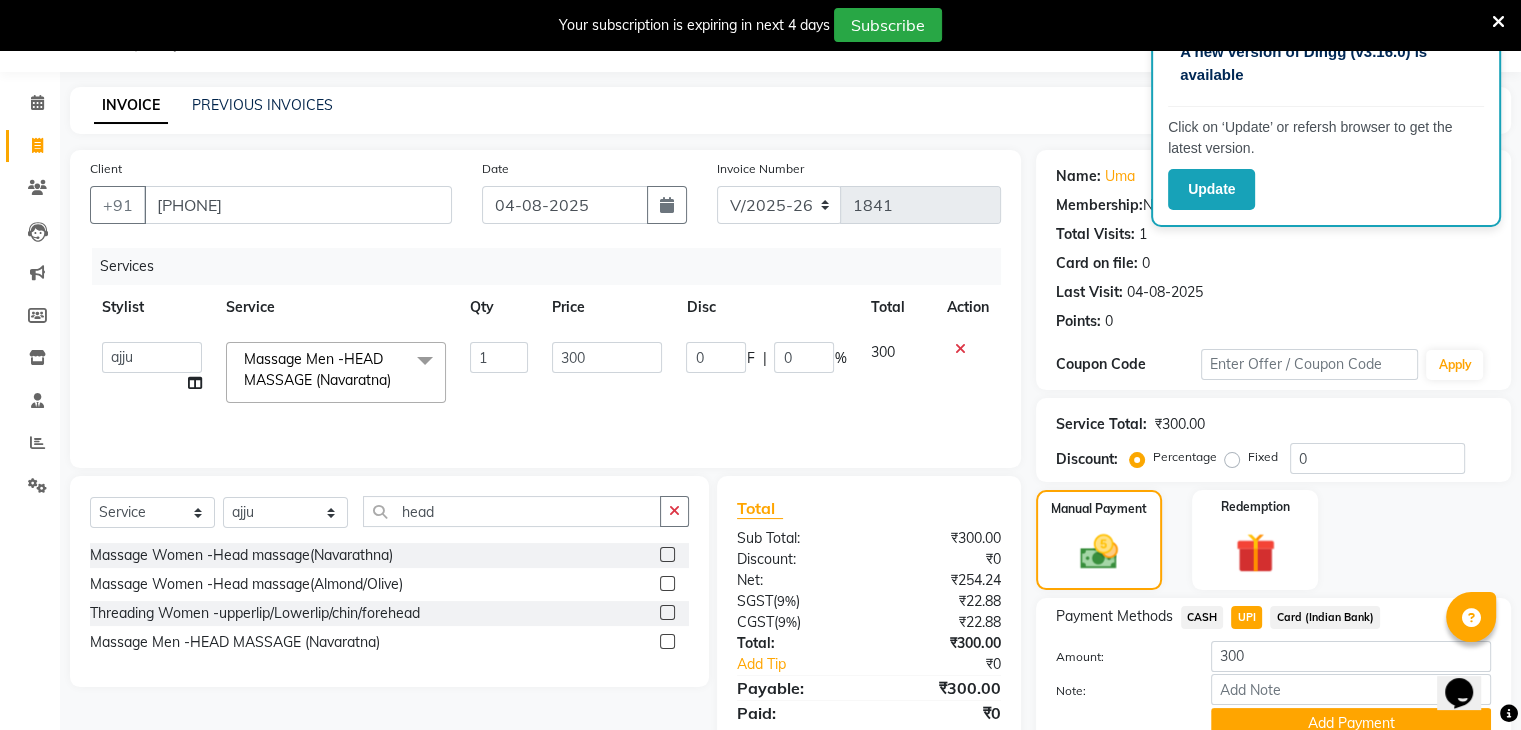 scroll, scrollTop: 126, scrollLeft: 0, axis: vertical 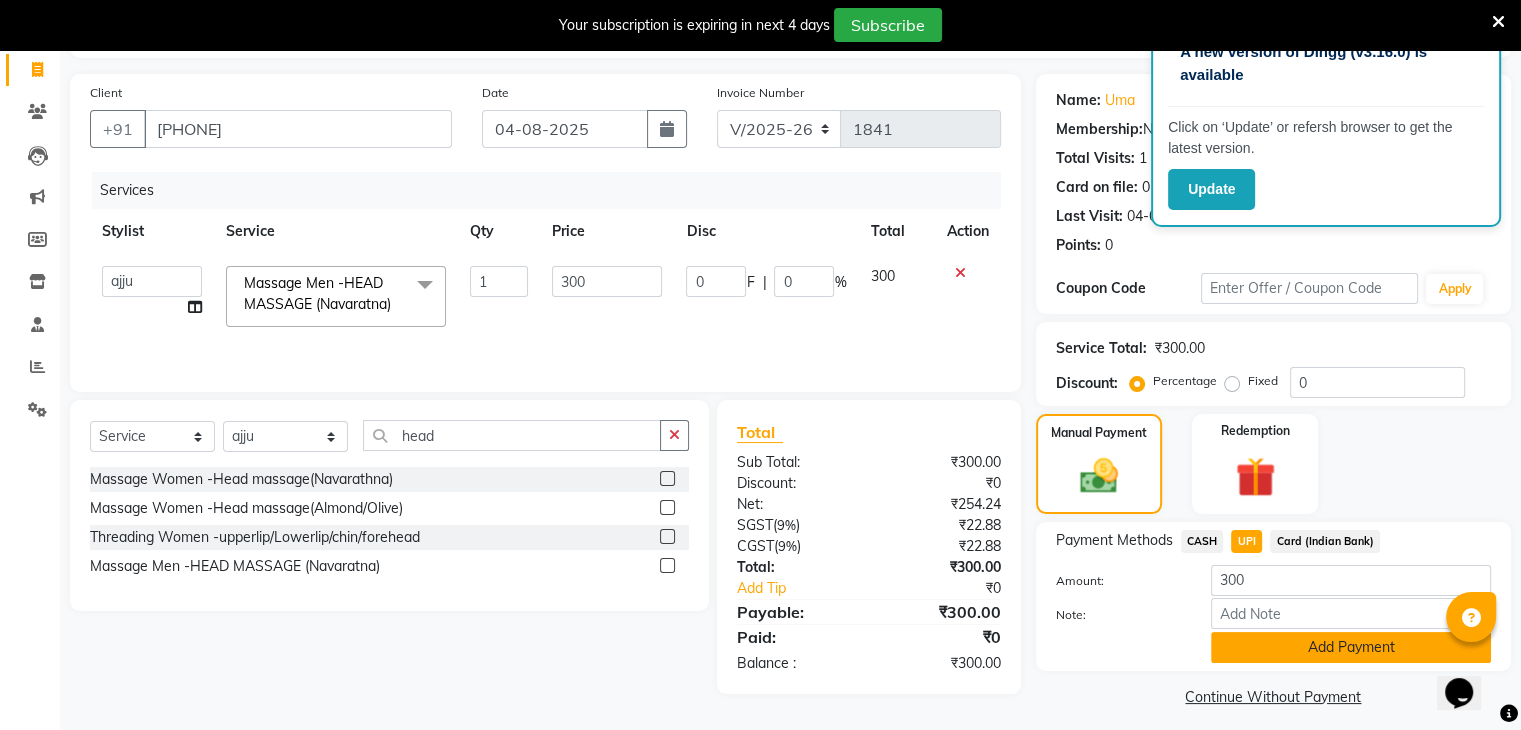 click on "Add Payment" 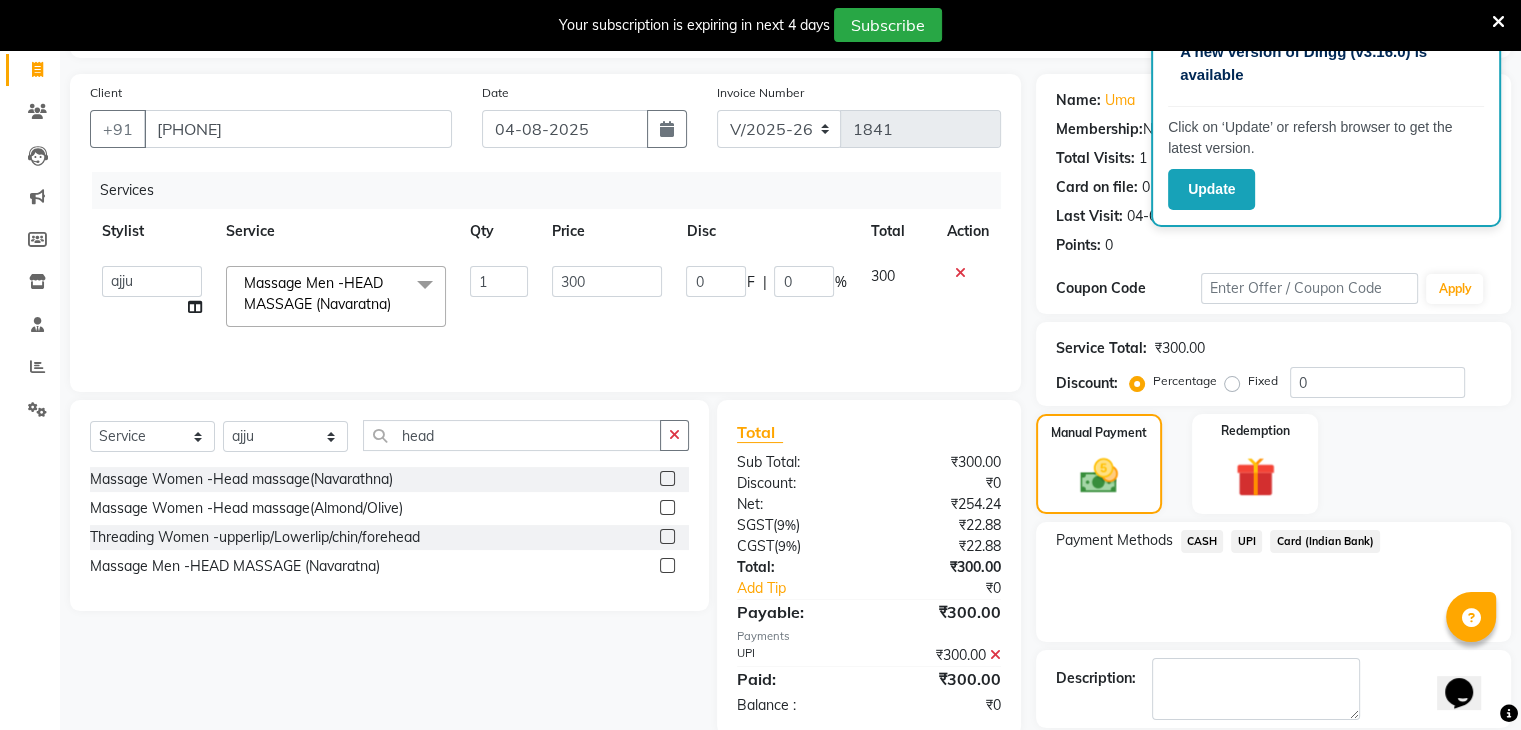 scroll, scrollTop: 220, scrollLeft: 0, axis: vertical 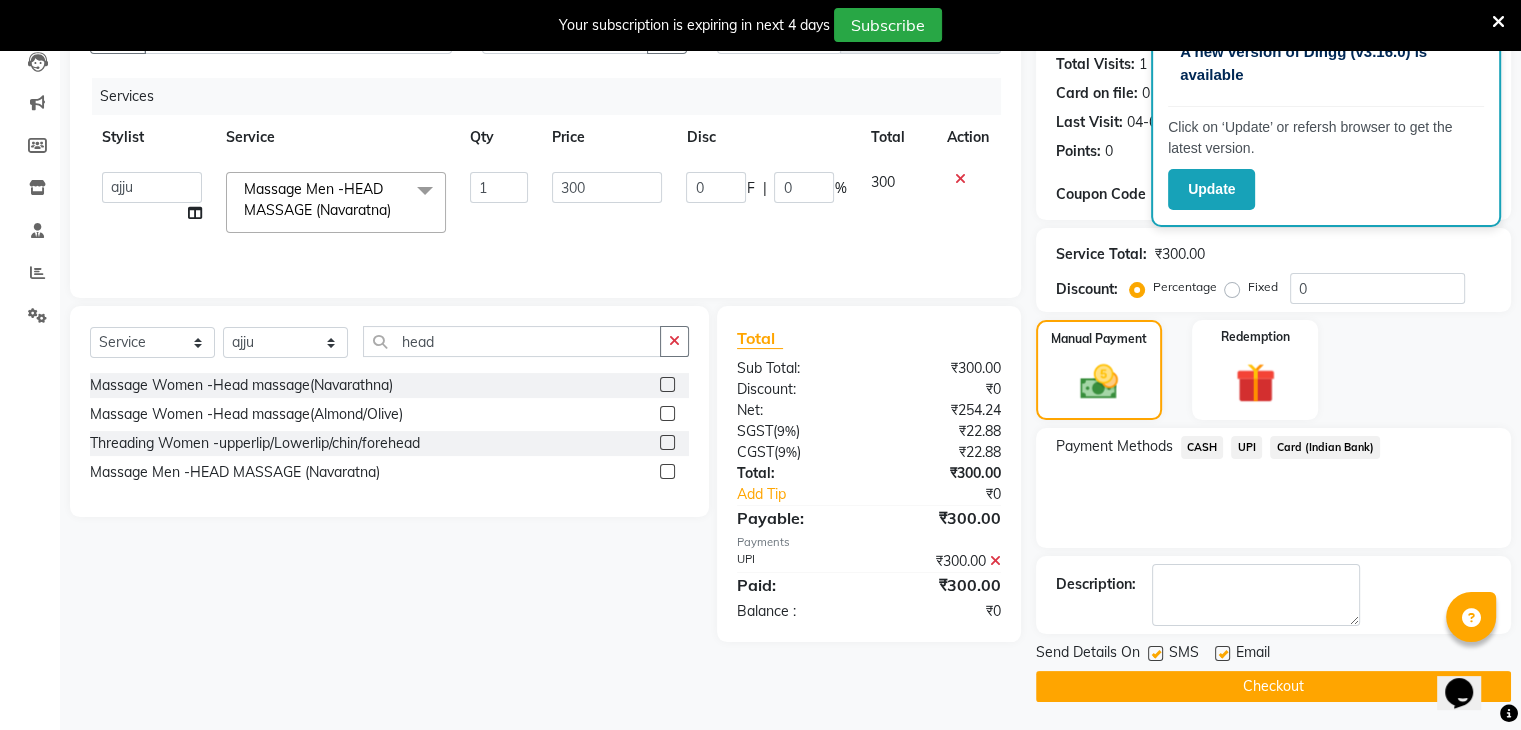 click on "Checkout" 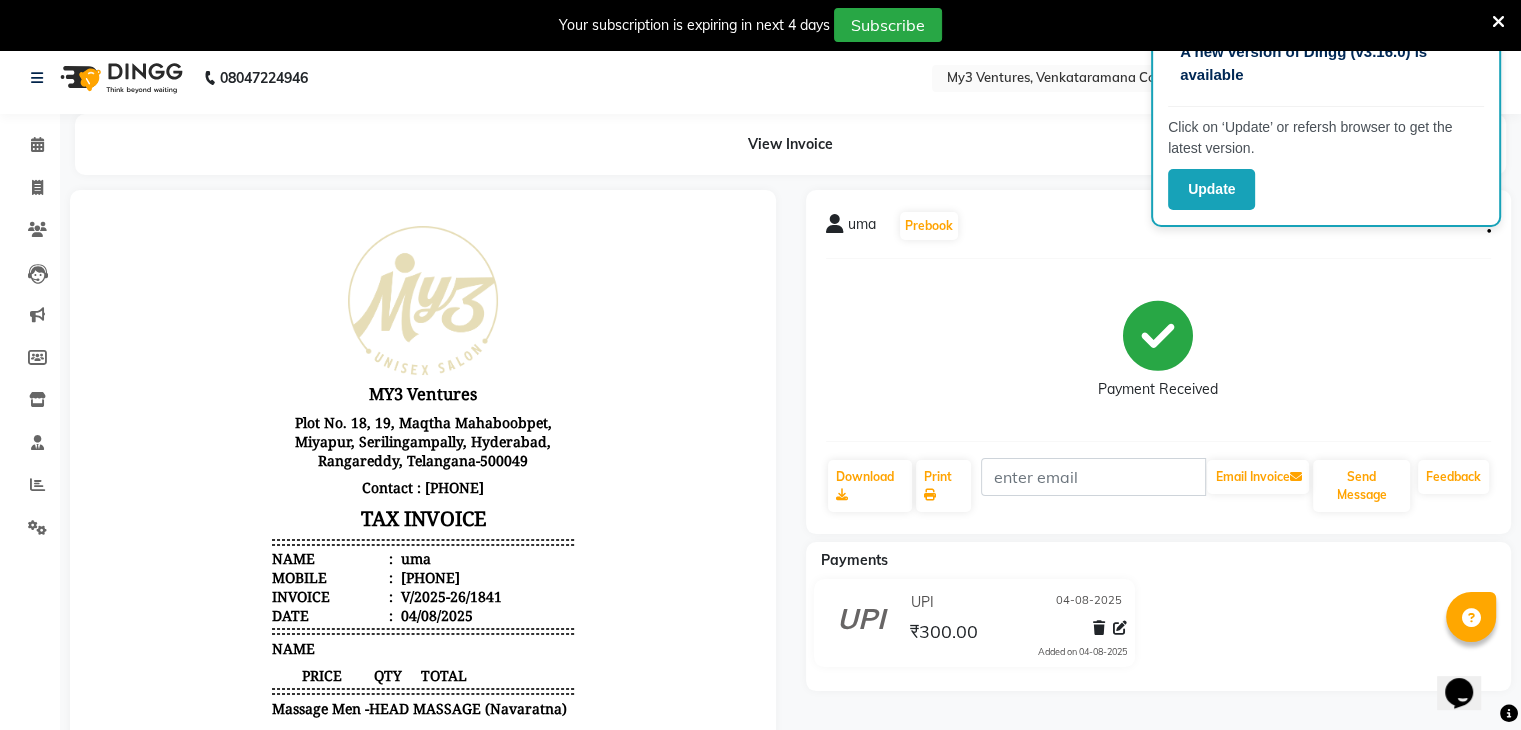 scroll, scrollTop: 0, scrollLeft: 0, axis: both 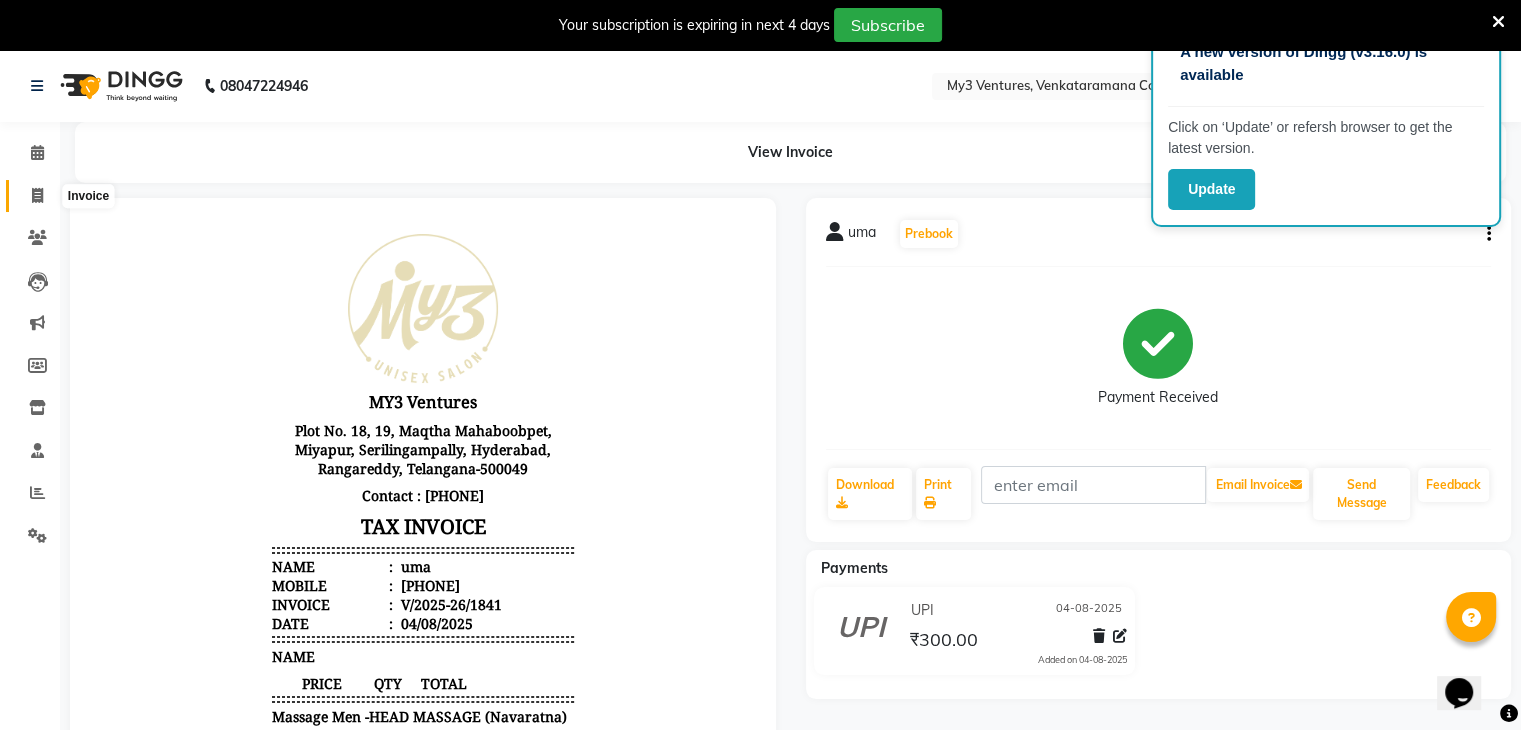 click 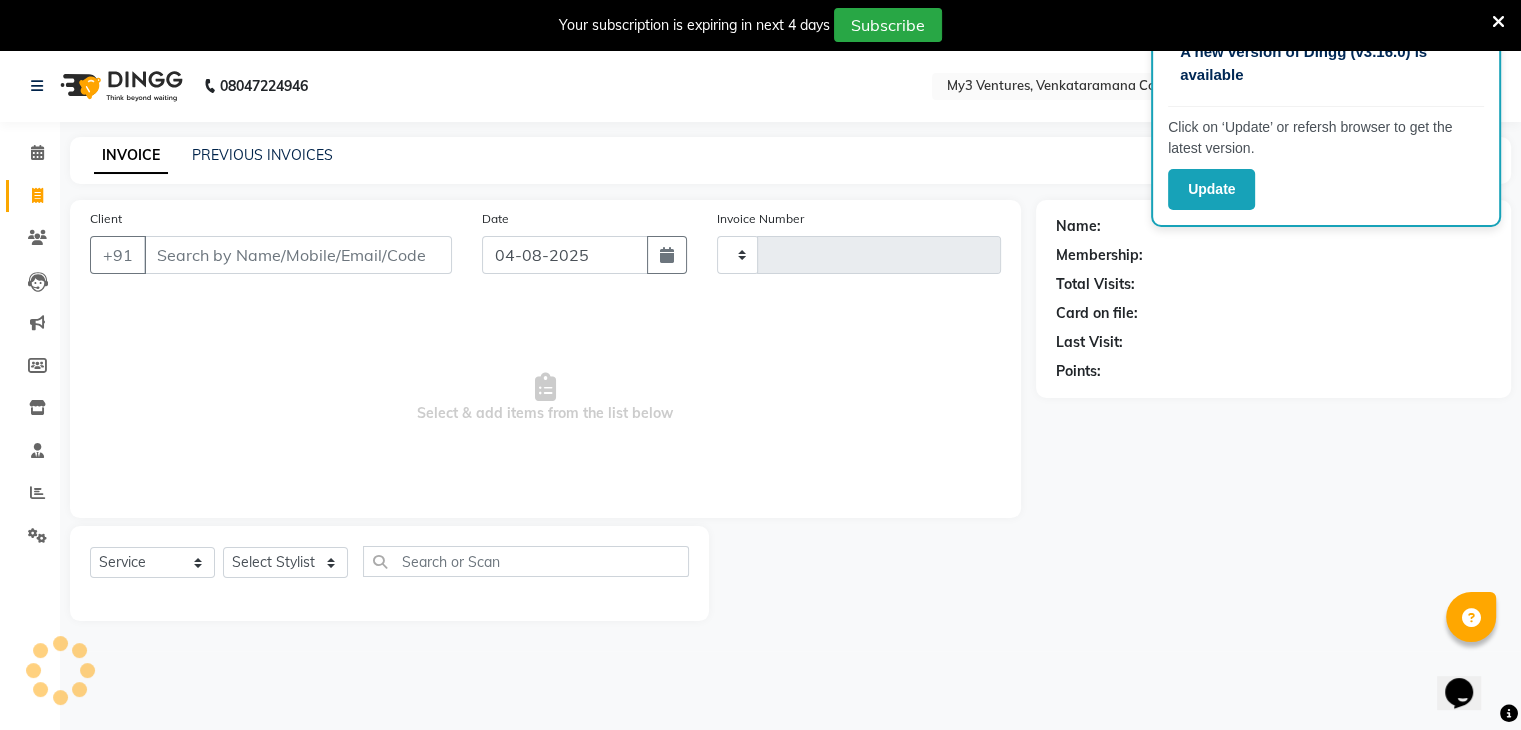 scroll, scrollTop: 50, scrollLeft: 0, axis: vertical 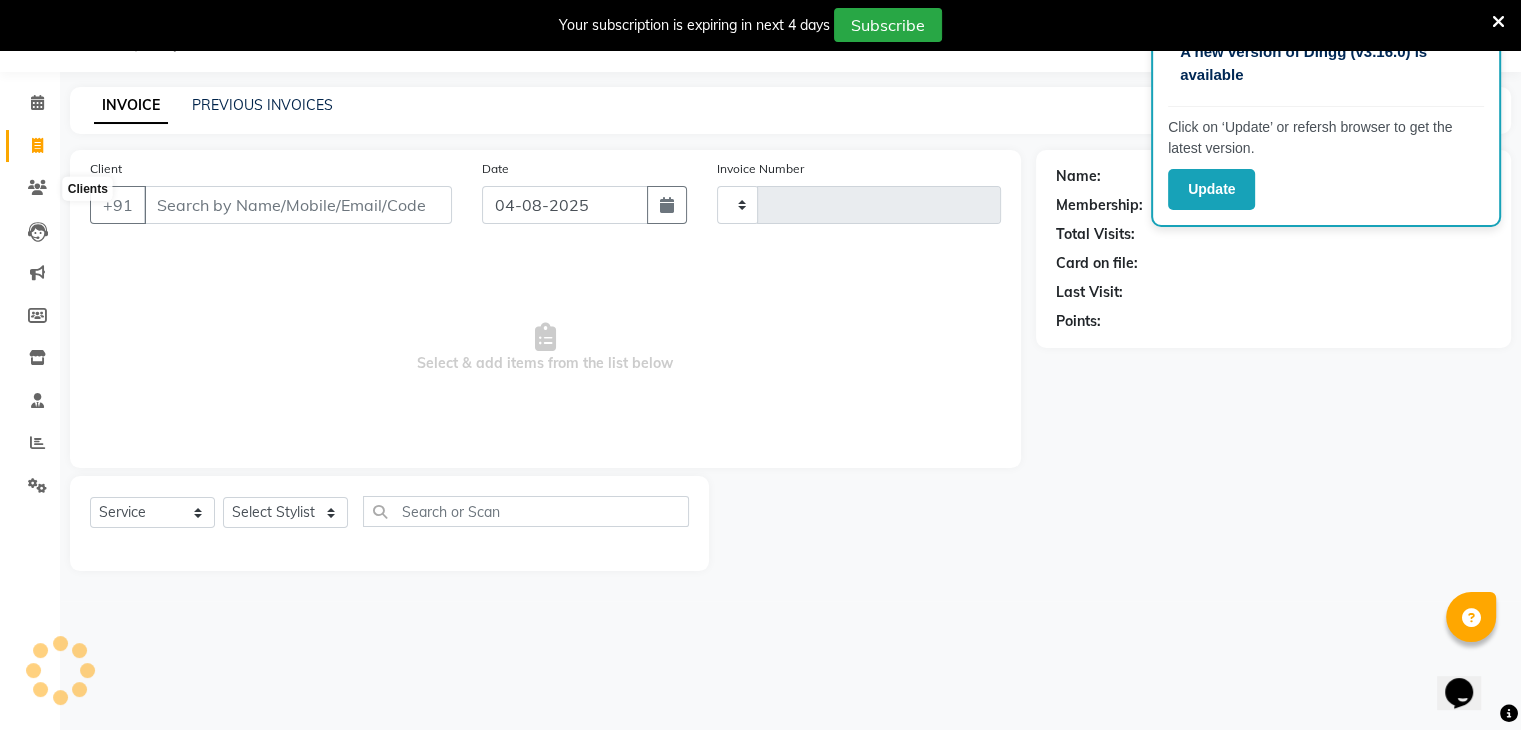 type on "1842" 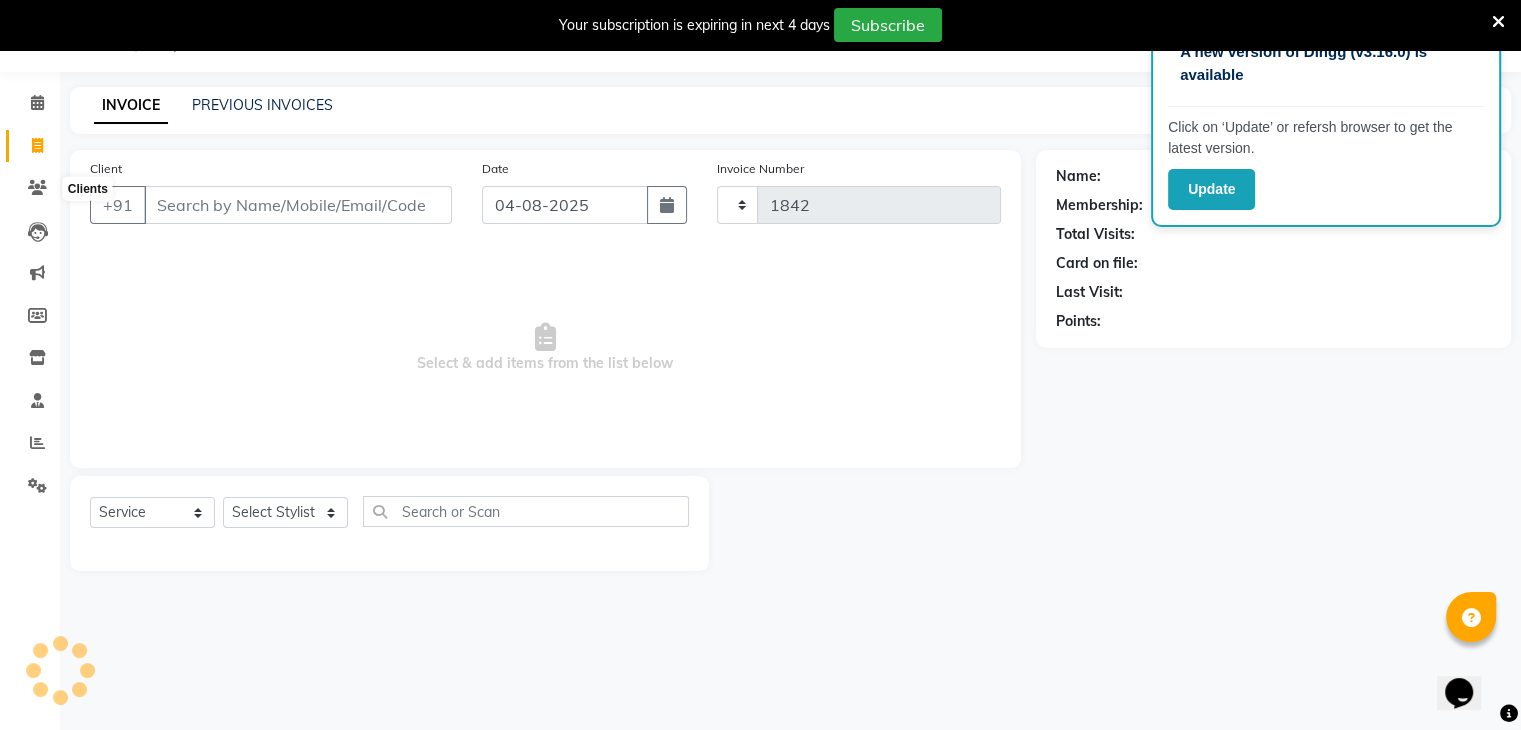 select on "6707" 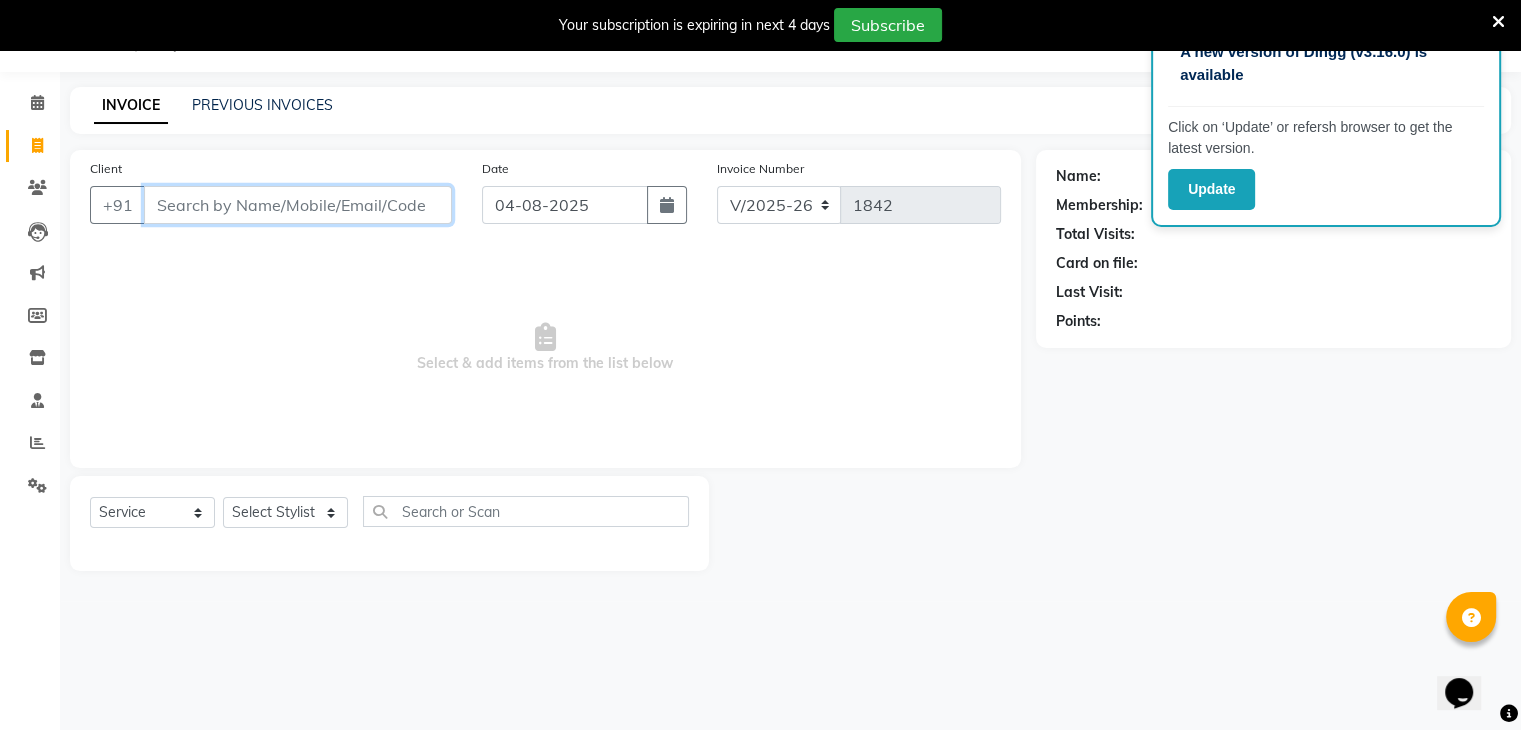 click on "Client" at bounding box center (298, 205) 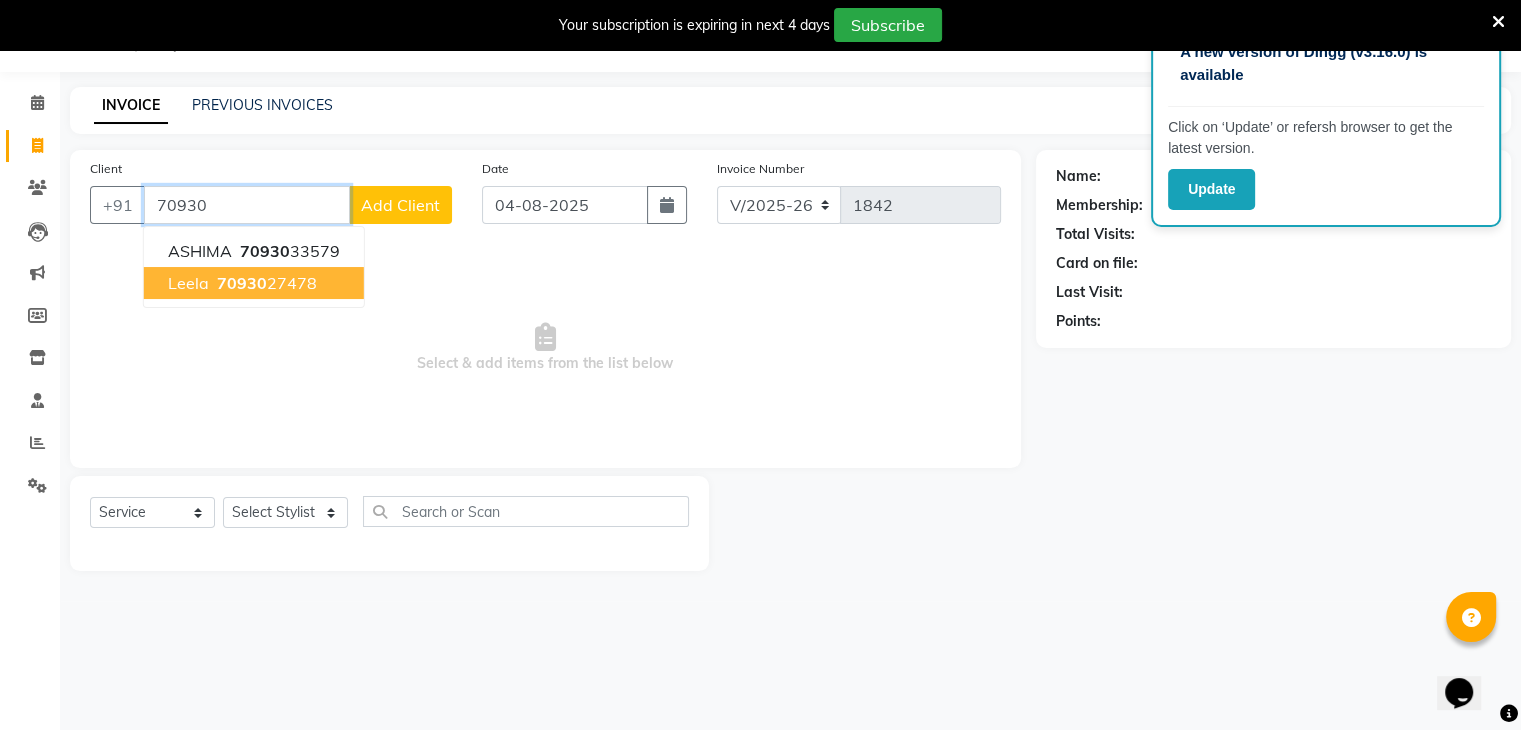 click on "[FIRST]   [PHONE]" at bounding box center (254, 283) 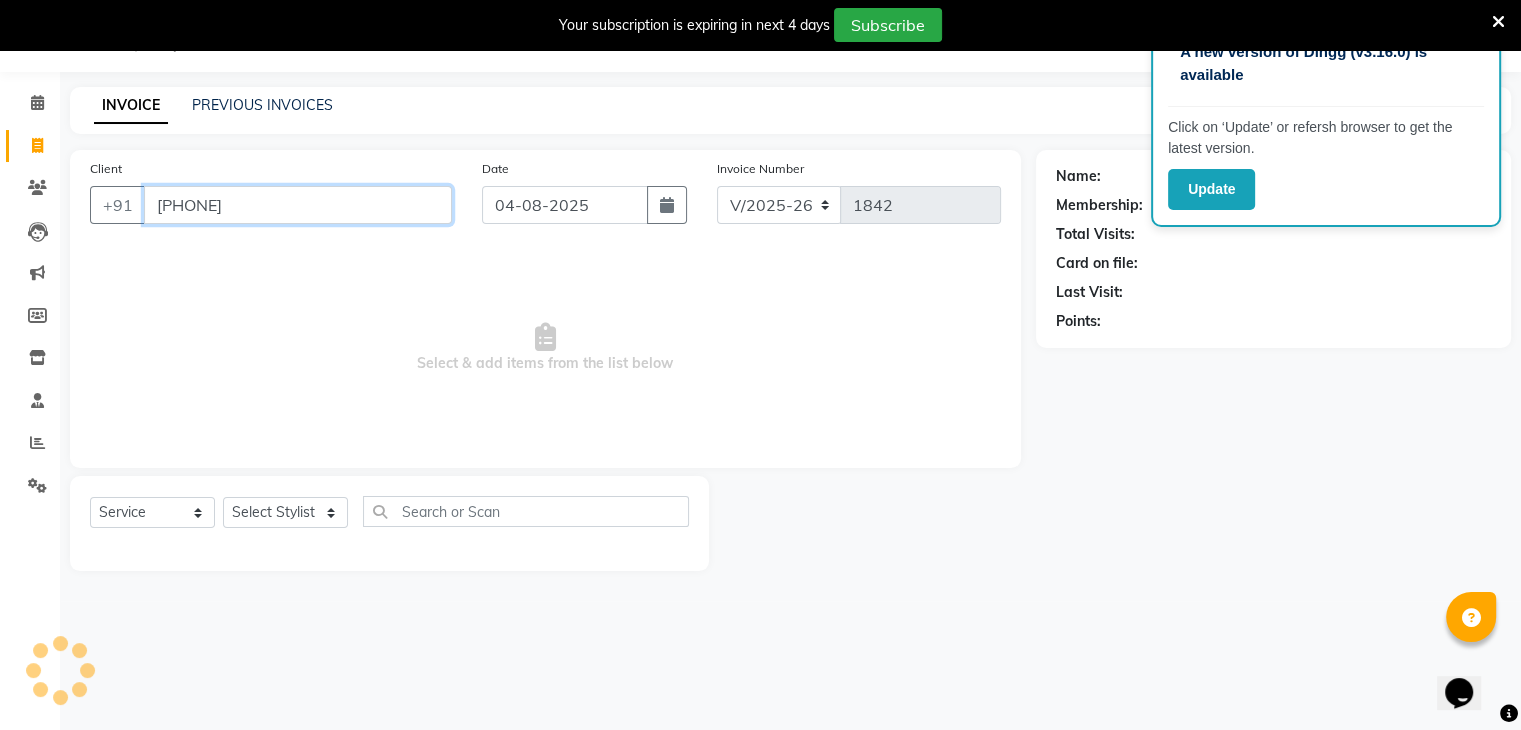 type on "[PHONE]" 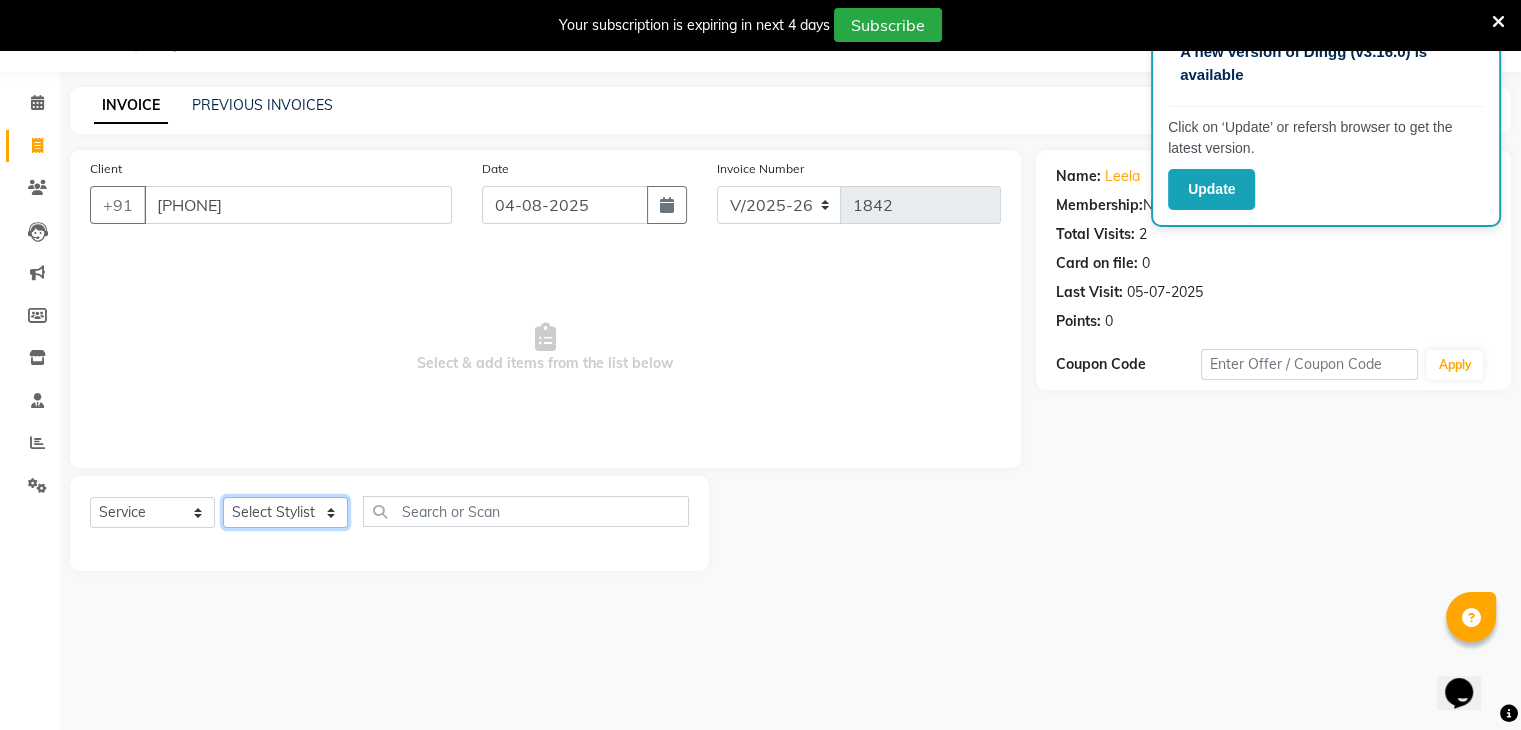 click on "Select Stylist ajju azam divya rihan Sahzad sowjanya srilatha Swapna Zeeshan" 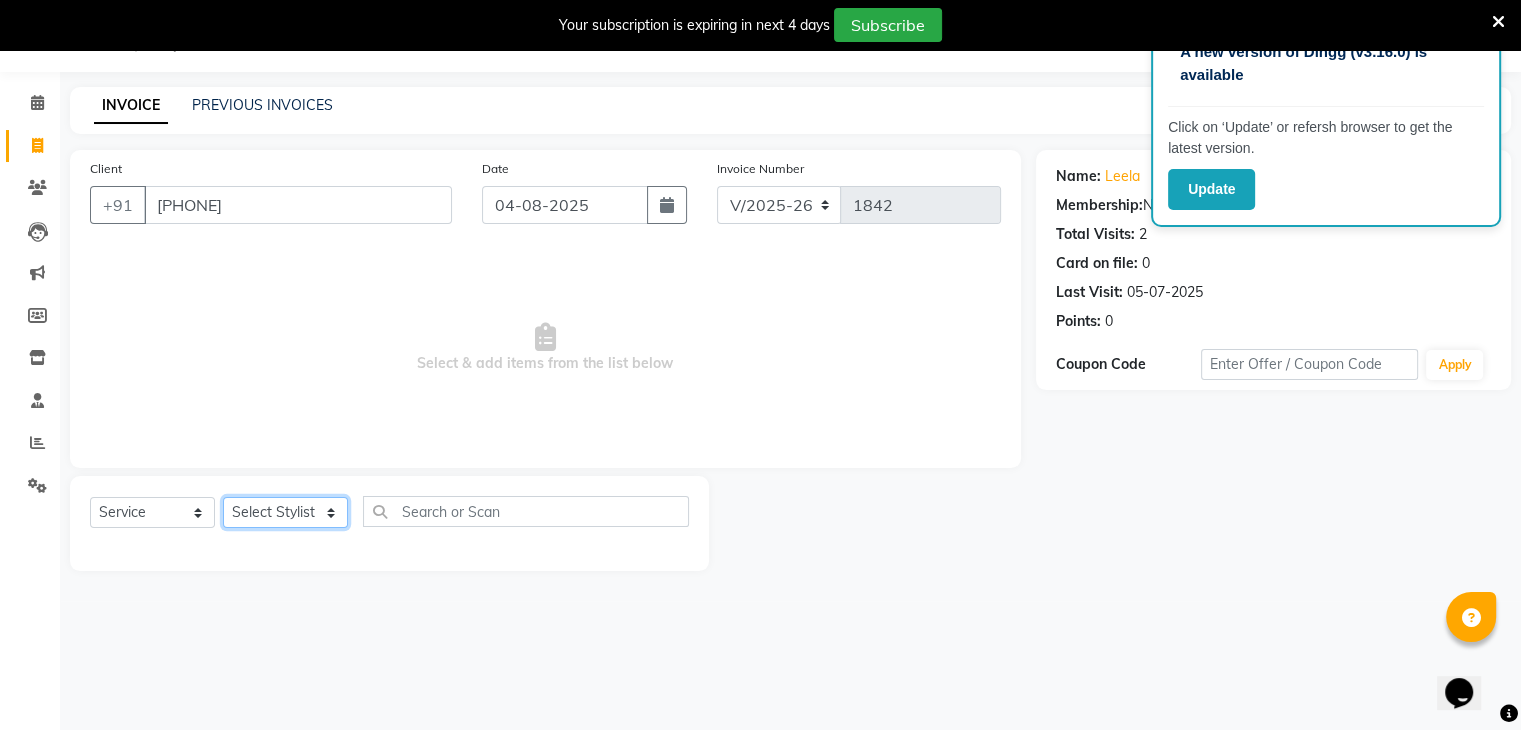 select on "72747" 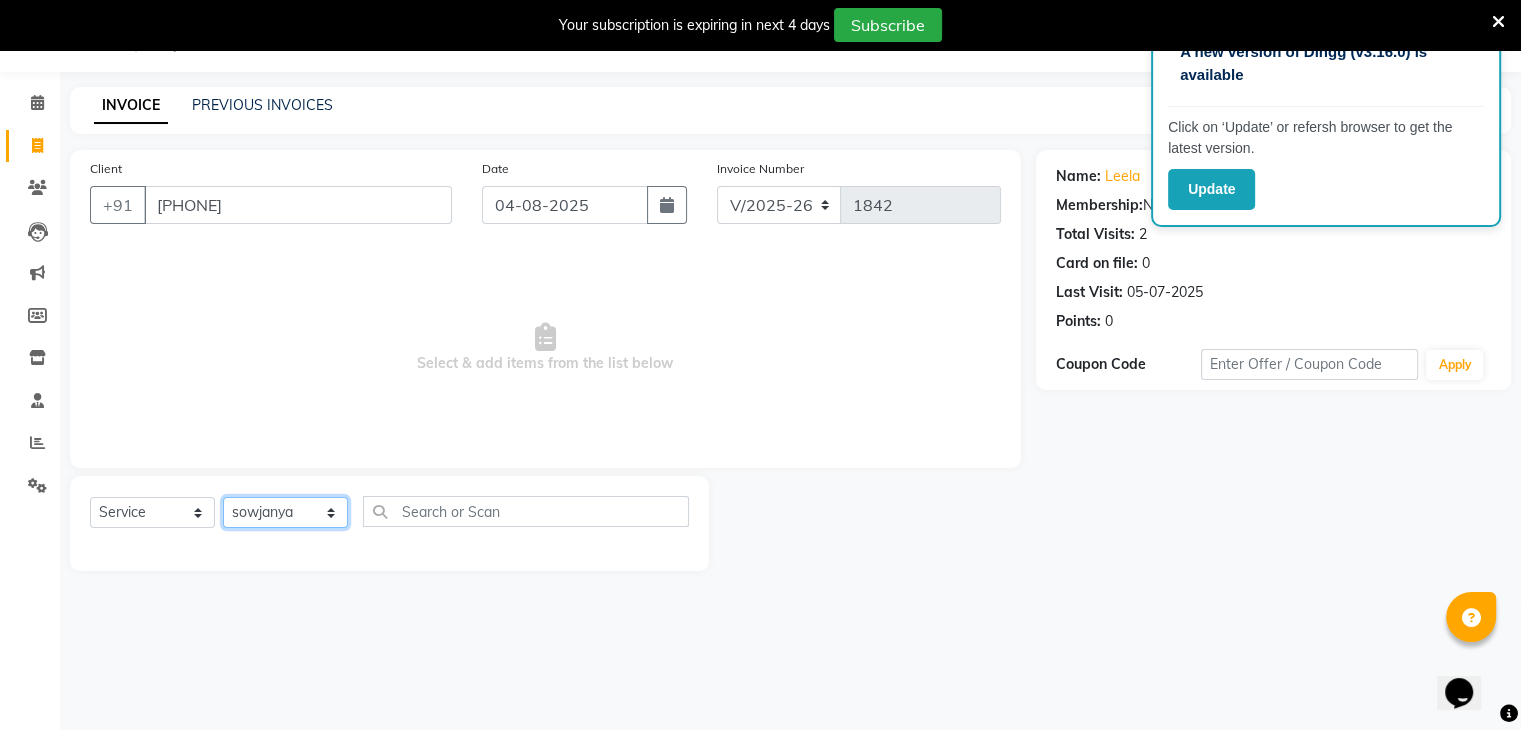 click on "Select Stylist ajju azam divya rihan Sahzad sowjanya srilatha Swapna Zeeshan" 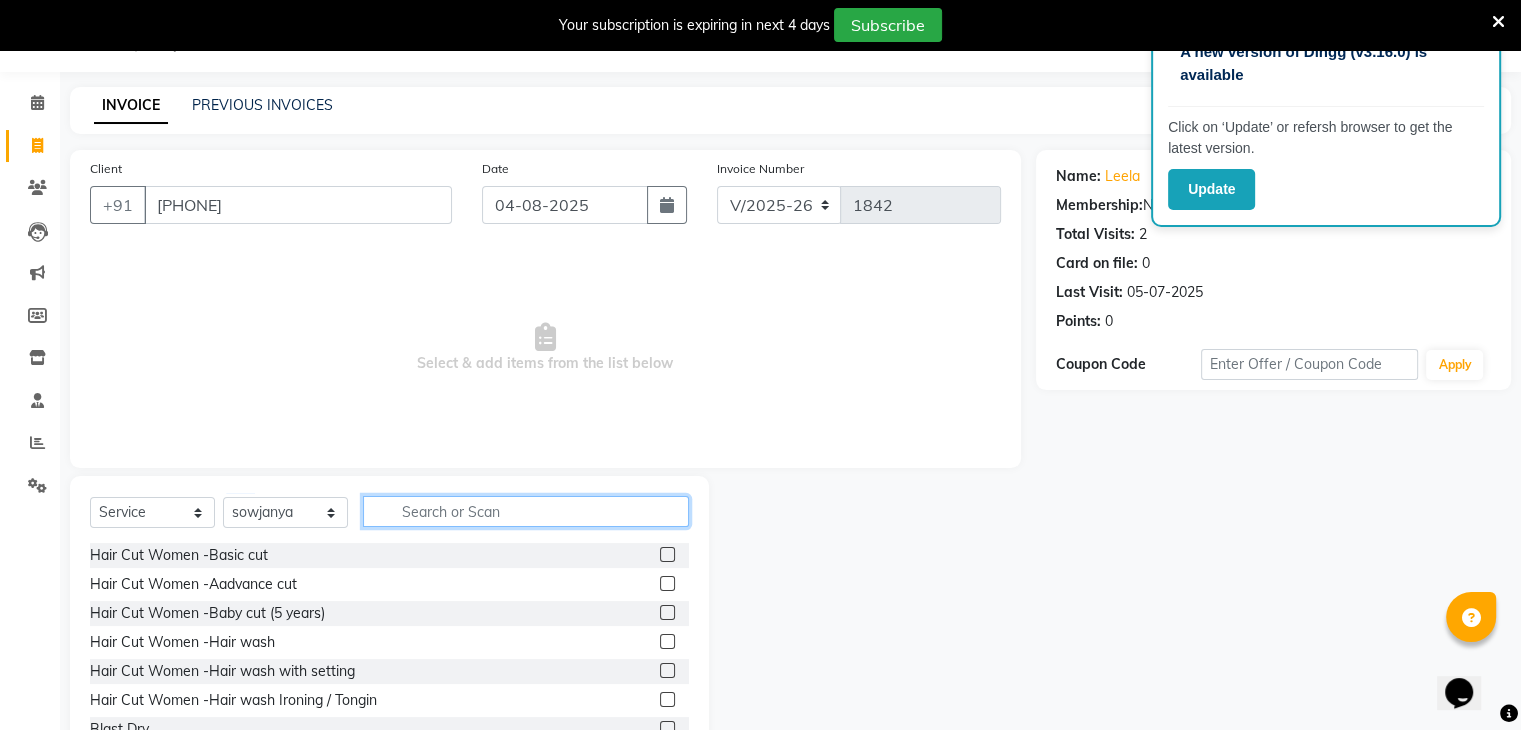 click 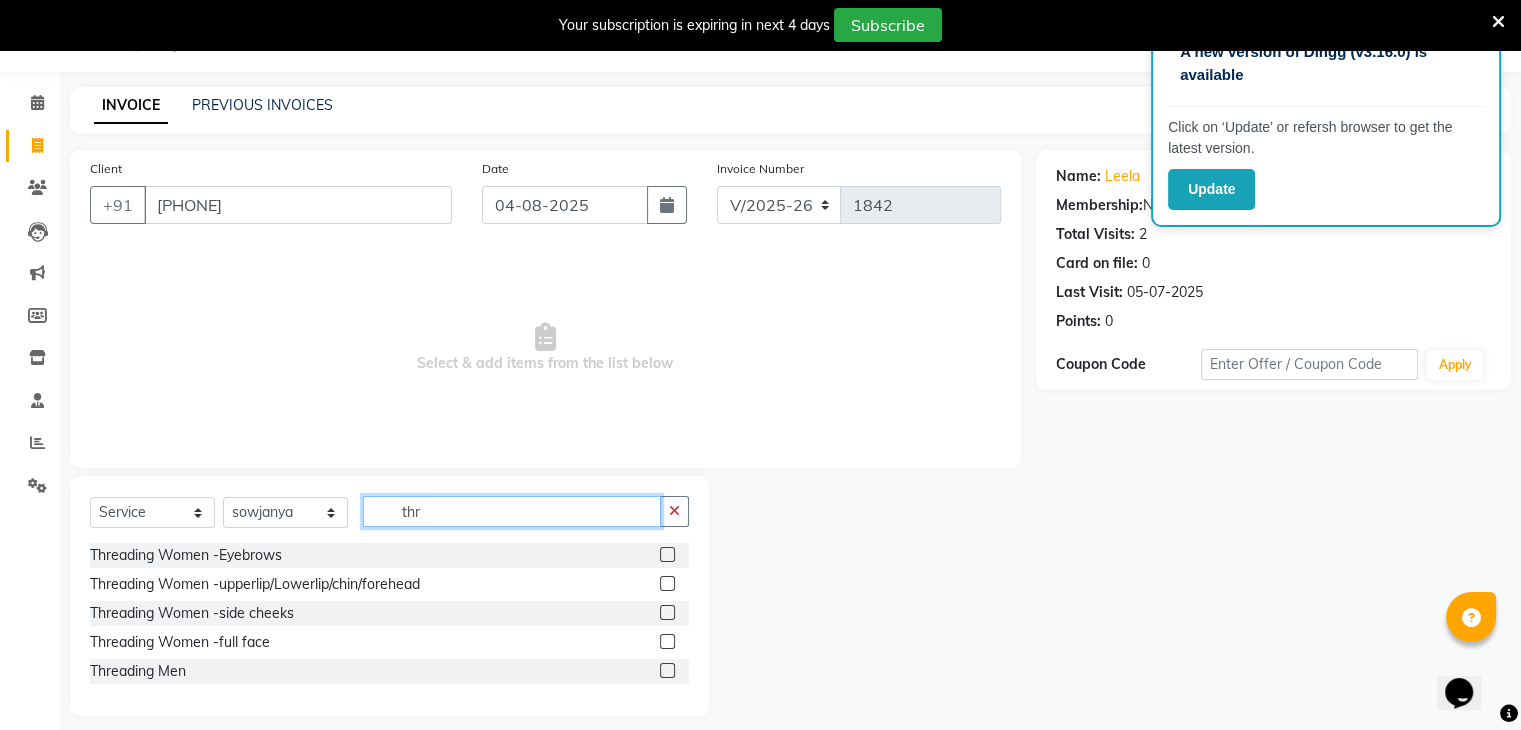 type on "thr" 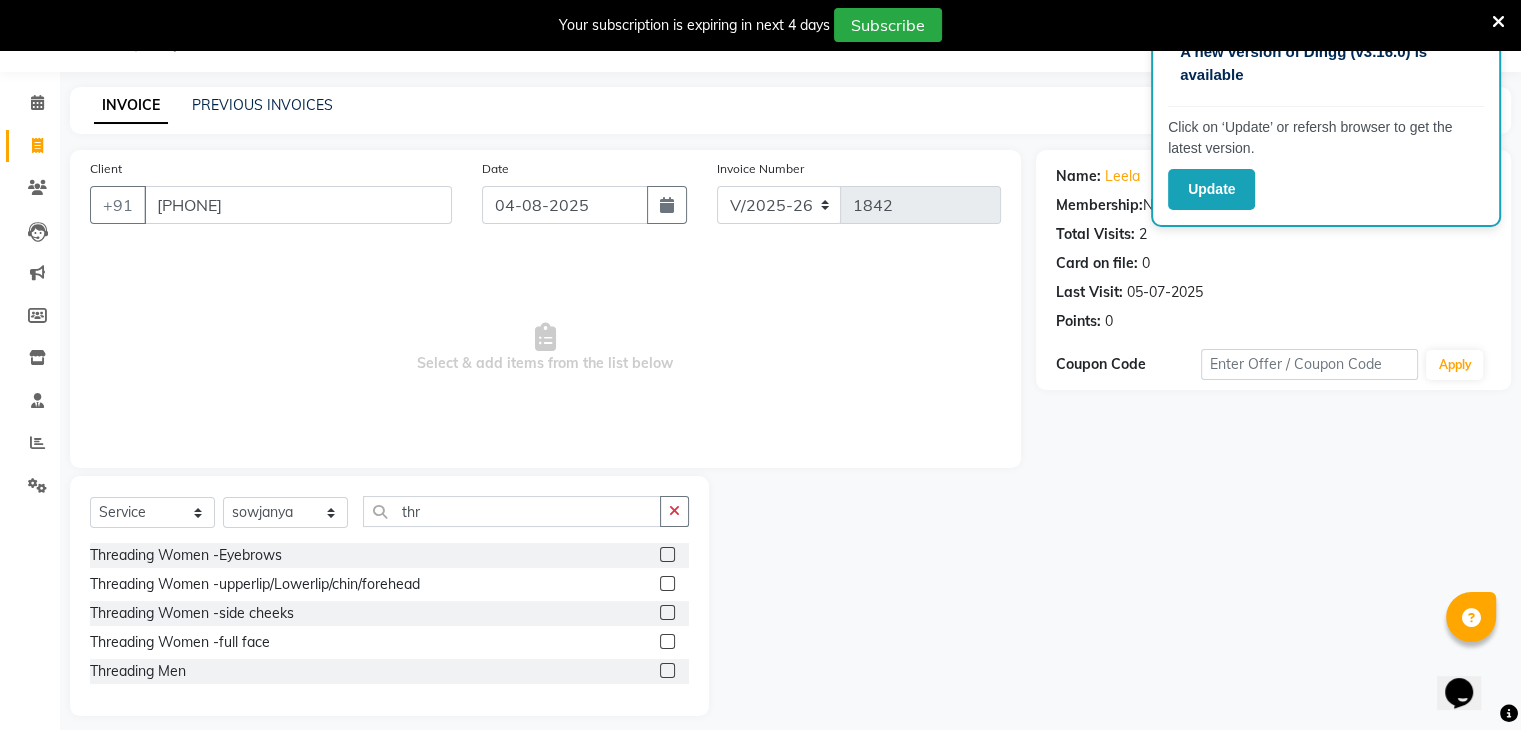 click 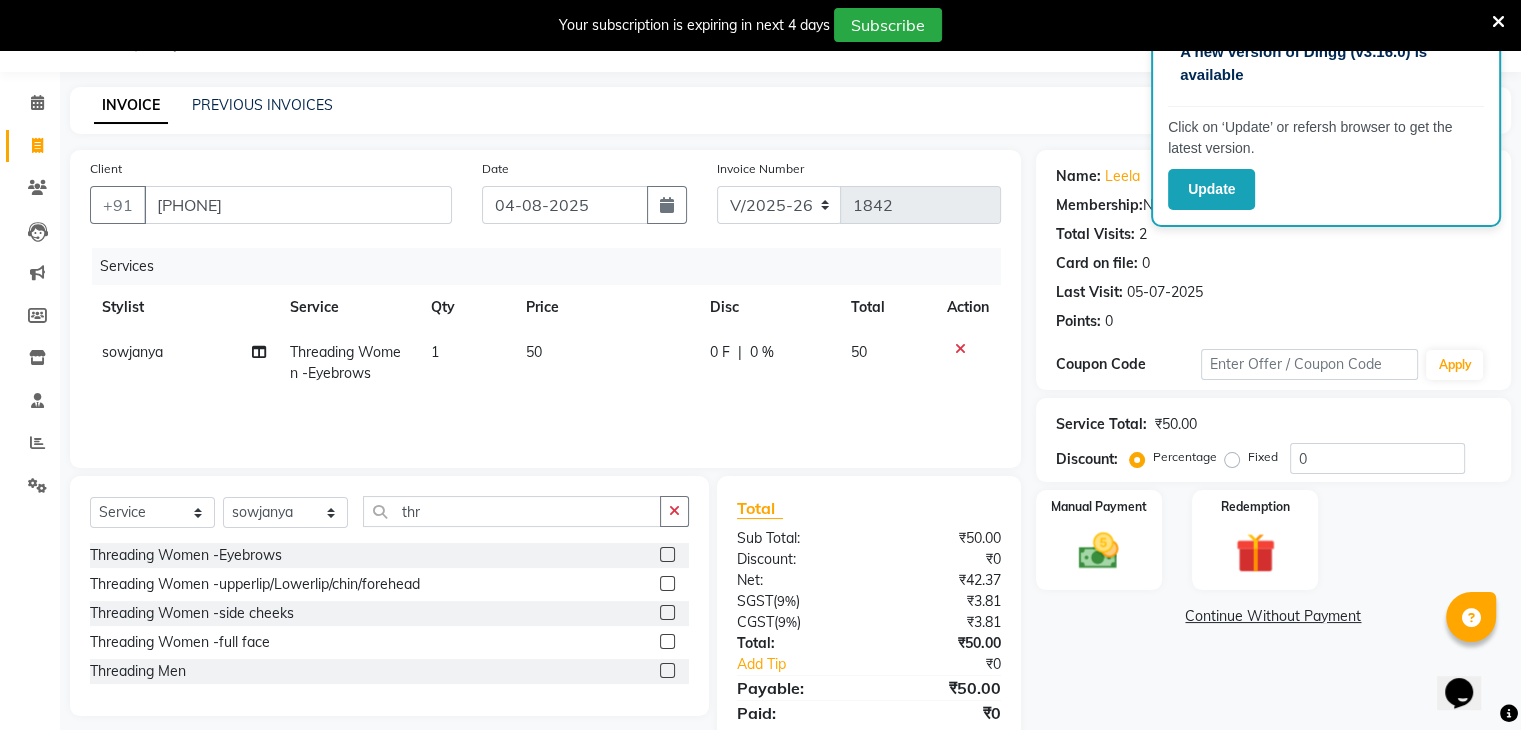 click 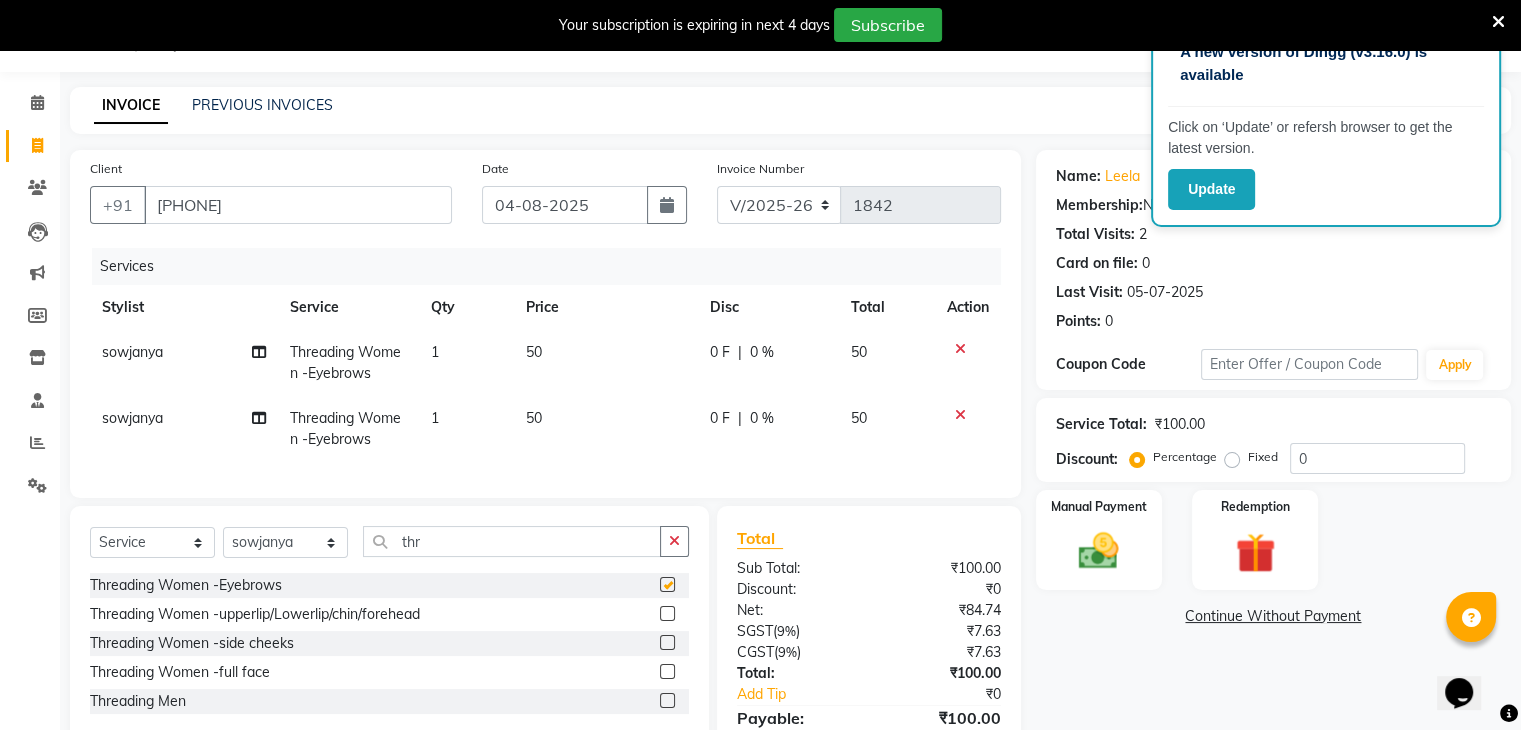 checkbox on "false" 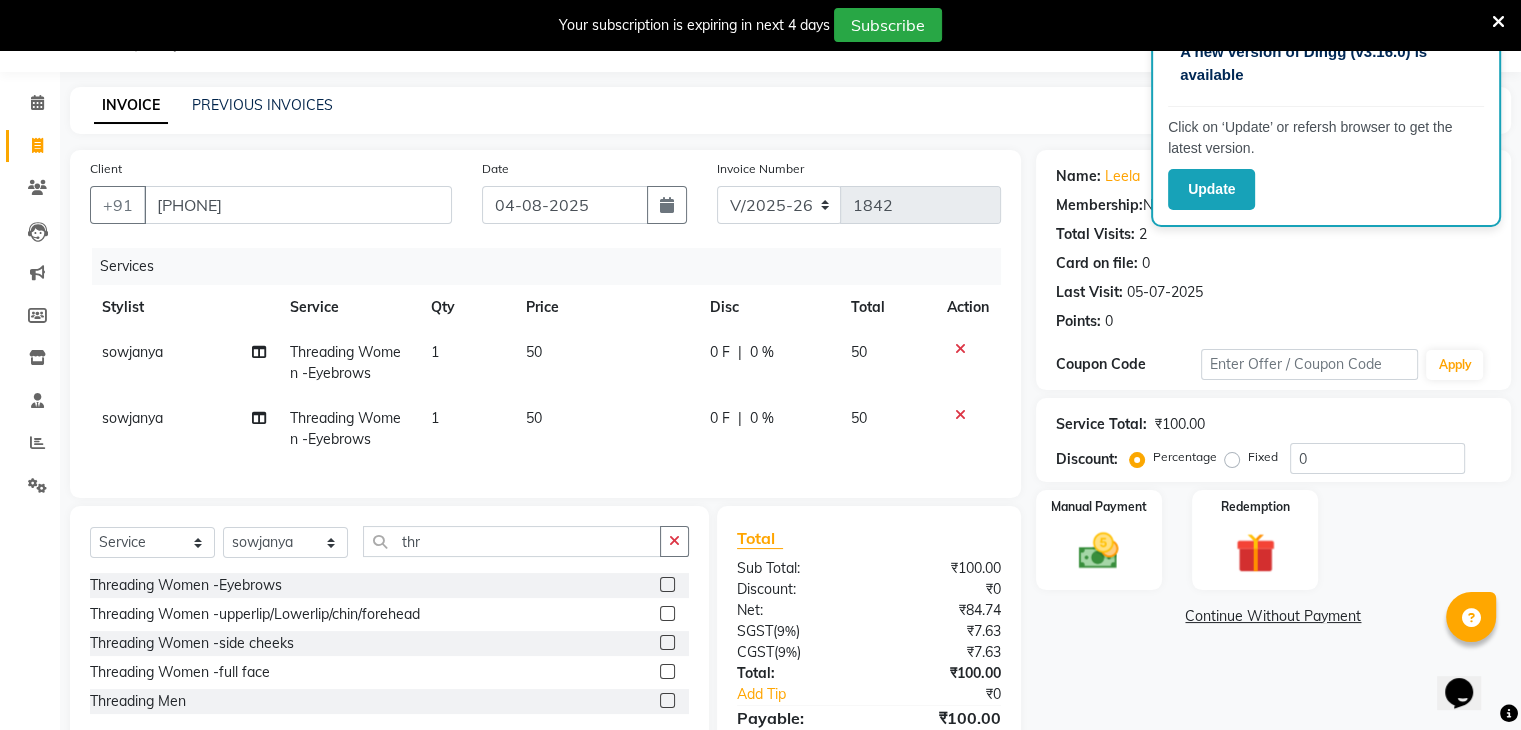 click 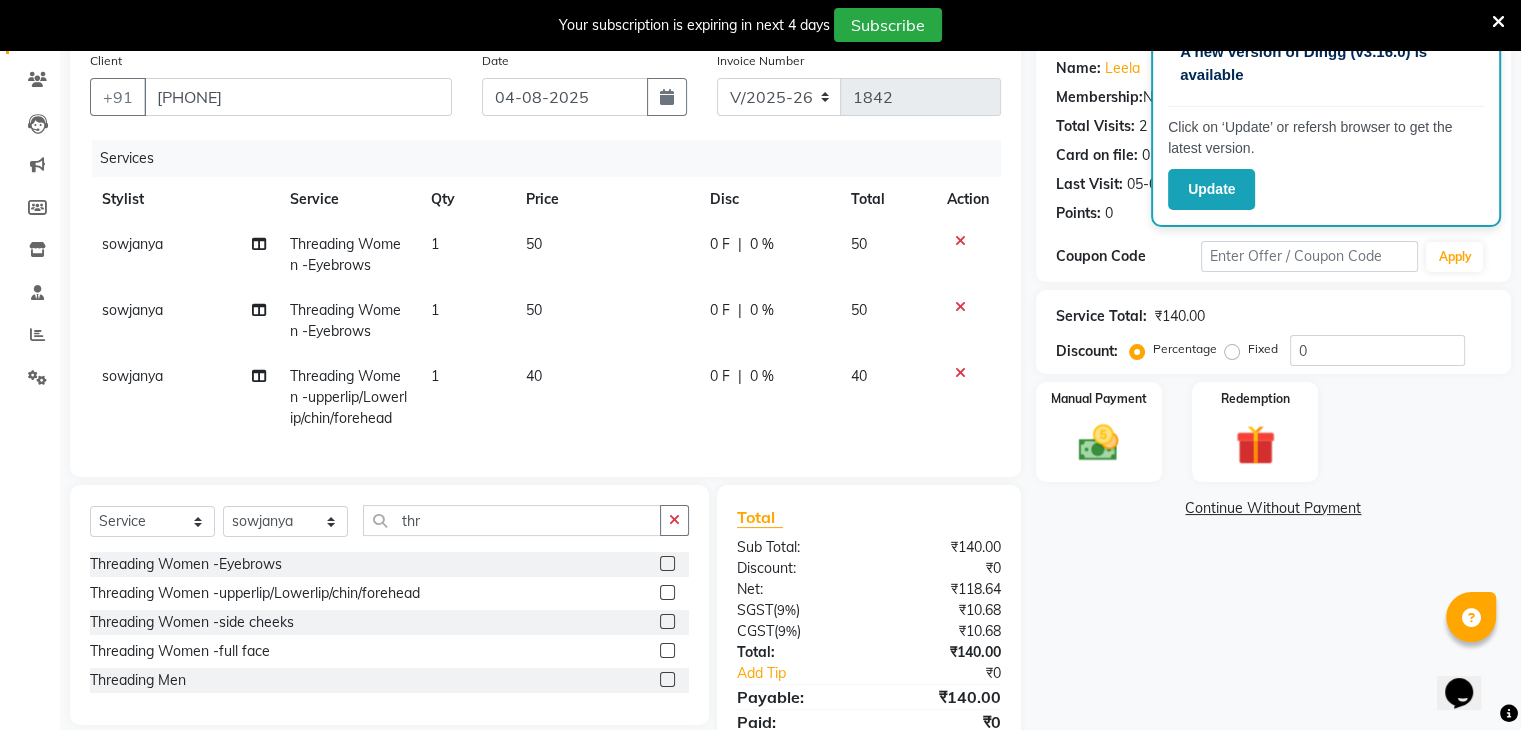 scroll, scrollTop: 159, scrollLeft: 0, axis: vertical 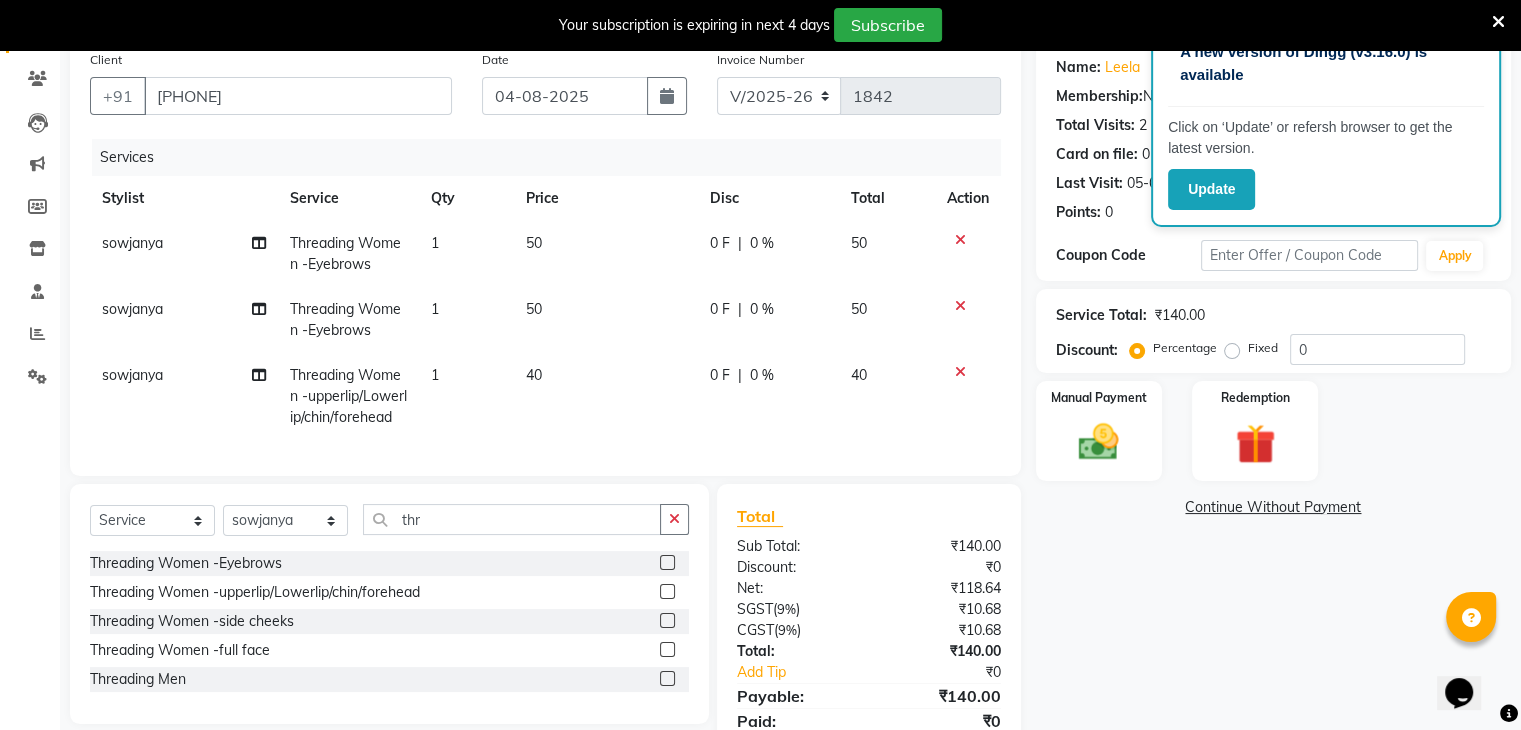 click 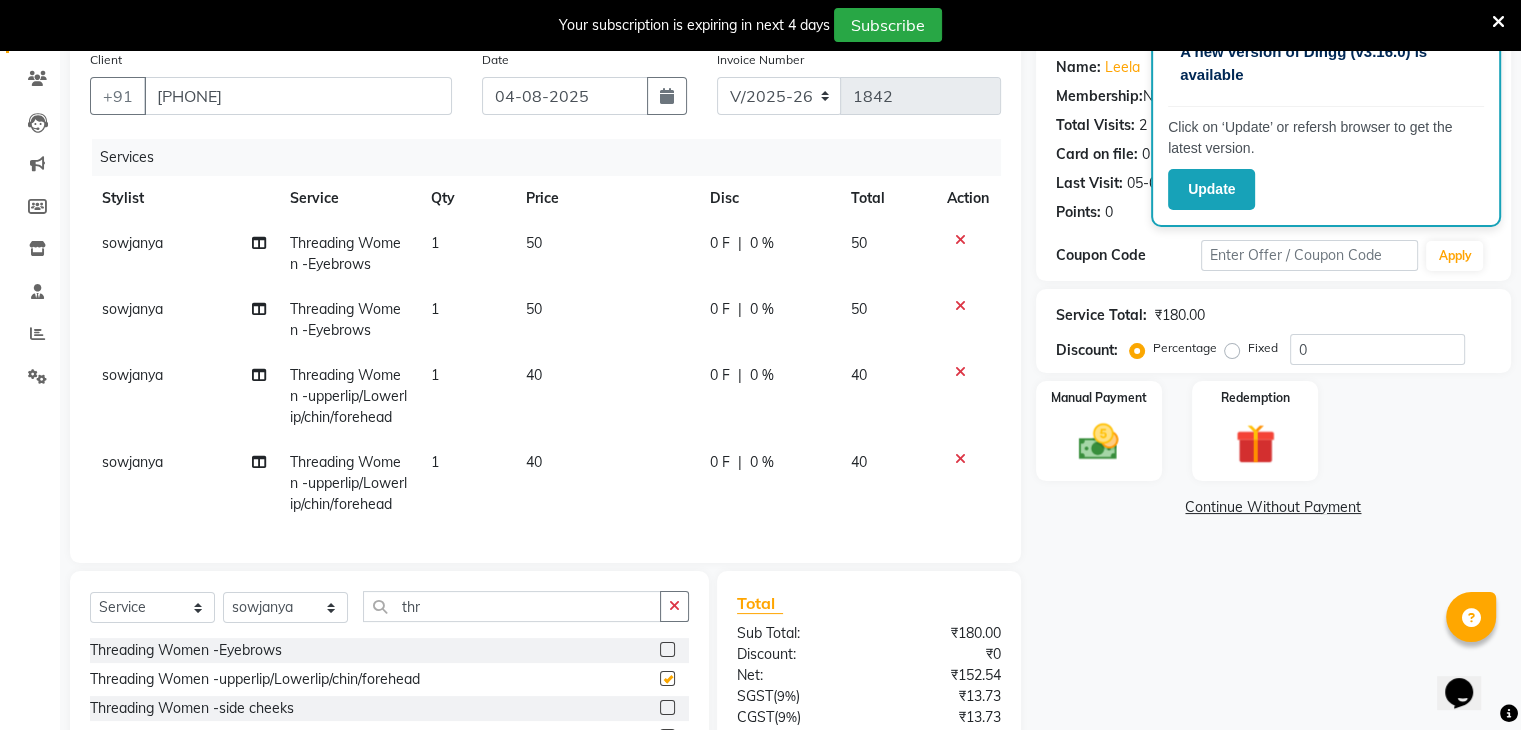 checkbox on "false" 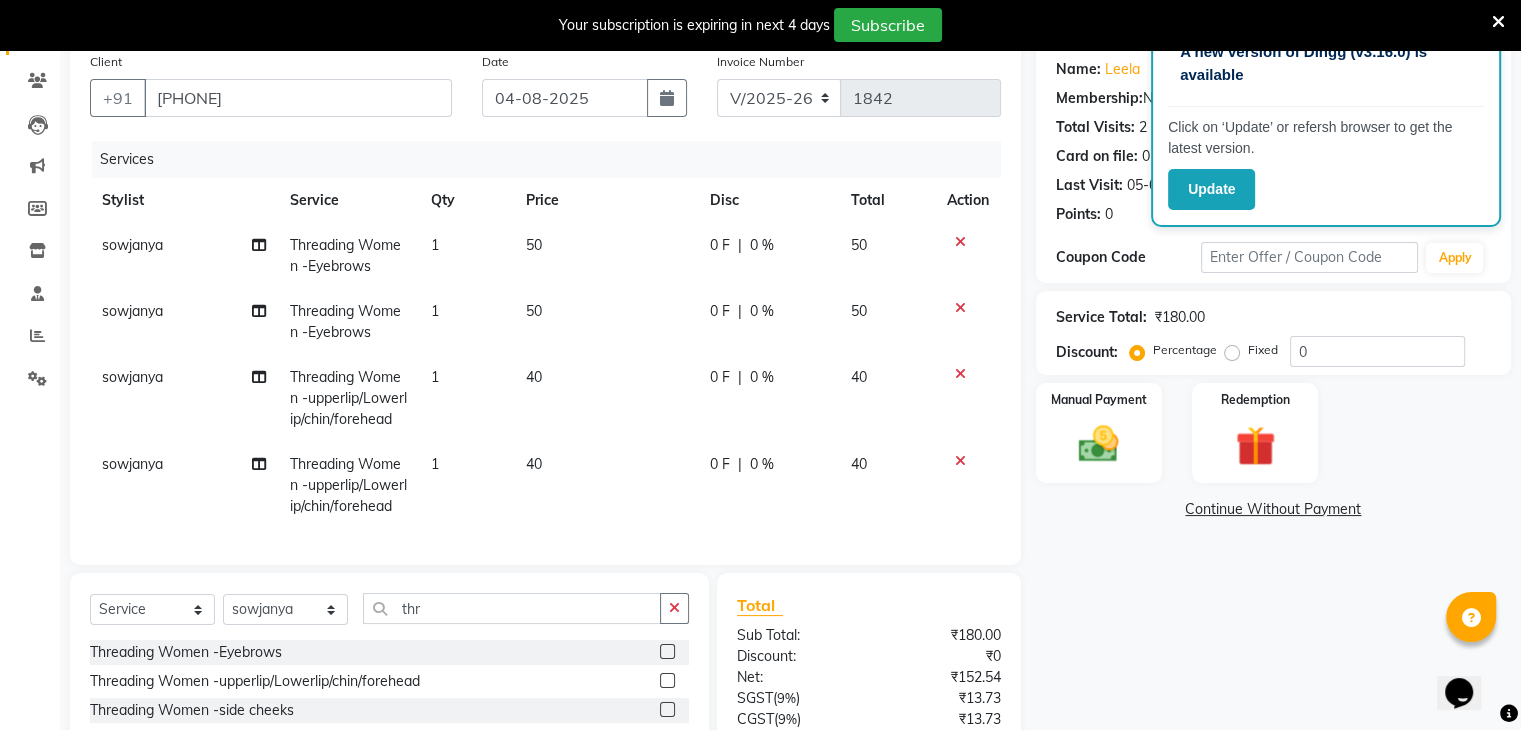 scroll, scrollTop: 154, scrollLeft: 0, axis: vertical 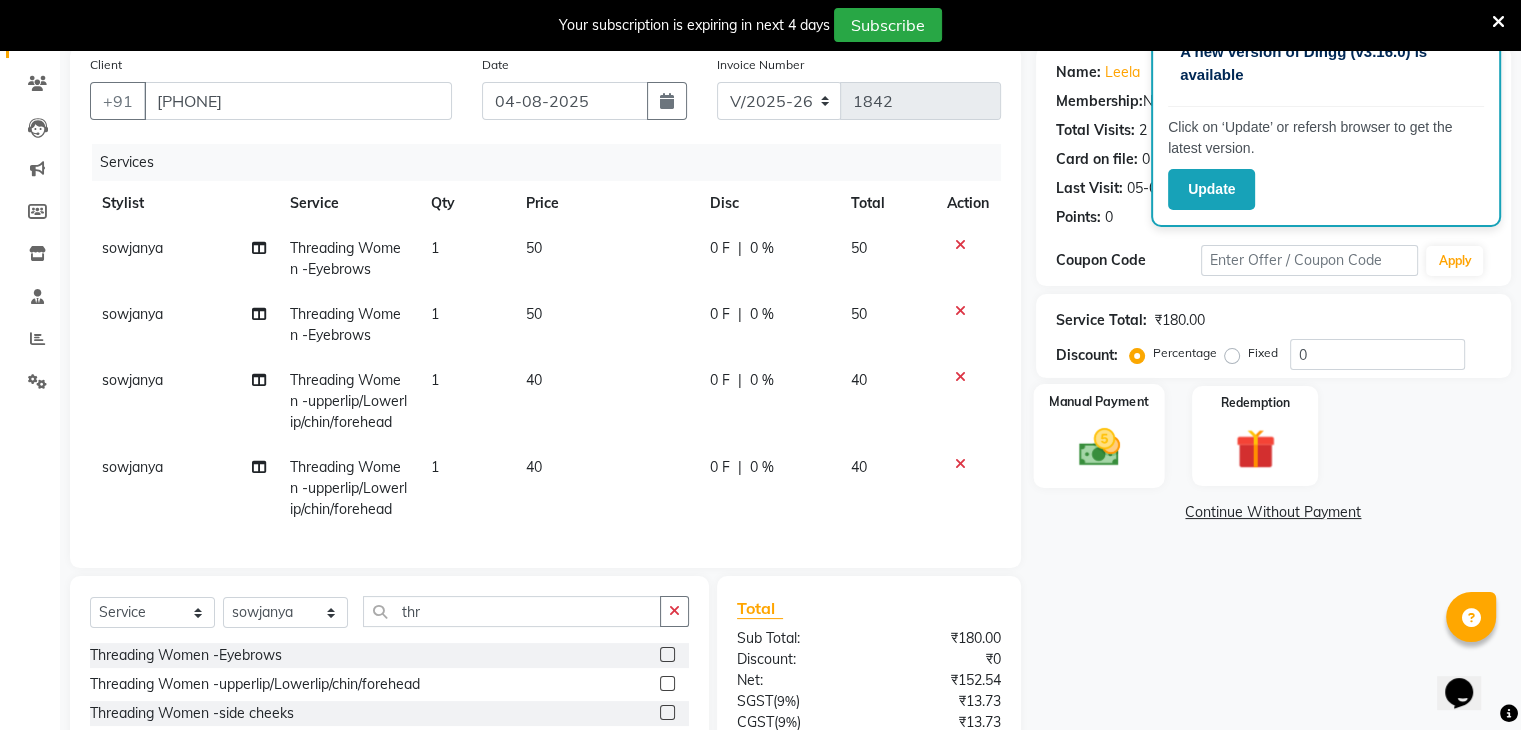 click on "Manual Payment" 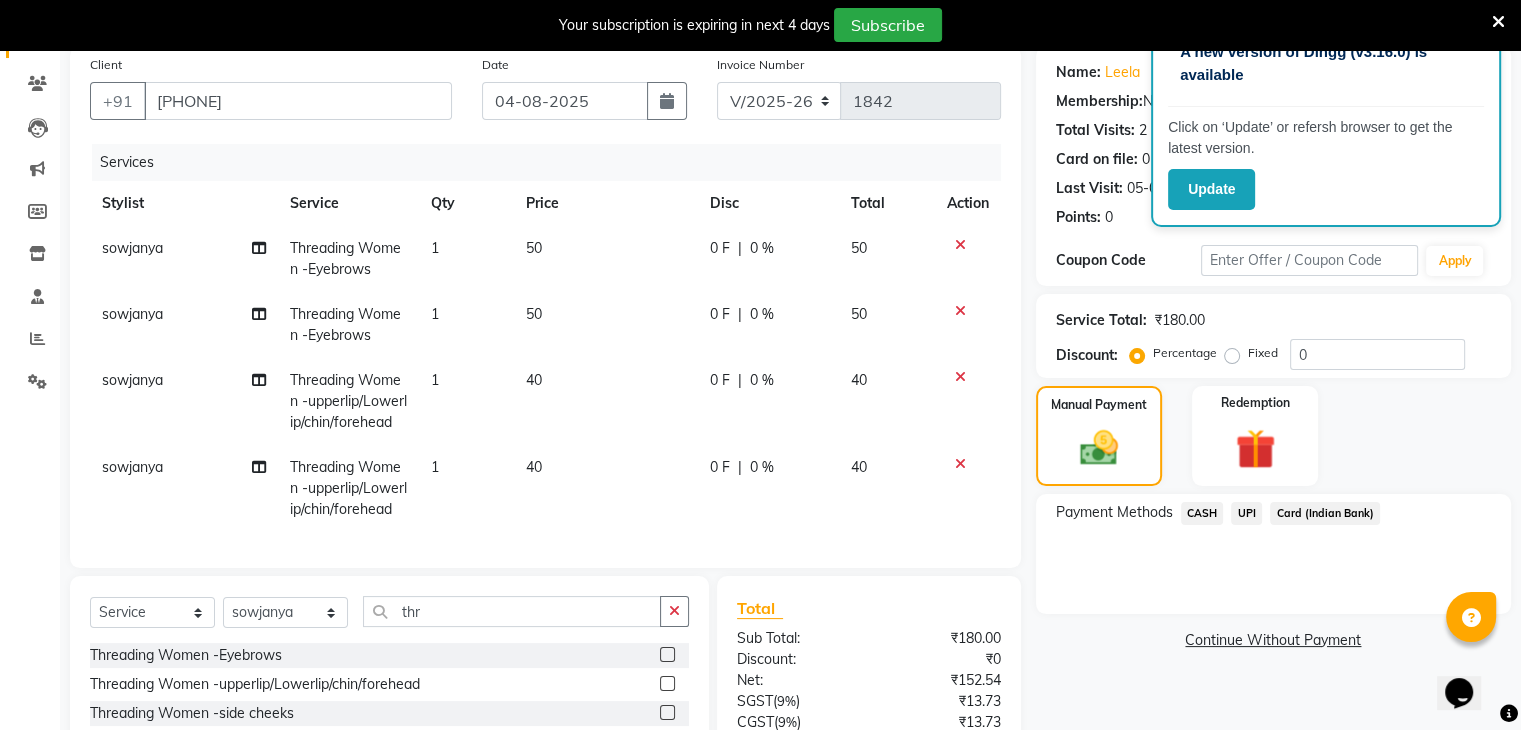 click on "UPI" 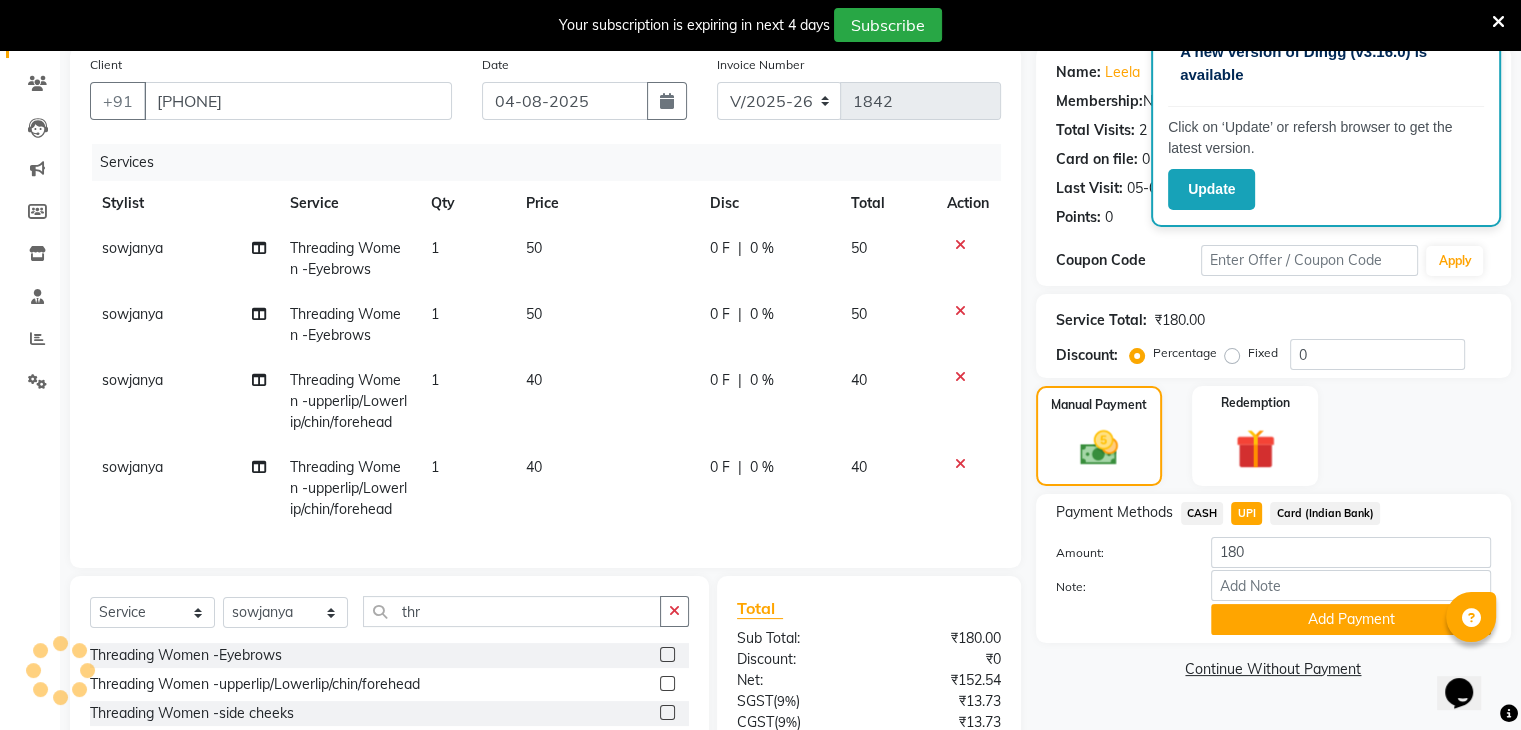 scroll, scrollTop: 274, scrollLeft: 0, axis: vertical 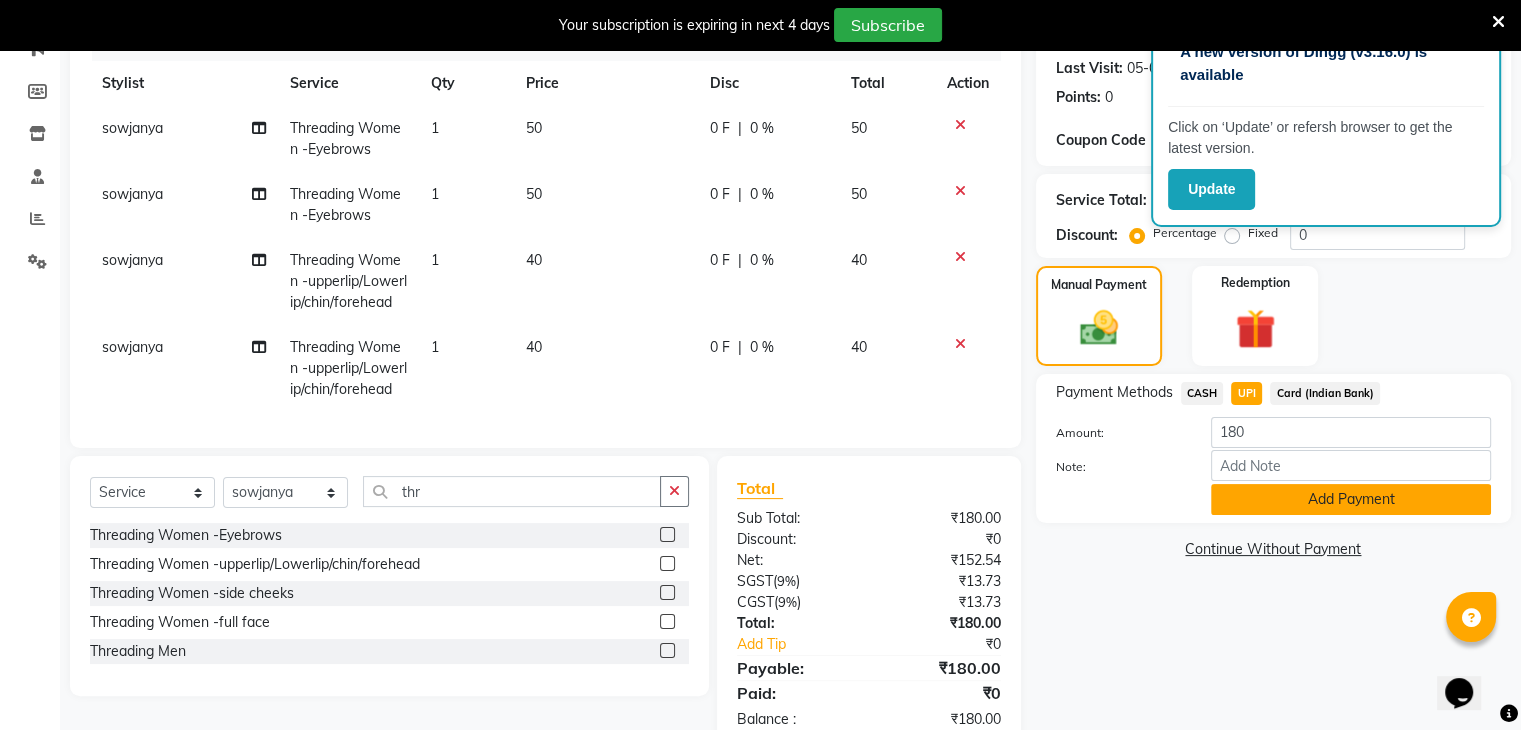 click on "Add Payment" 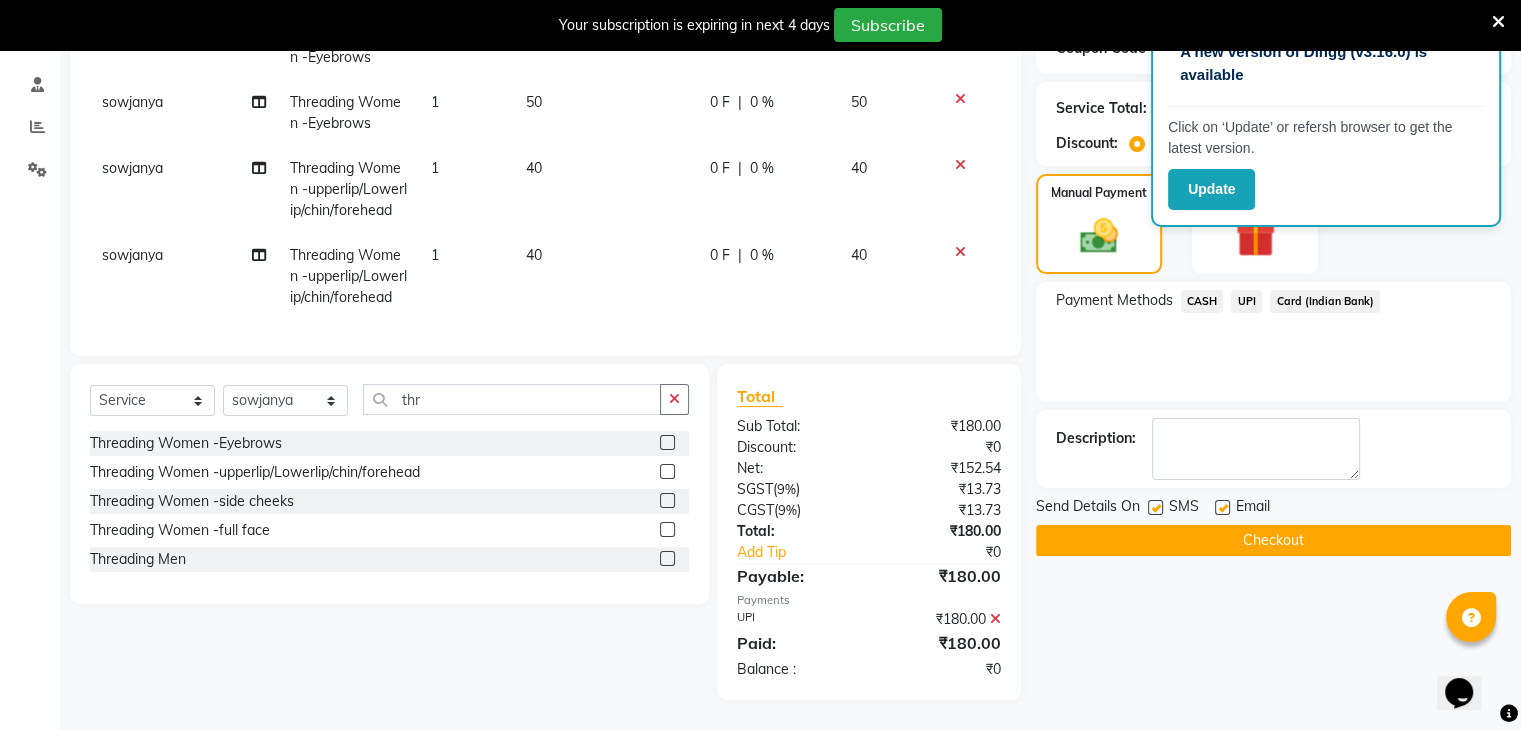 scroll, scrollTop: 380, scrollLeft: 0, axis: vertical 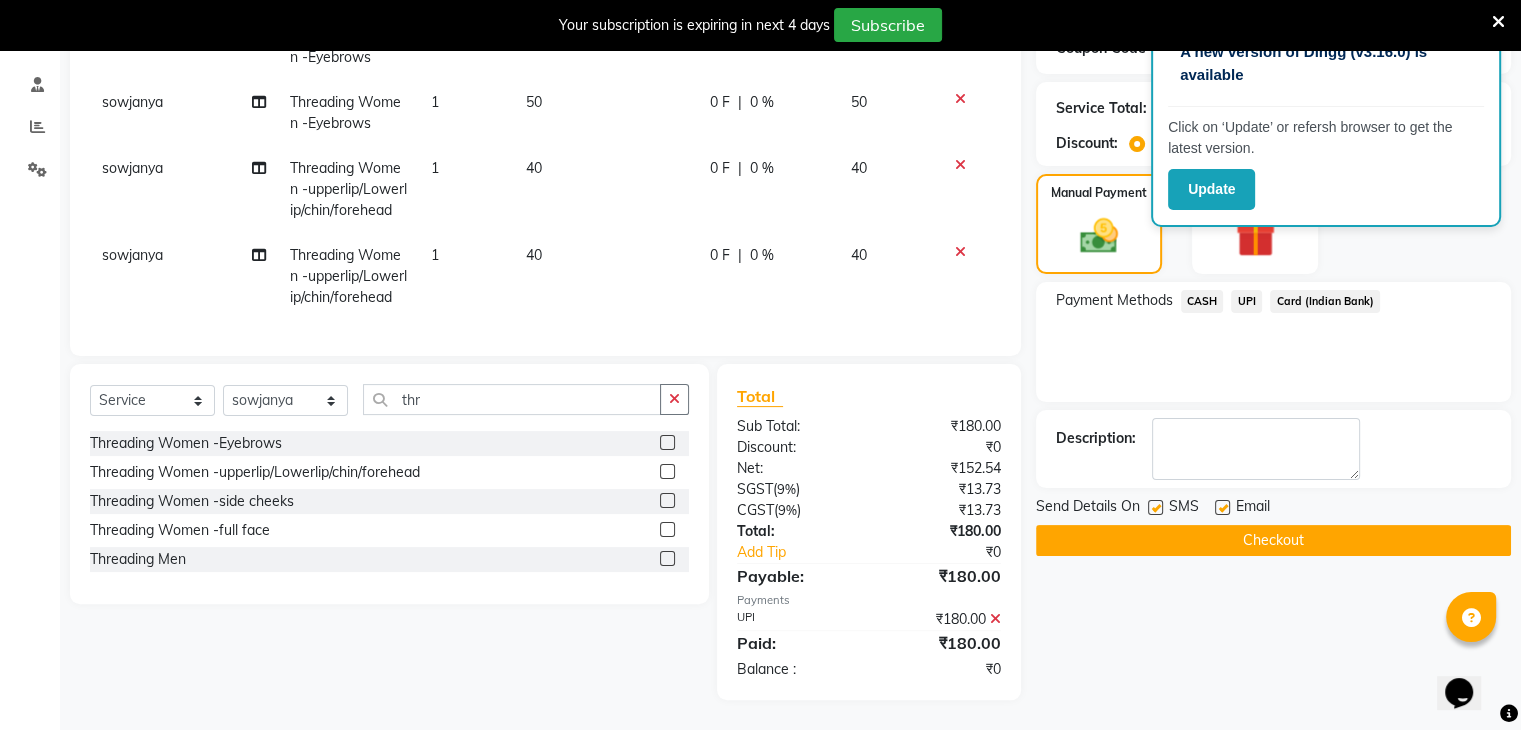 click on "Checkout" 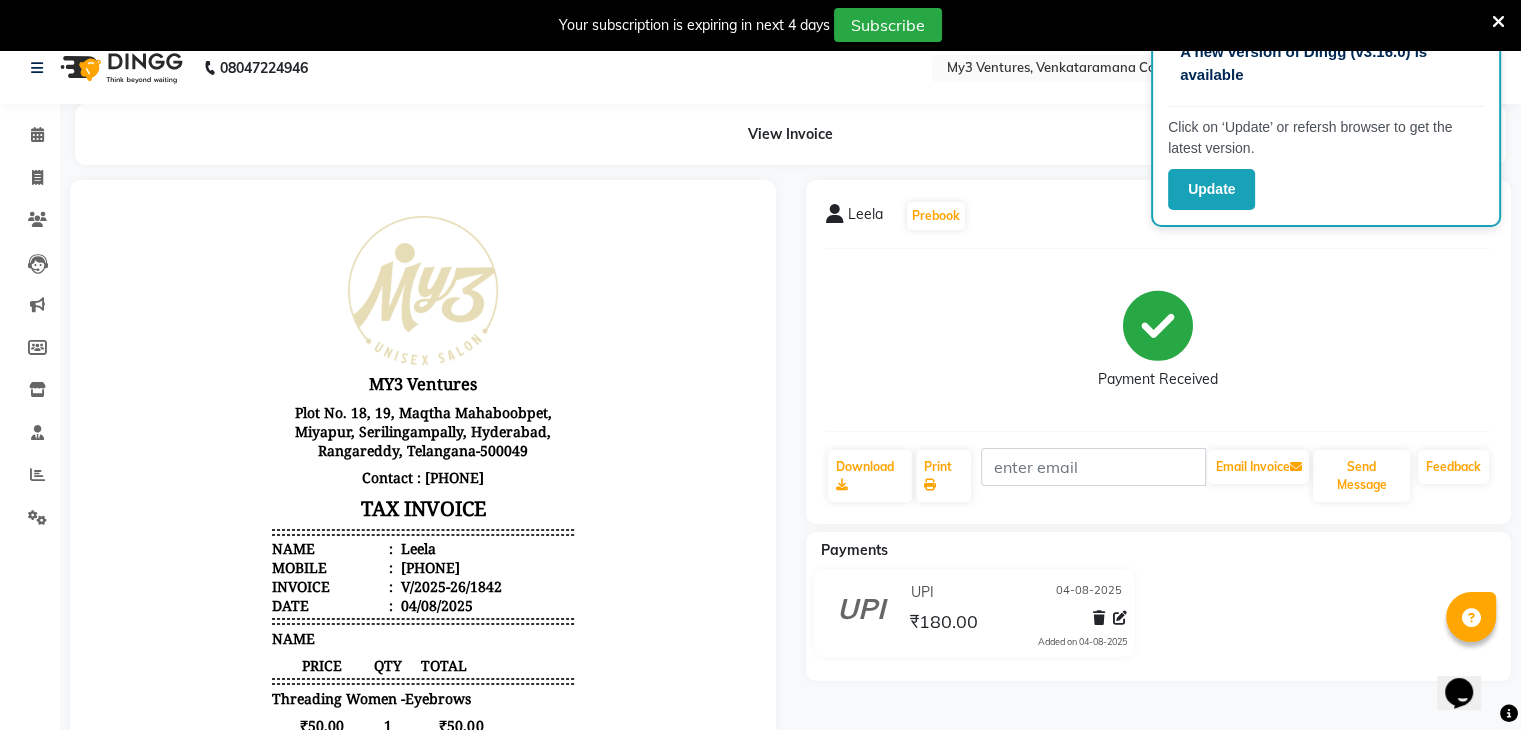 scroll, scrollTop: 0, scrollLeft: 0, axis: both 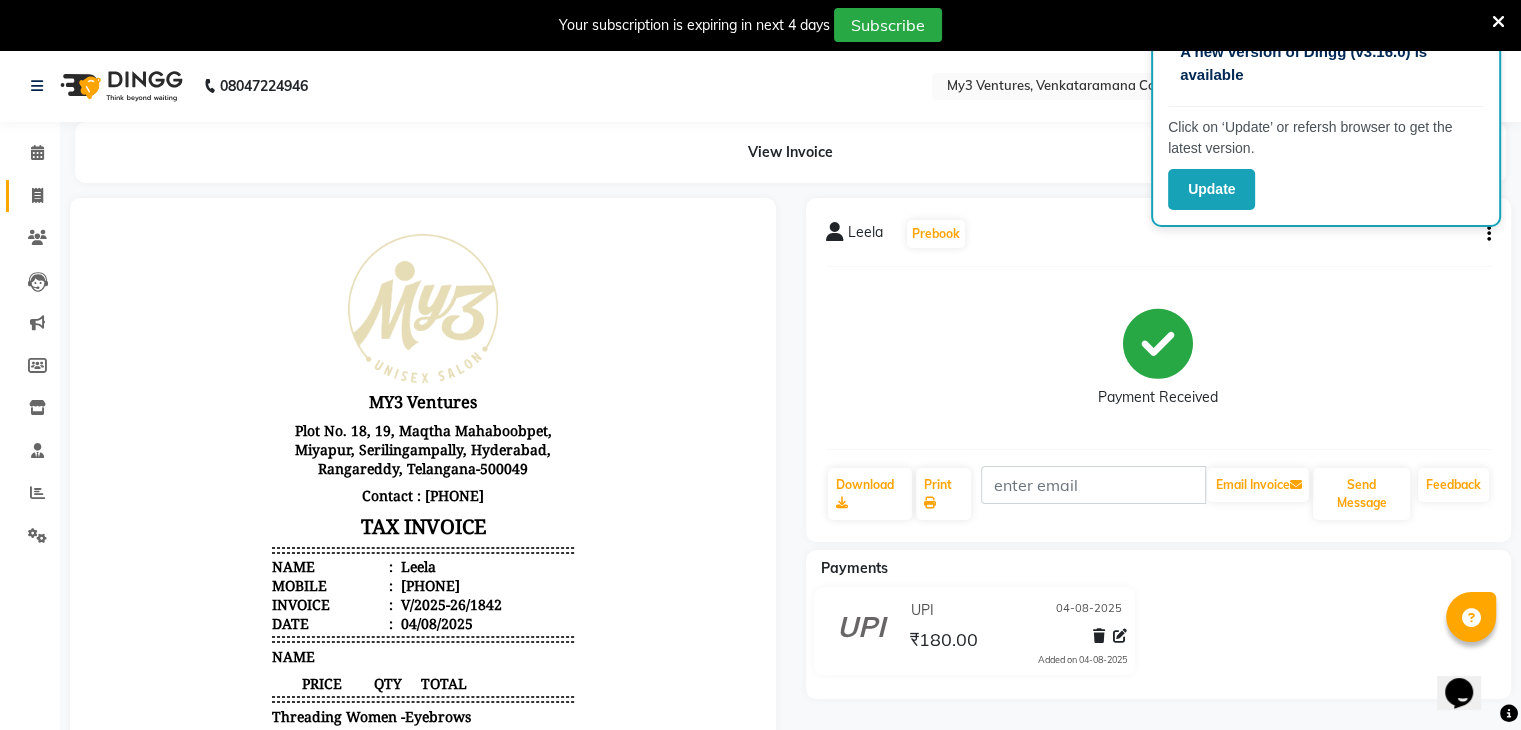 click on "Invoice" 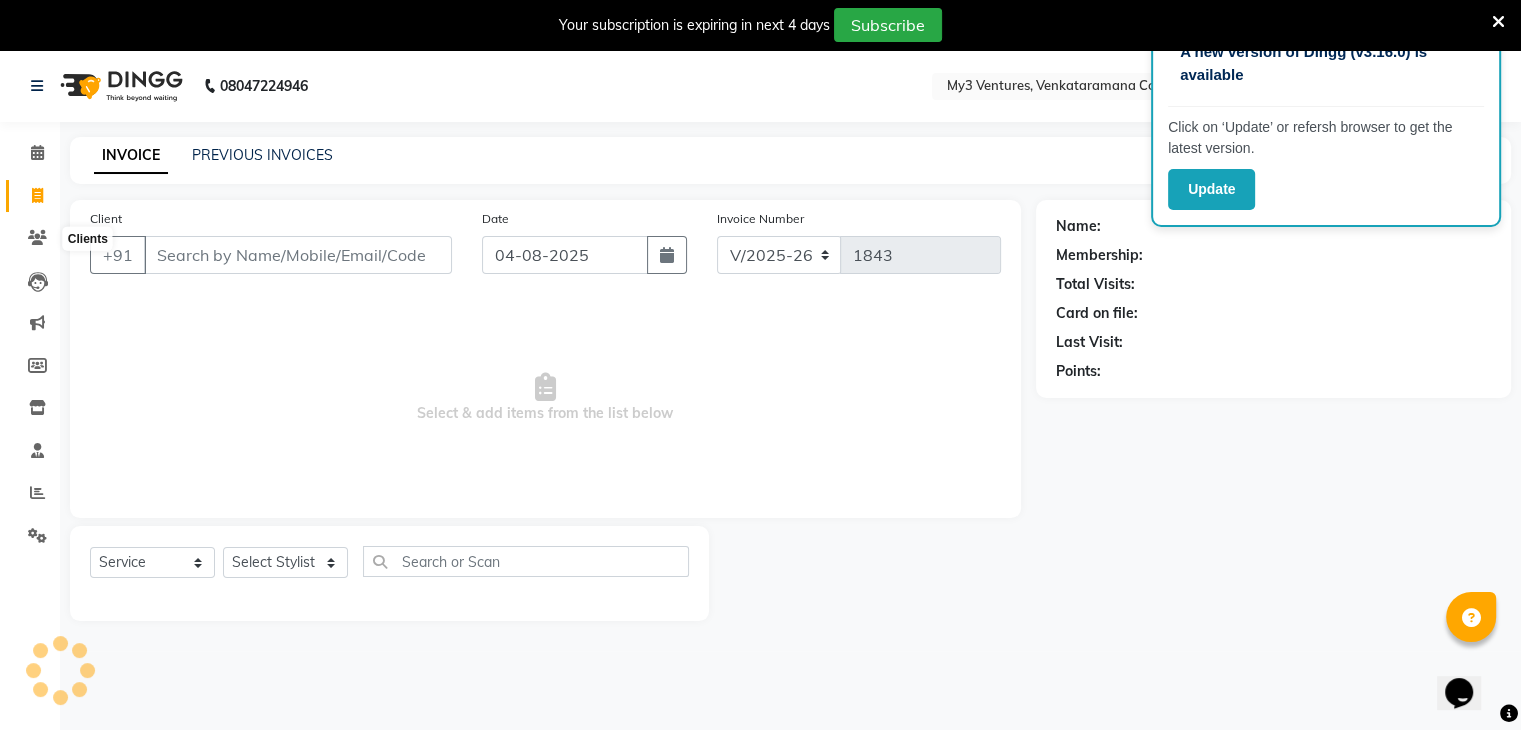 scroll, scrollTop: 50, scrollLeft: 0, axis: vertical 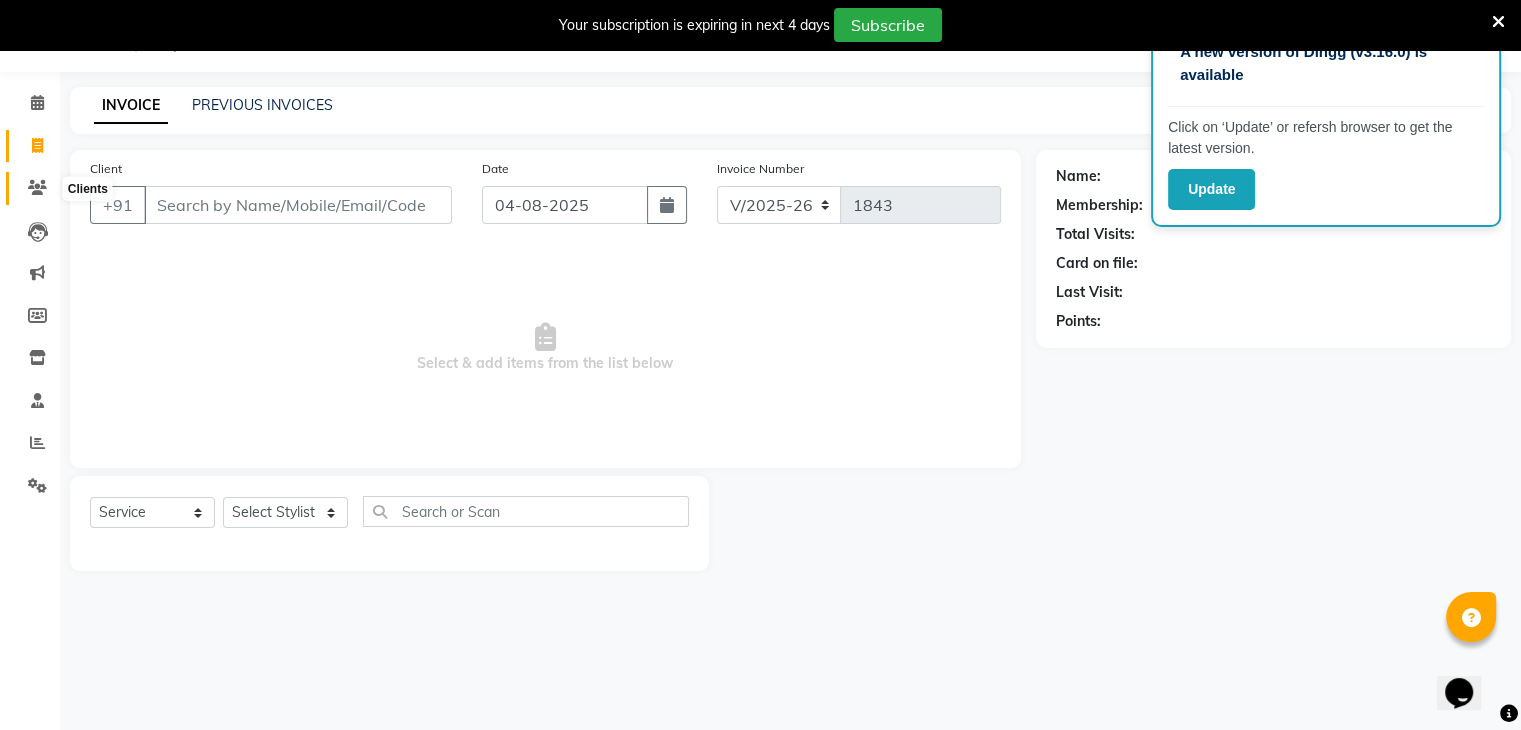 click 